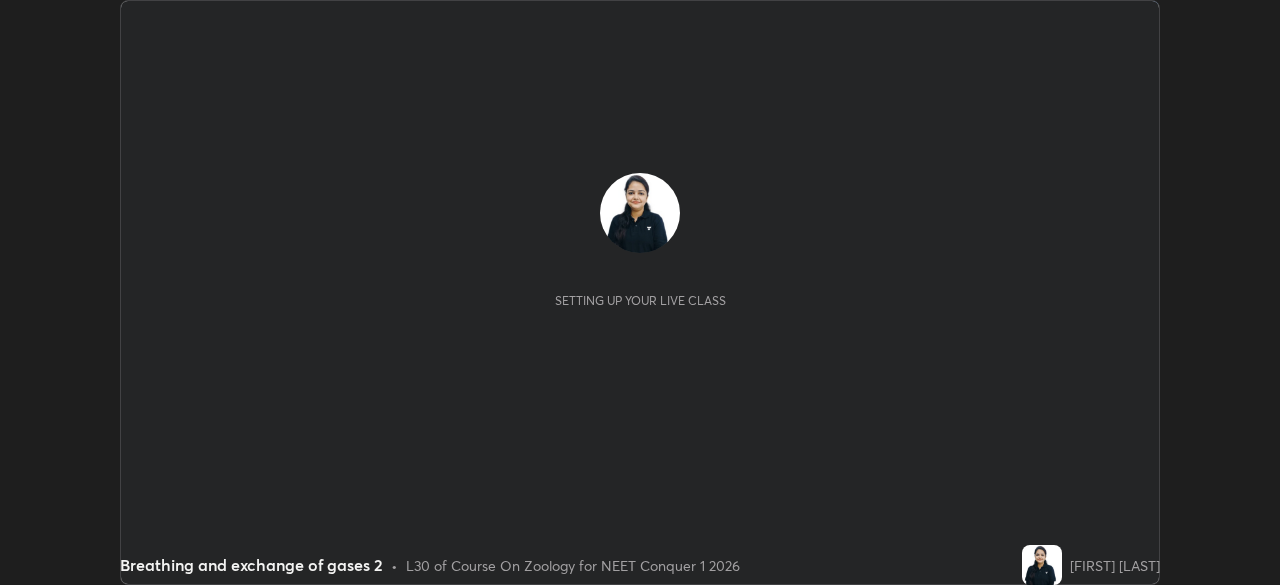 scroll, scrollTop: 0, scrollLeft: 0, axis: both 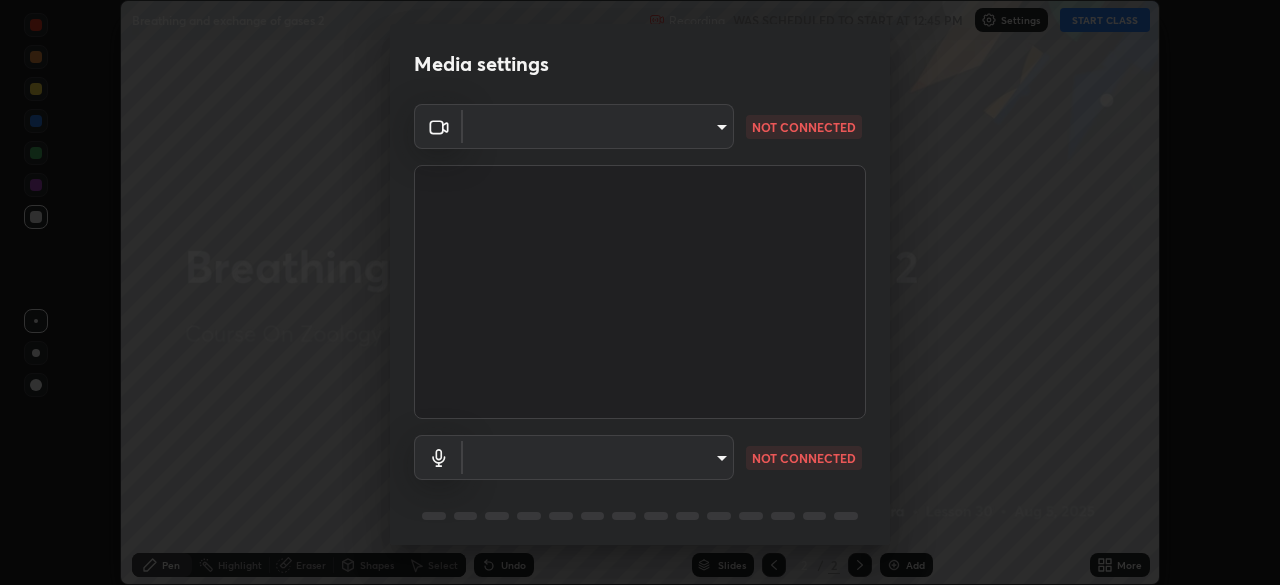 type on "b01729d45edbc9c0263969ae5aeda06708fa428b9a77102190d554404ede5bbd" 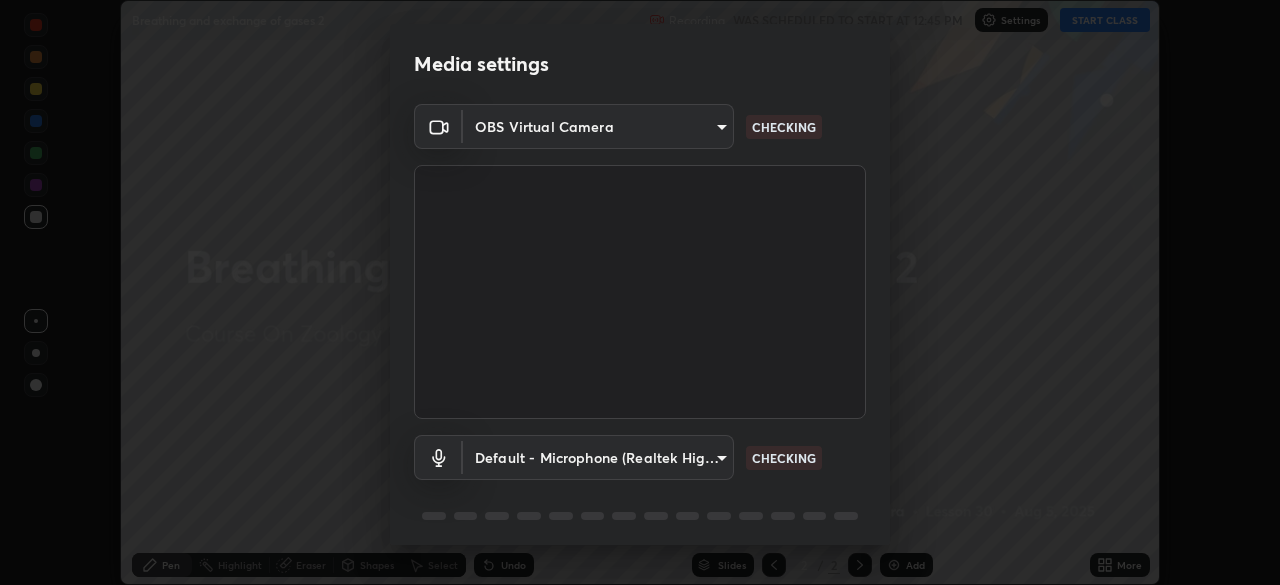 click on "Erase all Breathing and exchange of gases 2 Recording WAS SCHEDULED TO START AT  12:45 PM Settings START CLASS Setting up your live class Breathing and exchange of gases 2 • L30 of Course On Zoology for NEET Conquer 1 2026 [FIRST] [LAST] Pen Highlight Eraser Shapes Select Undo Slides 2 / 2 Add More No doubts shared Encourage your learners to ask a doubt for better clarity Report an issue Reason for reporting Buffering Chat not working Audio - Video sync issue Educator video quality low ​ Attach an image Report Media settings OBS Virtual Camera b01729d45edbc9c0263969ae5aeda06708fa428b9a77102190d554404ede5bbd CHECKING Default - Microphone (Realtek High Definition Audio) default CHECKING 1 / 5 Next" at bounding box center (640, 292) 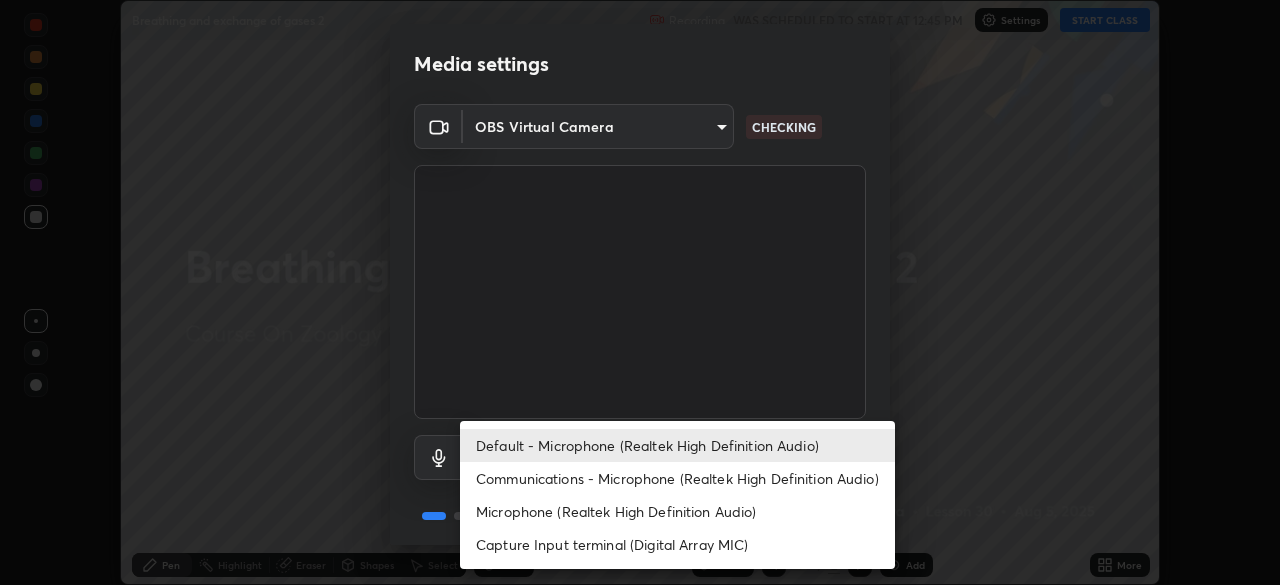 click on "Communications - Microphone (Realtek High Definition Audio)" at bounding box center (677, 478) 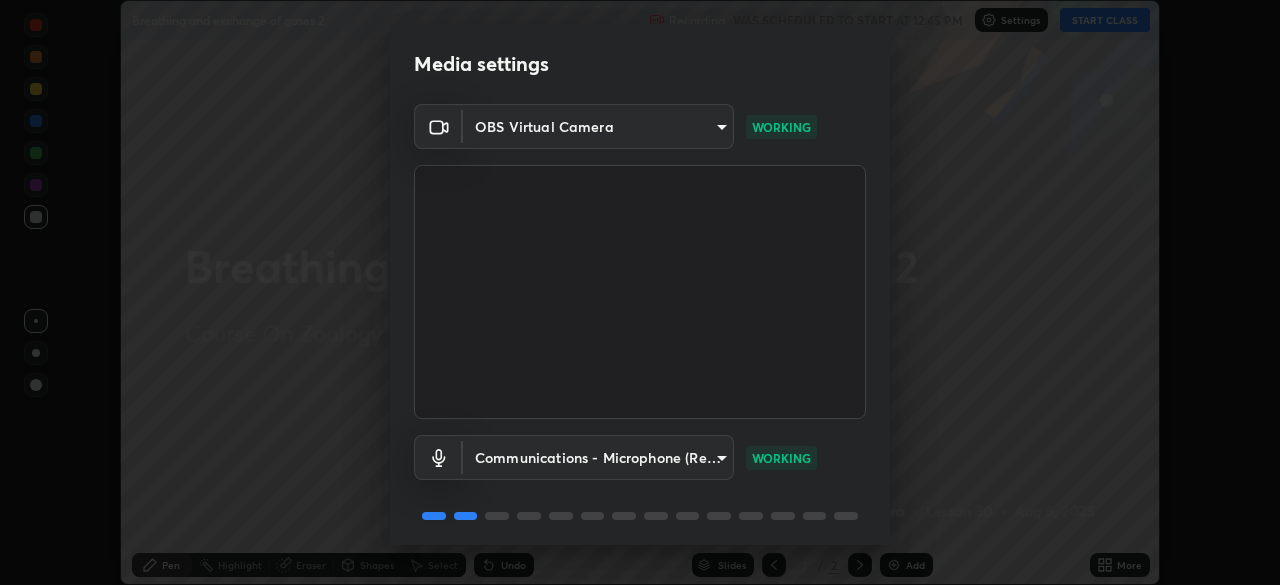 scroll, scrollTop: 71, scrollLeft: 0, axis: vertical 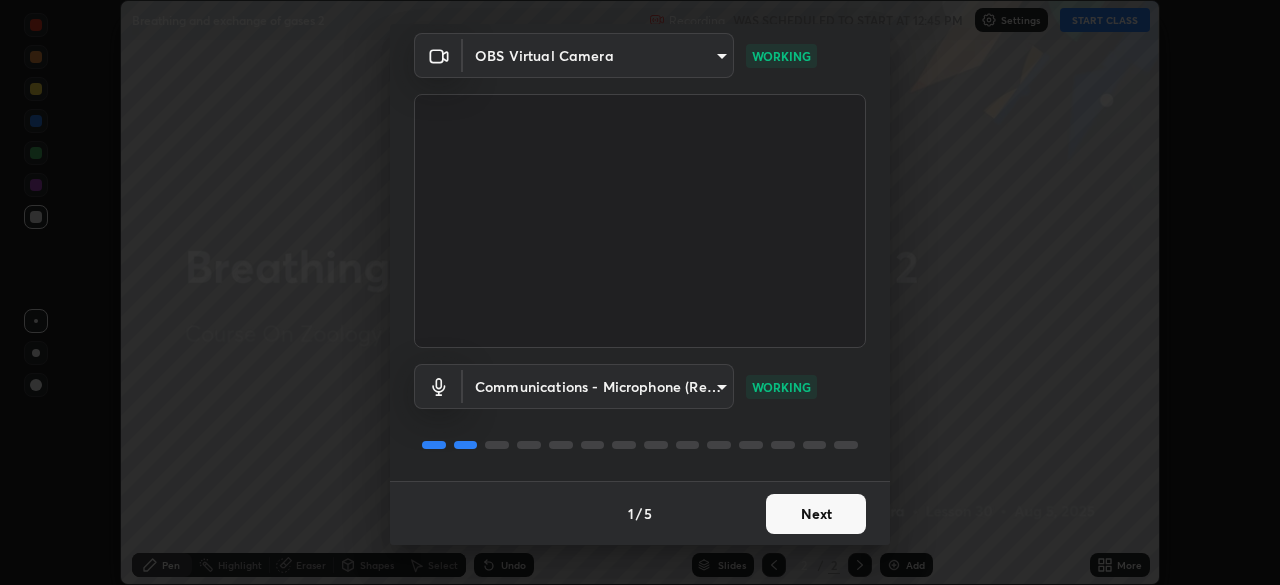 click on "Next" at bounding box center (816, 514) 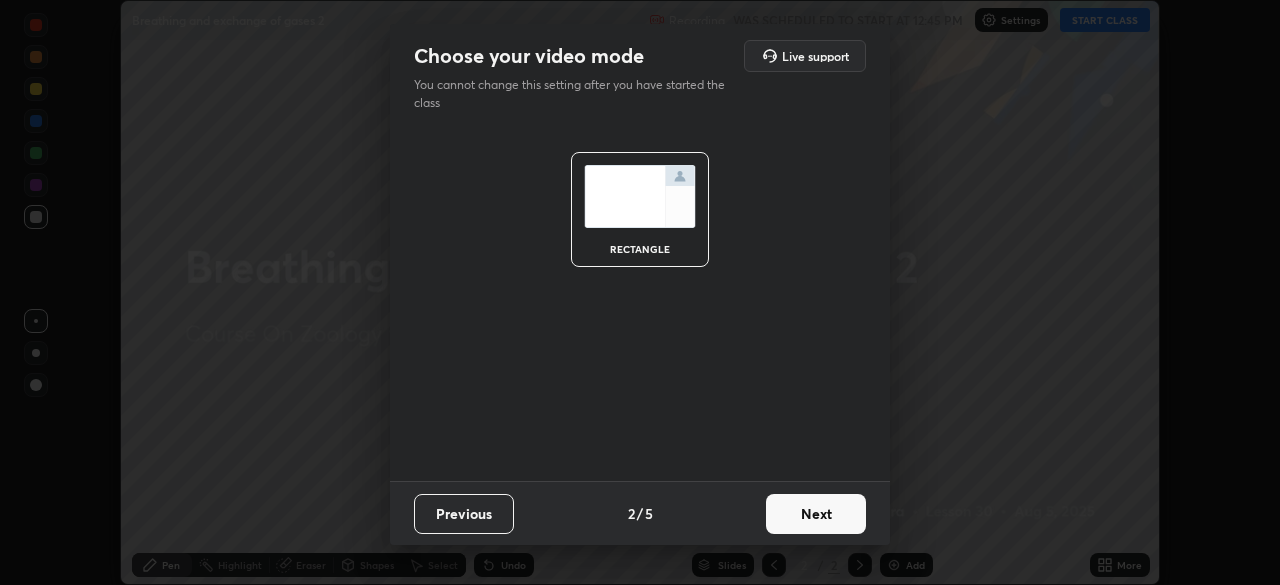 click on "Next" at bounding box center (816, 514) 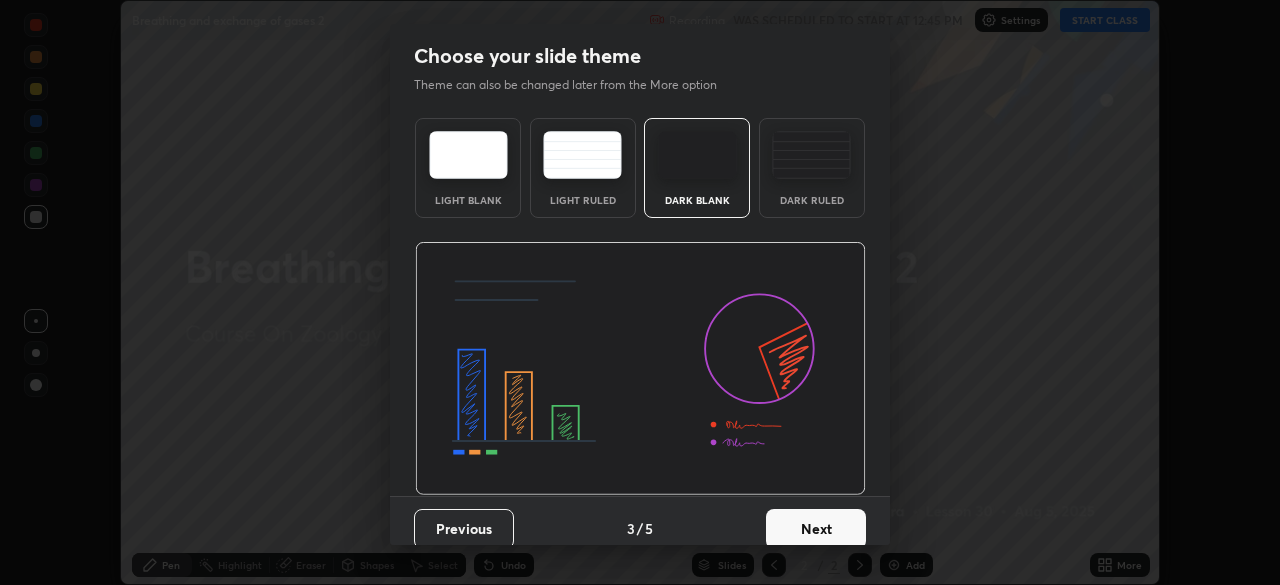 click on "Next" at bounding box center (816, 529) 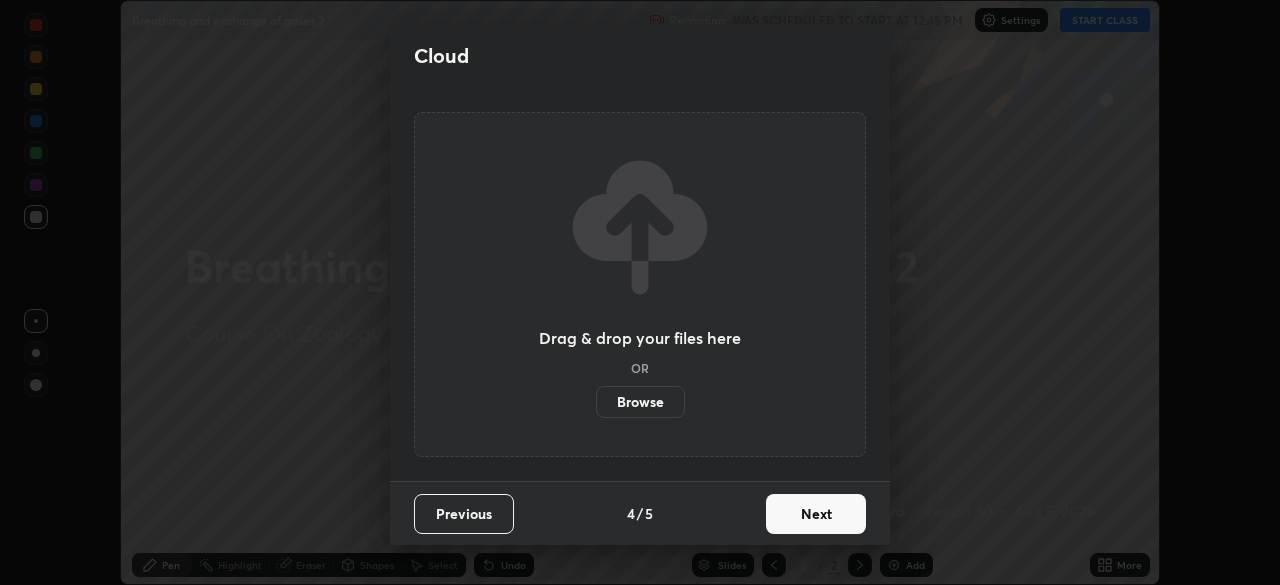 click on "Next" at bounding box center [816, 514] 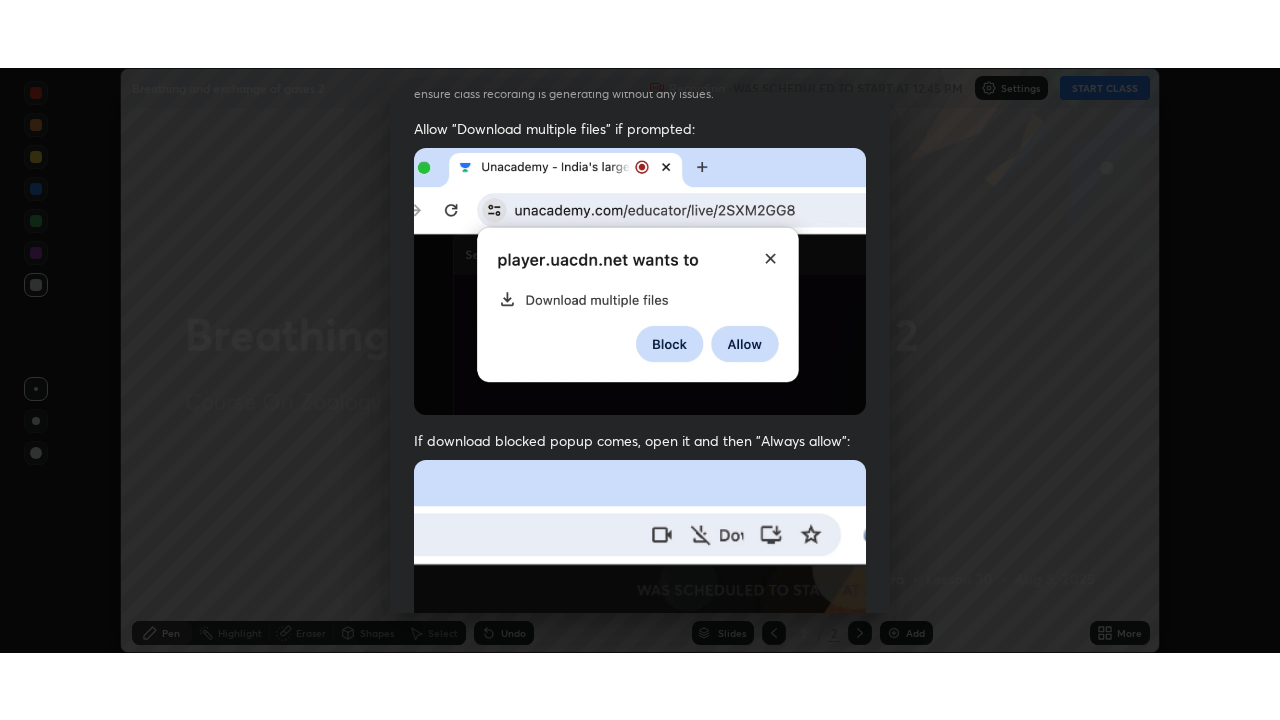 scroll, scrollTop: 479, scrollLeft: 0, axis: vertical 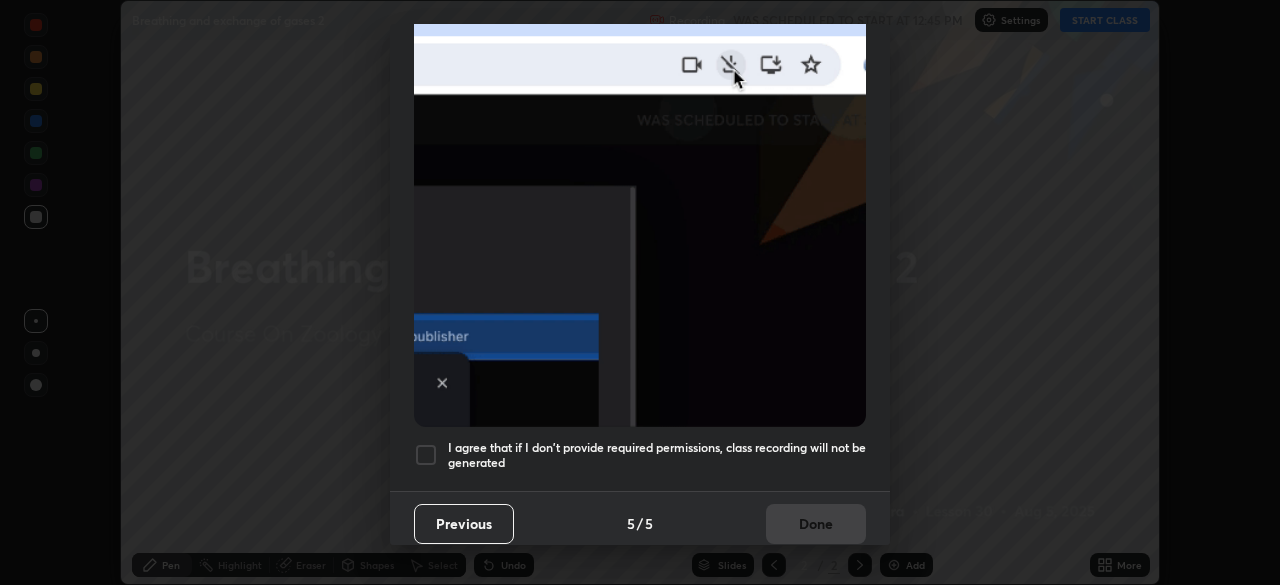 click on "I agree that if I don't provide required permissions, class recording will not be generated" at bounding box center [657, 455] 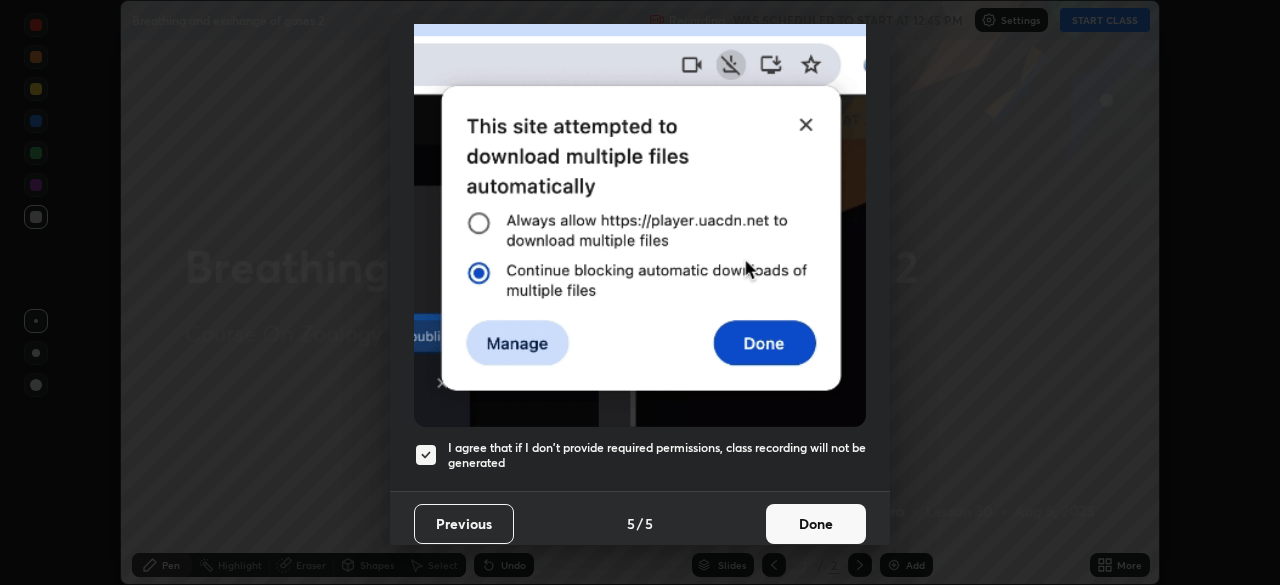 click on "Done" at bounding box center (816, 524) 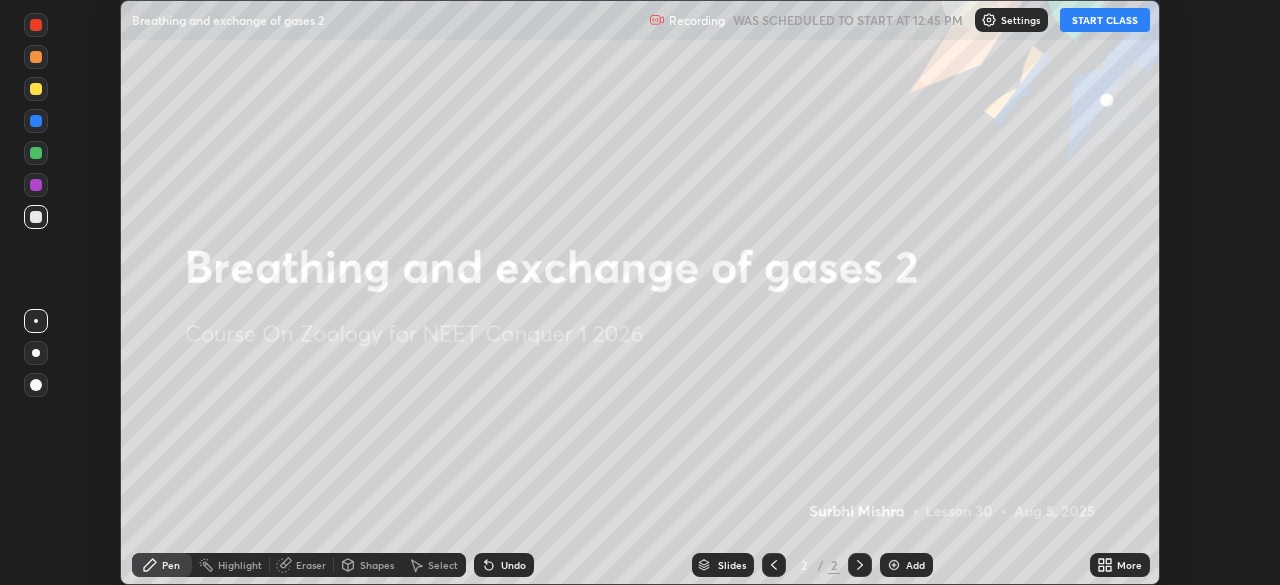 click on "START CLASS" at bounding box center [1105, 20] 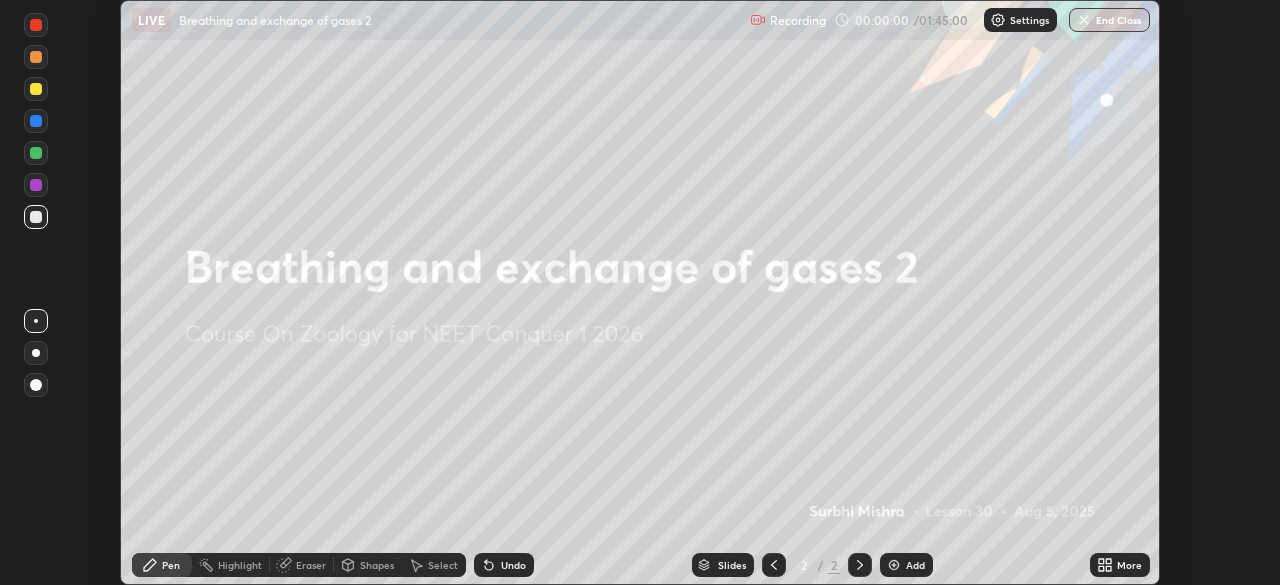 click 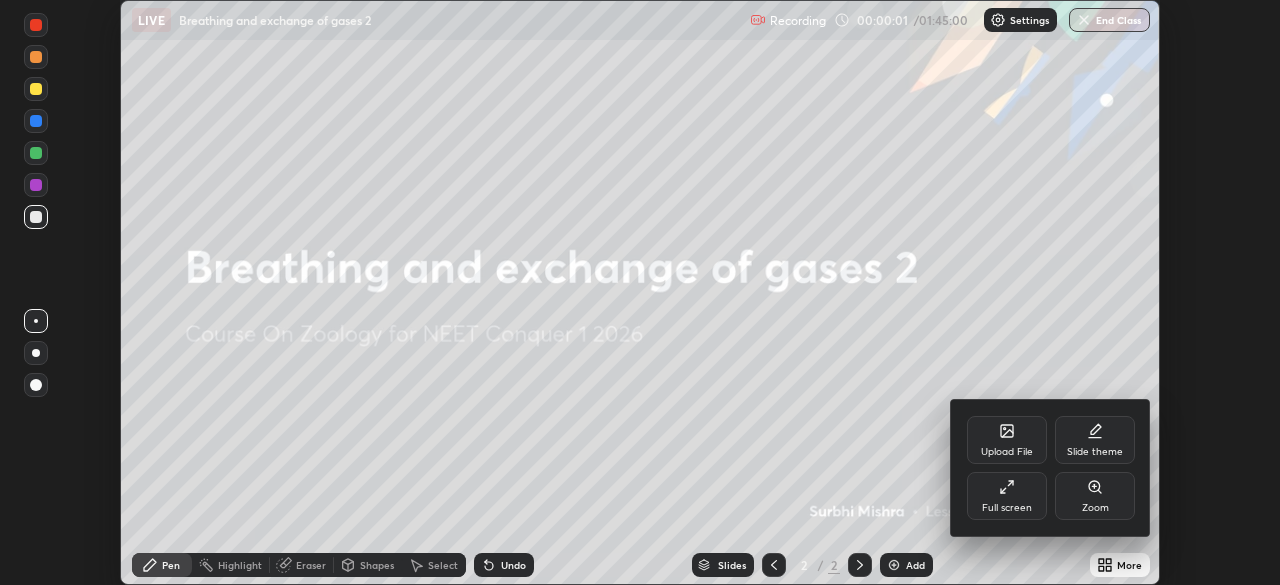 click on "Full screen" at bounding box center (1007, 496) 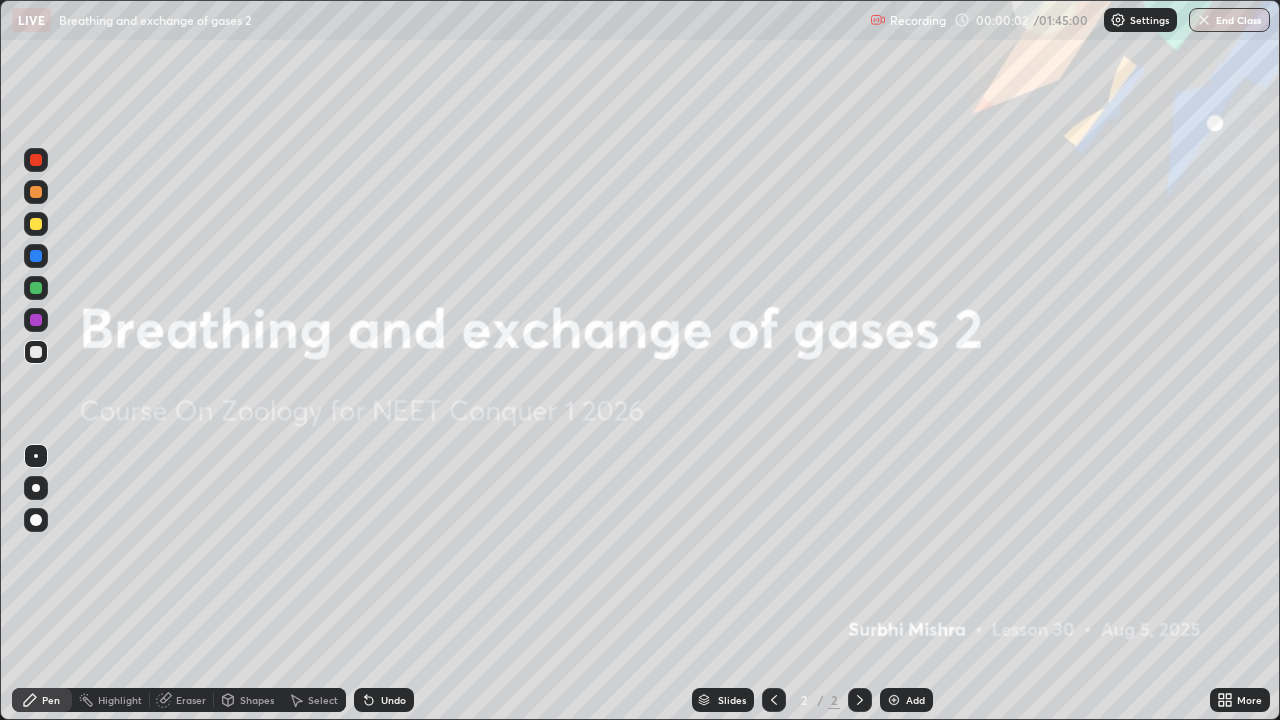 scroll, scrollTop: 99280, scrollLeft: 98720, axis: both 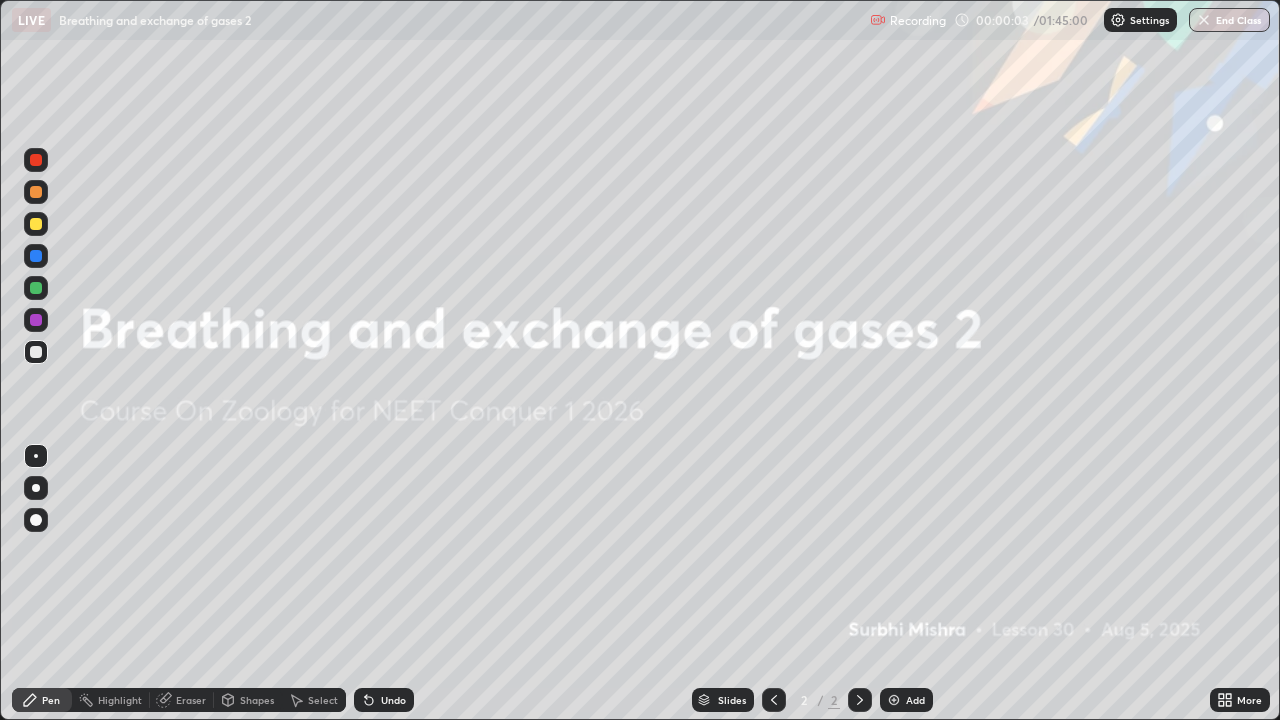 click on "Add" at bounding box center (906, 700) 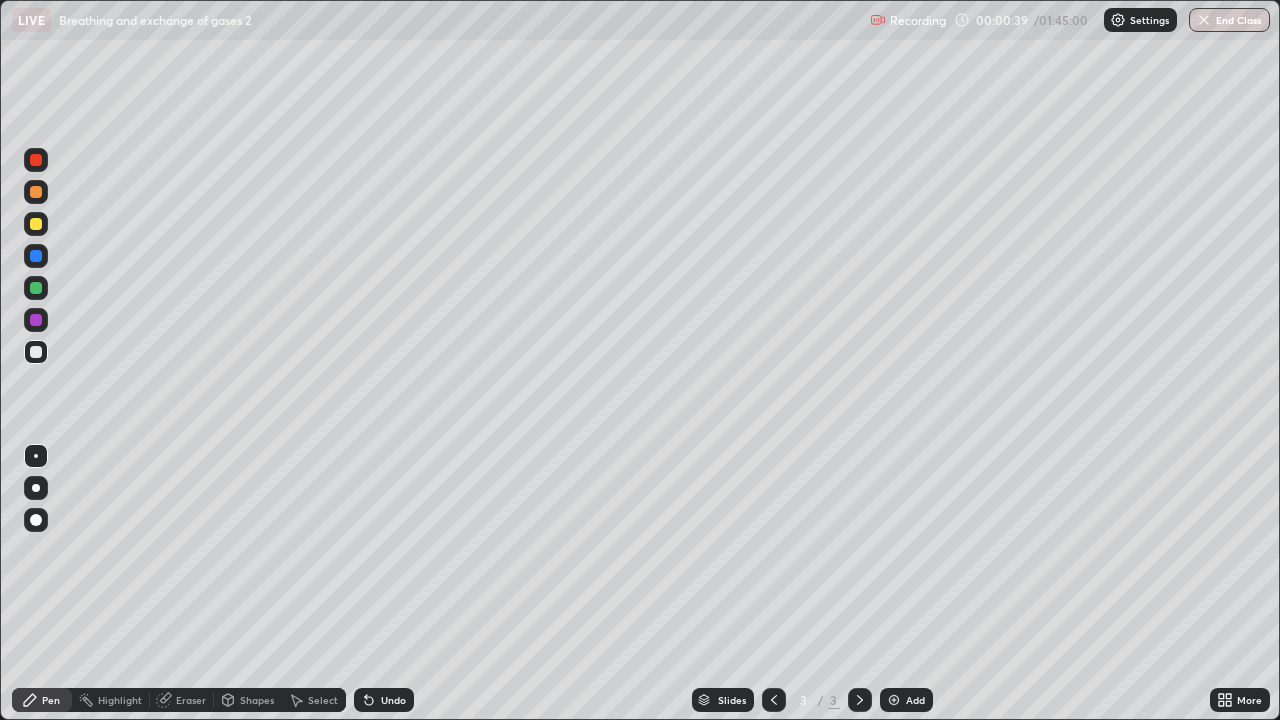 click at bounding box center [36, 192] 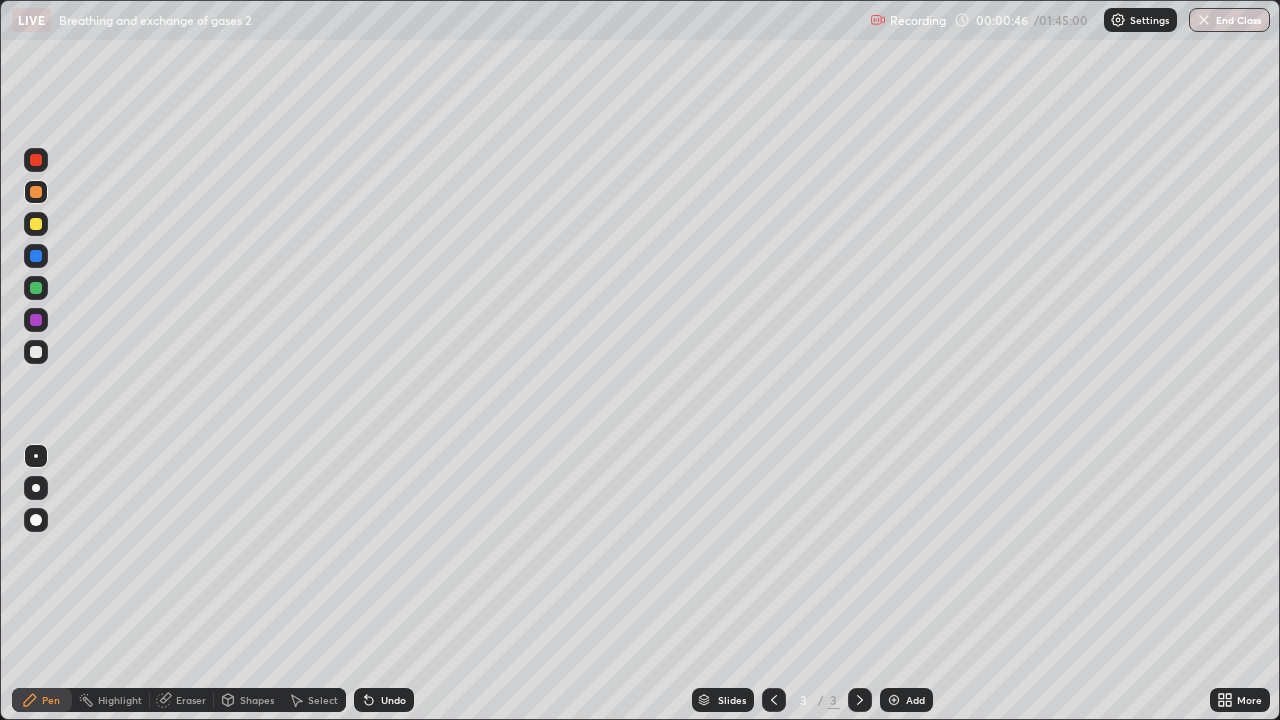 click at bounding box center [36, 352] 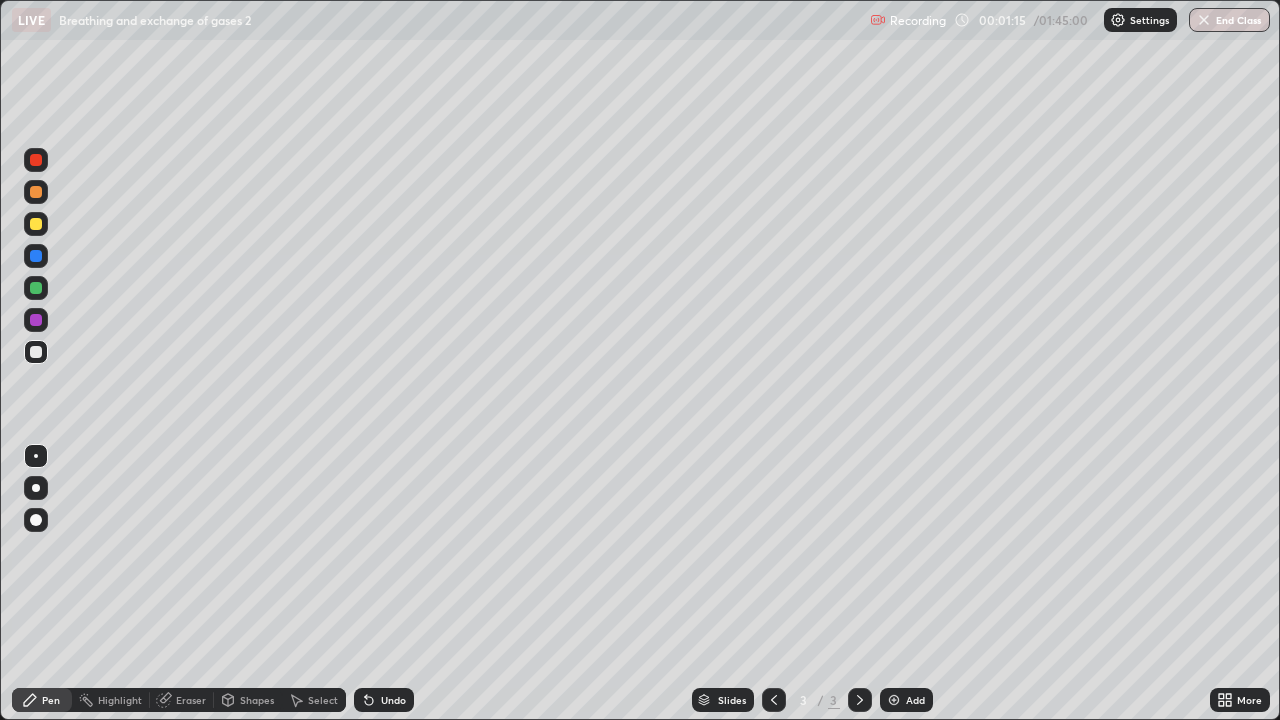 click on "Undo" at bounding box center (393, 700) 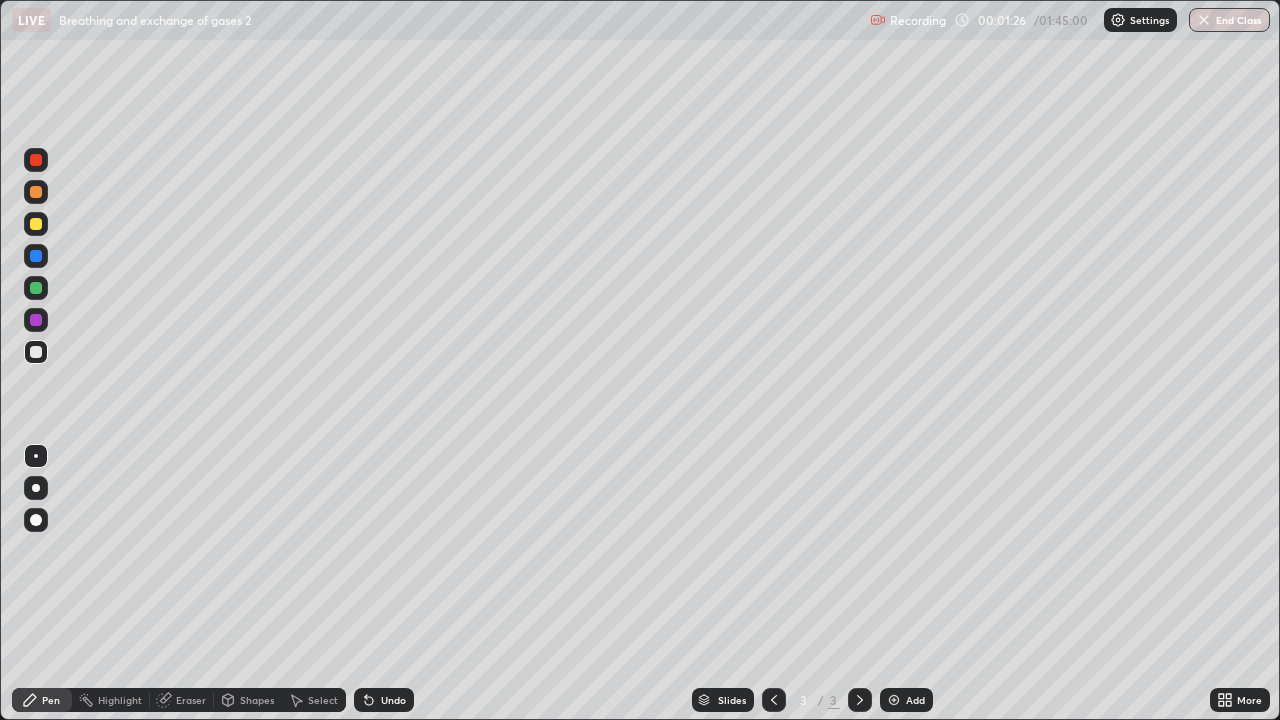 click on "Undo" at bounding box center [393, 700] 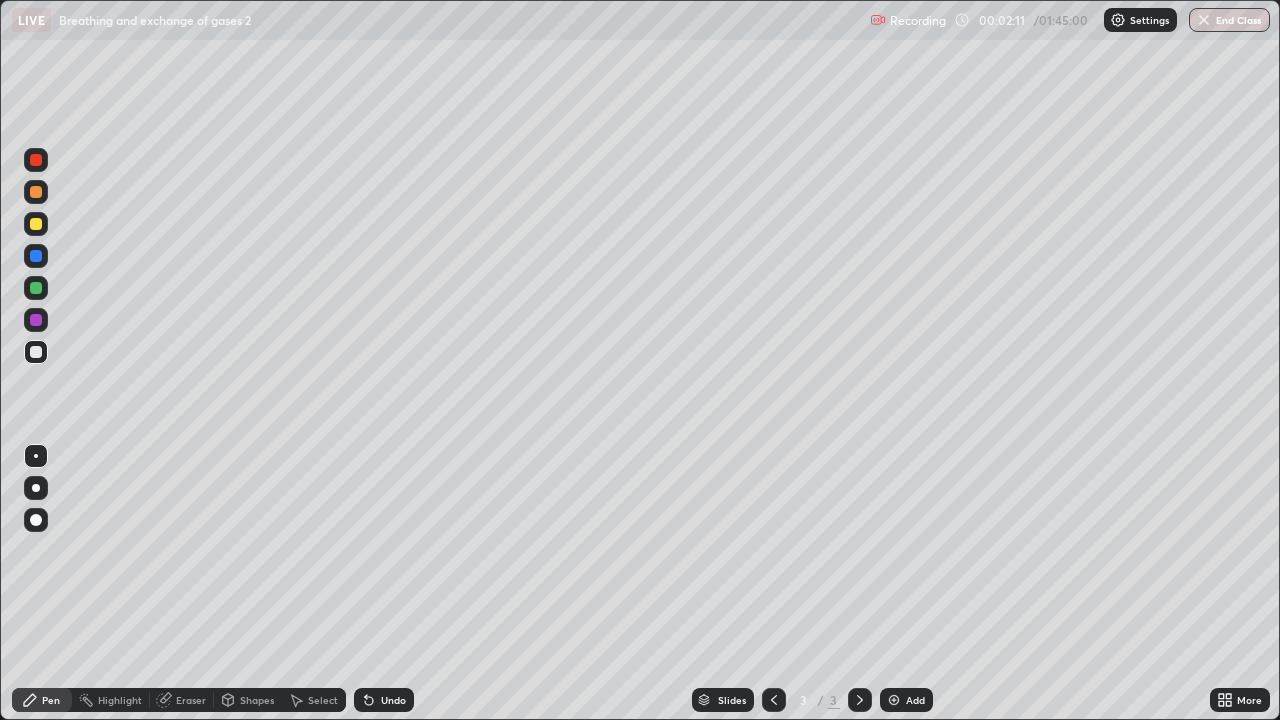 click on "Undo" at bounding box center (393, 700) 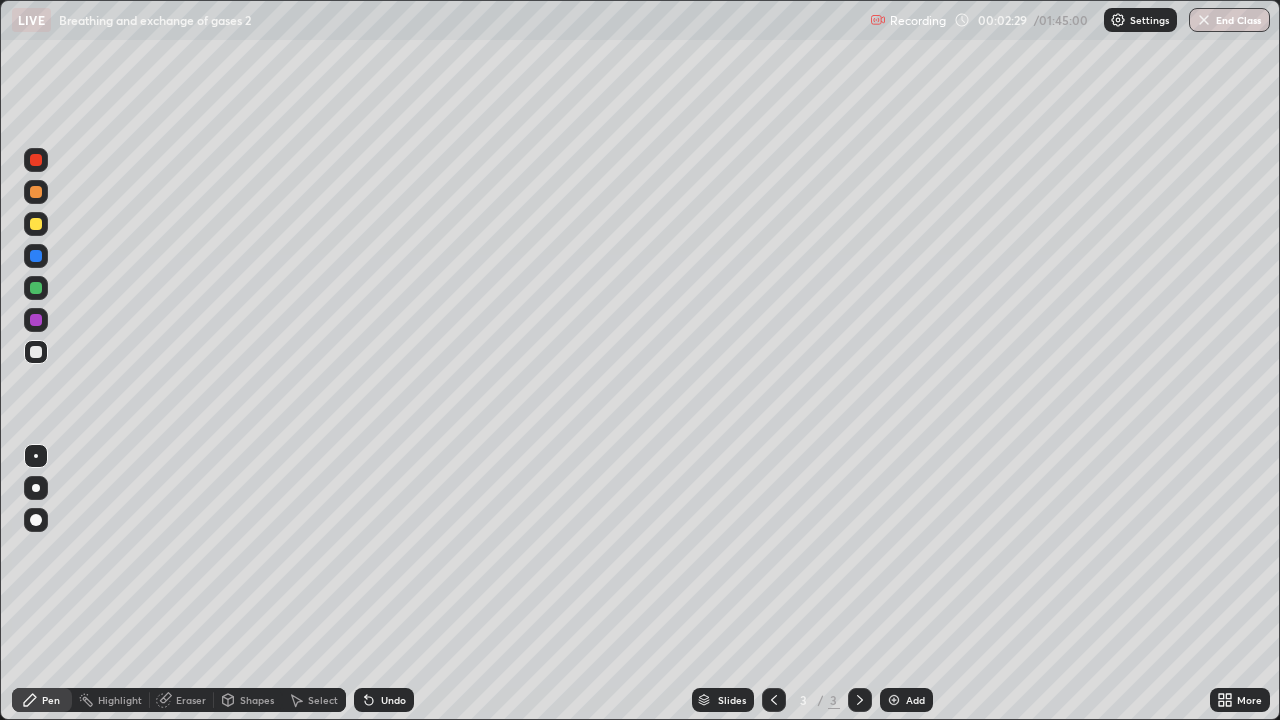 click on "Eraser" at bounding box center [191, 700] 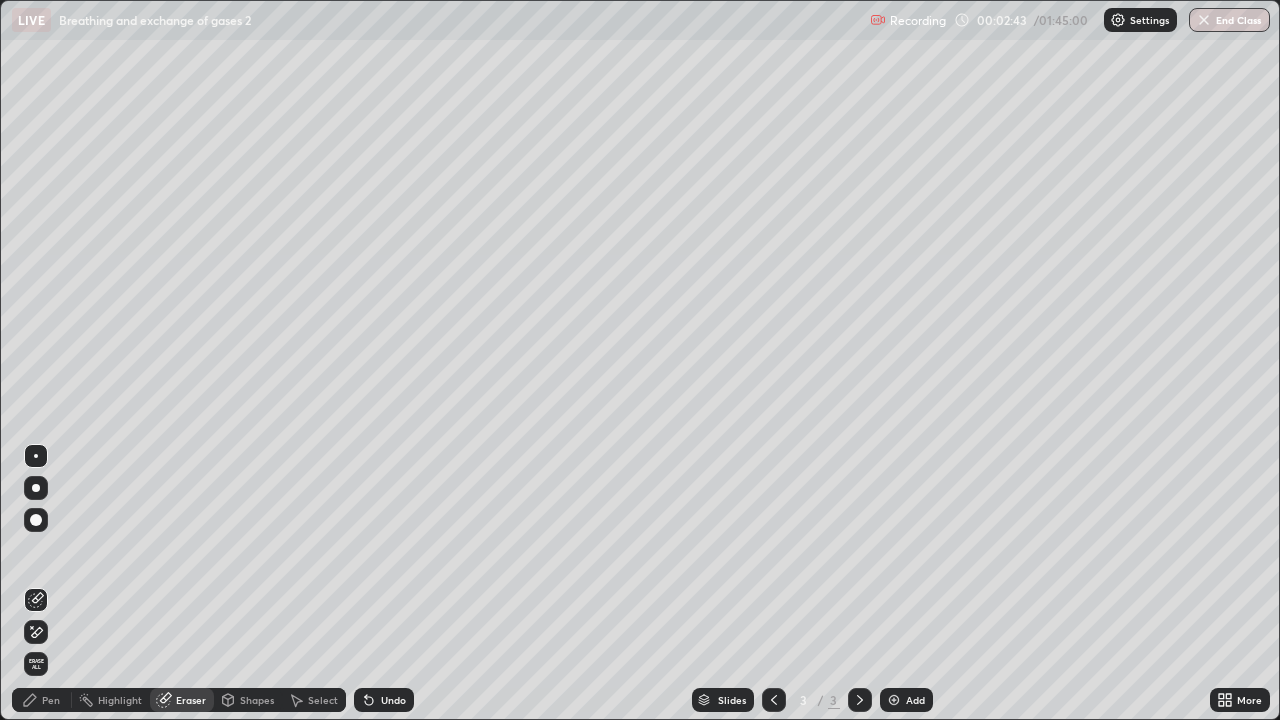click on "Pen" at bounding box center [51, 700] 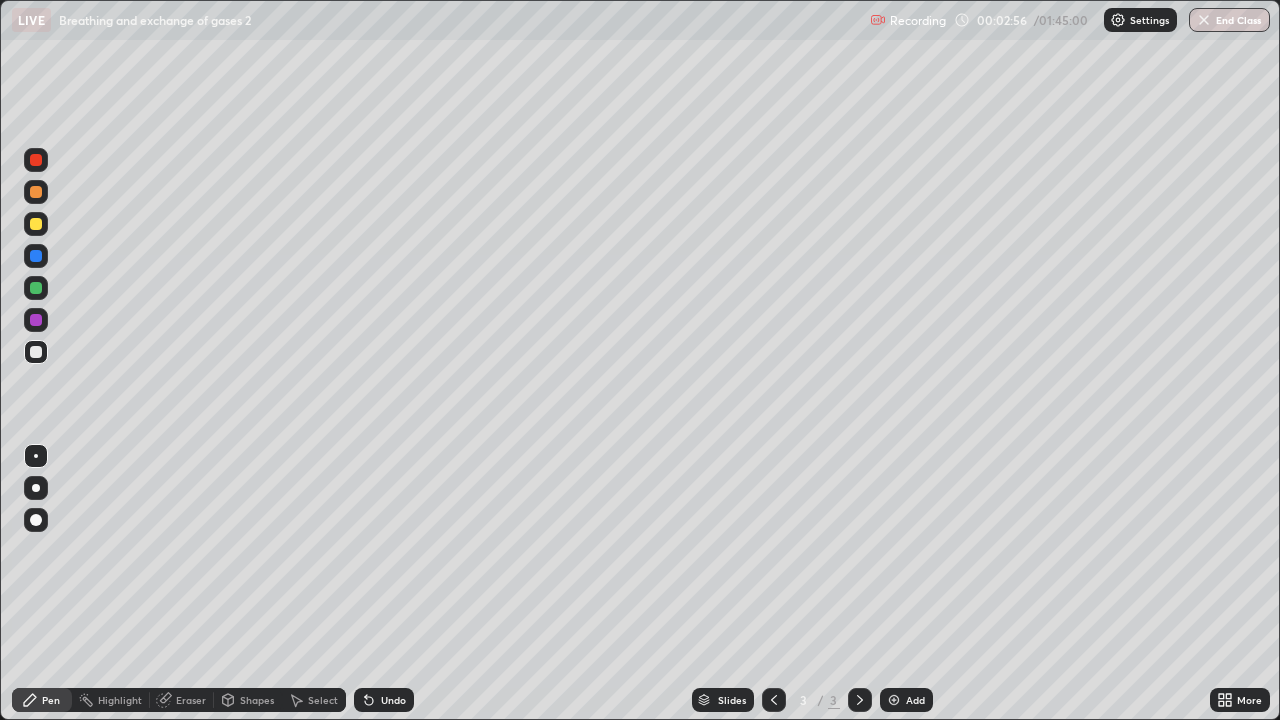 click on "Undo" at bounding box center (384, 700) 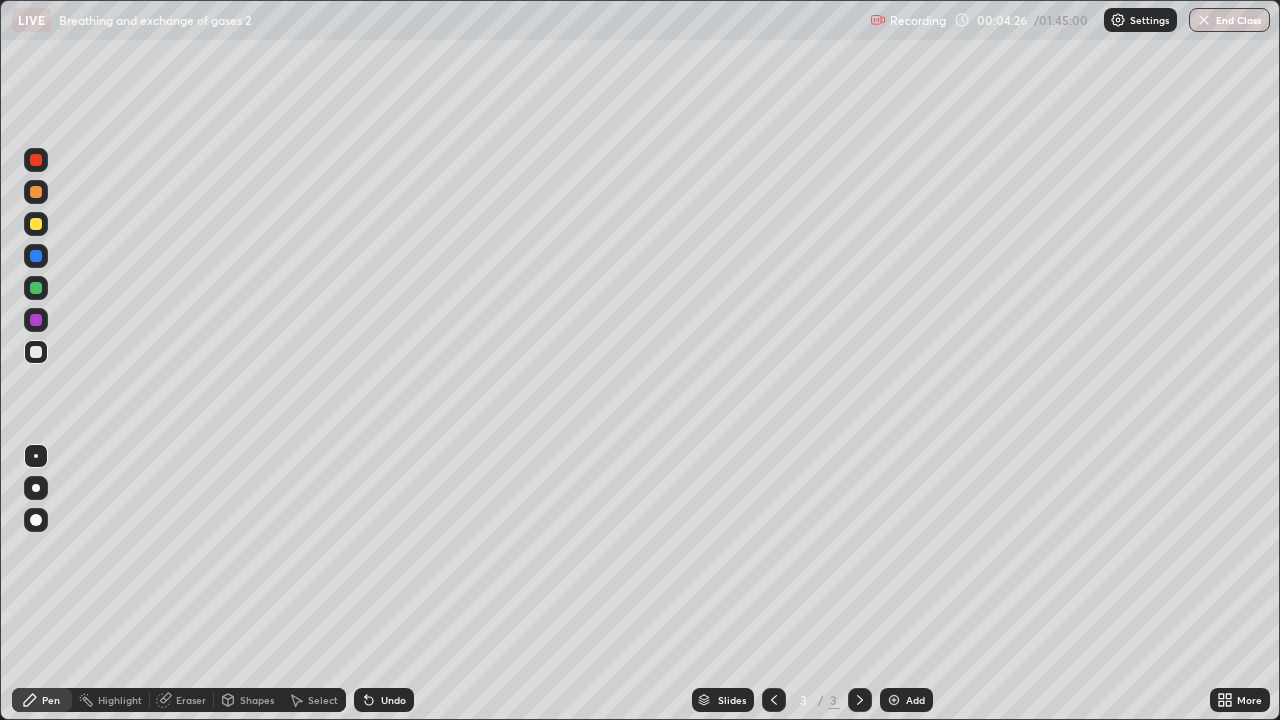 click at bounding box center [36, 224] 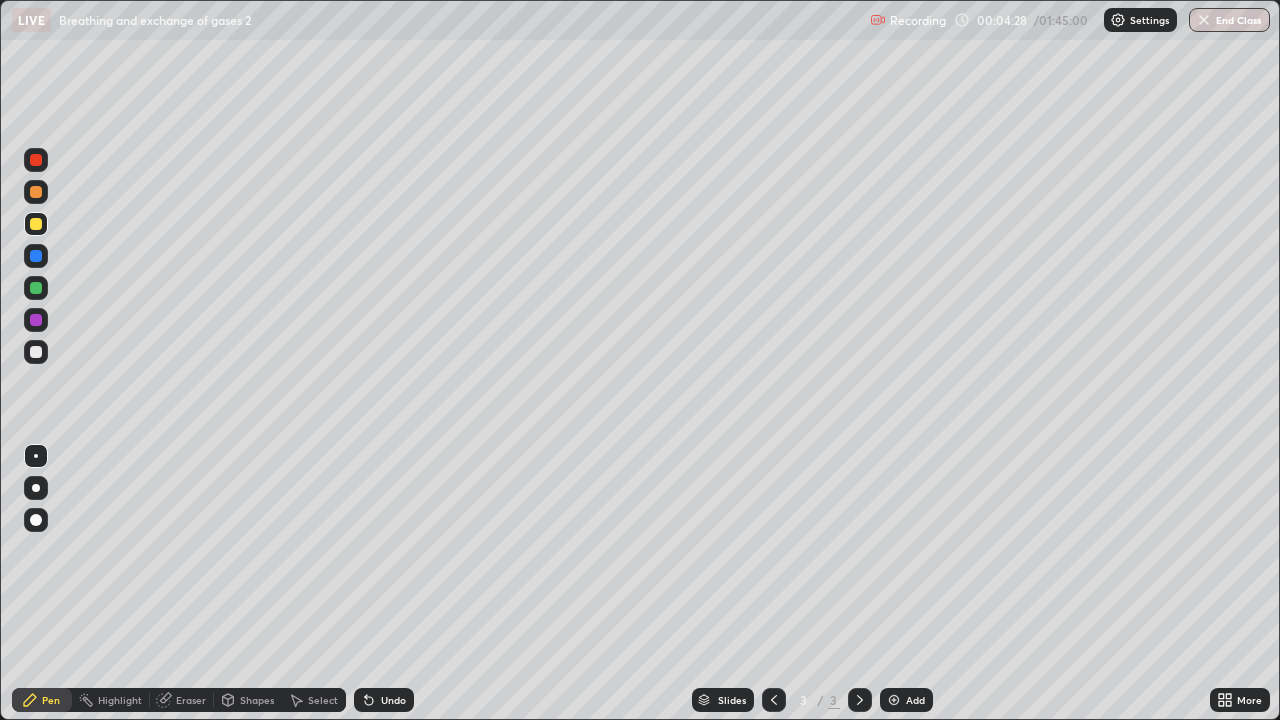 click at bounding box center (36, 352) 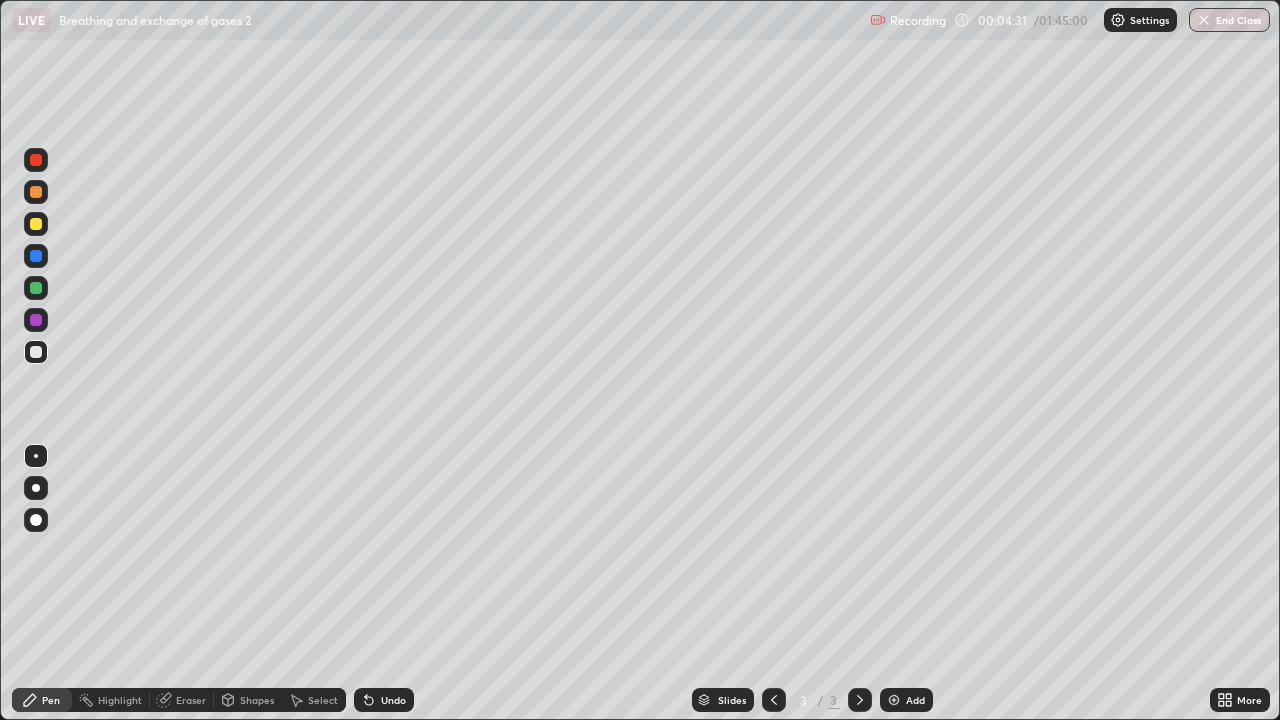 click on "Undo" at bounding box center [384, 700] 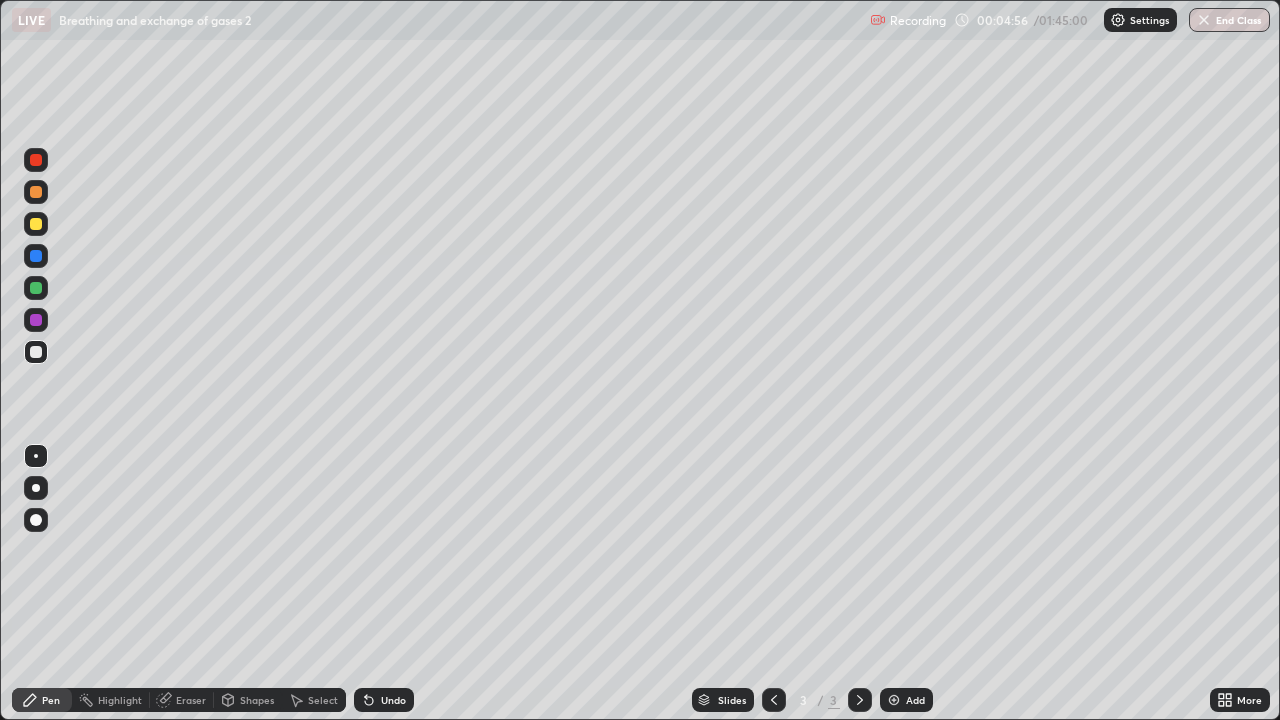 click on "Undo" at bounding box center (393, 700) 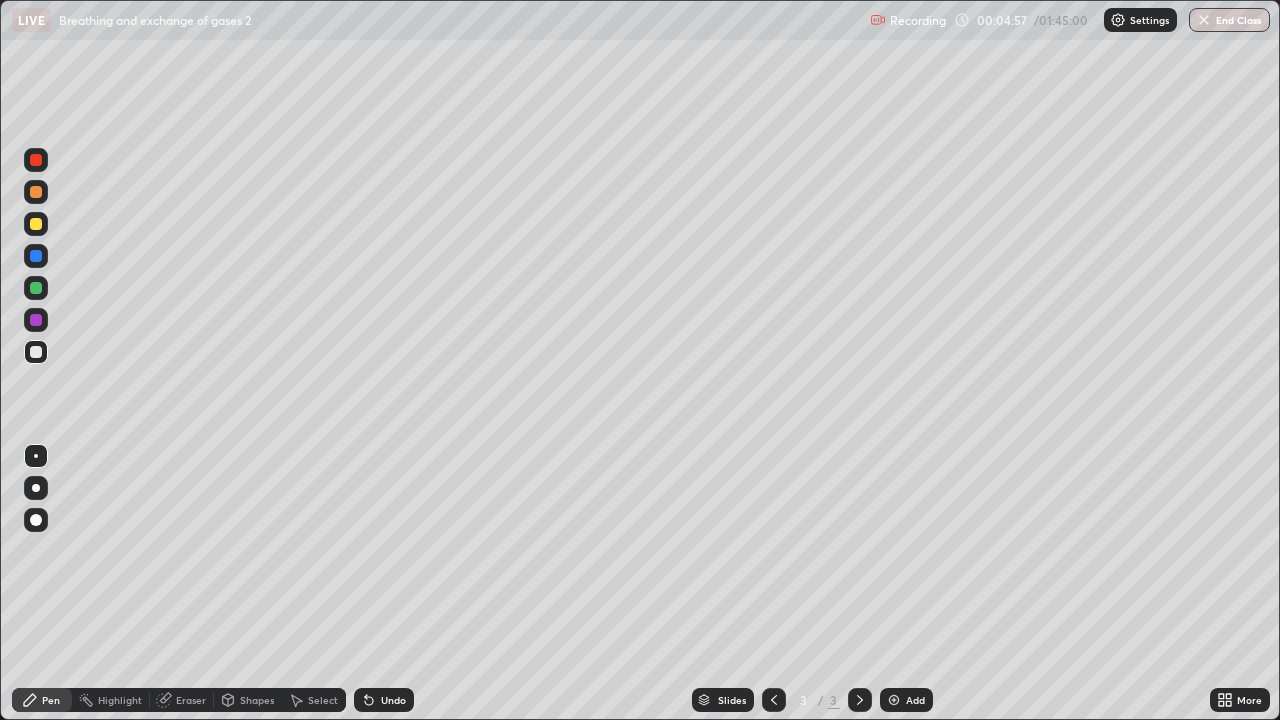 click 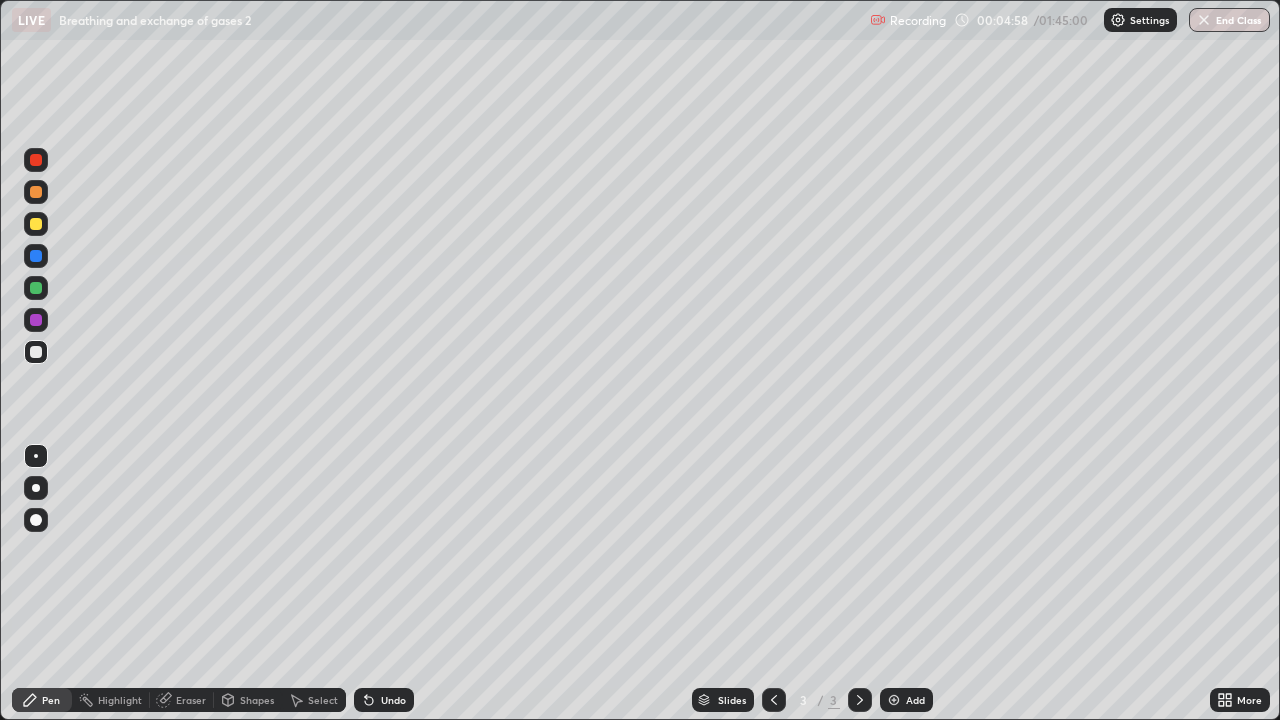 click on "Undo" at bounding box center (384, 700) 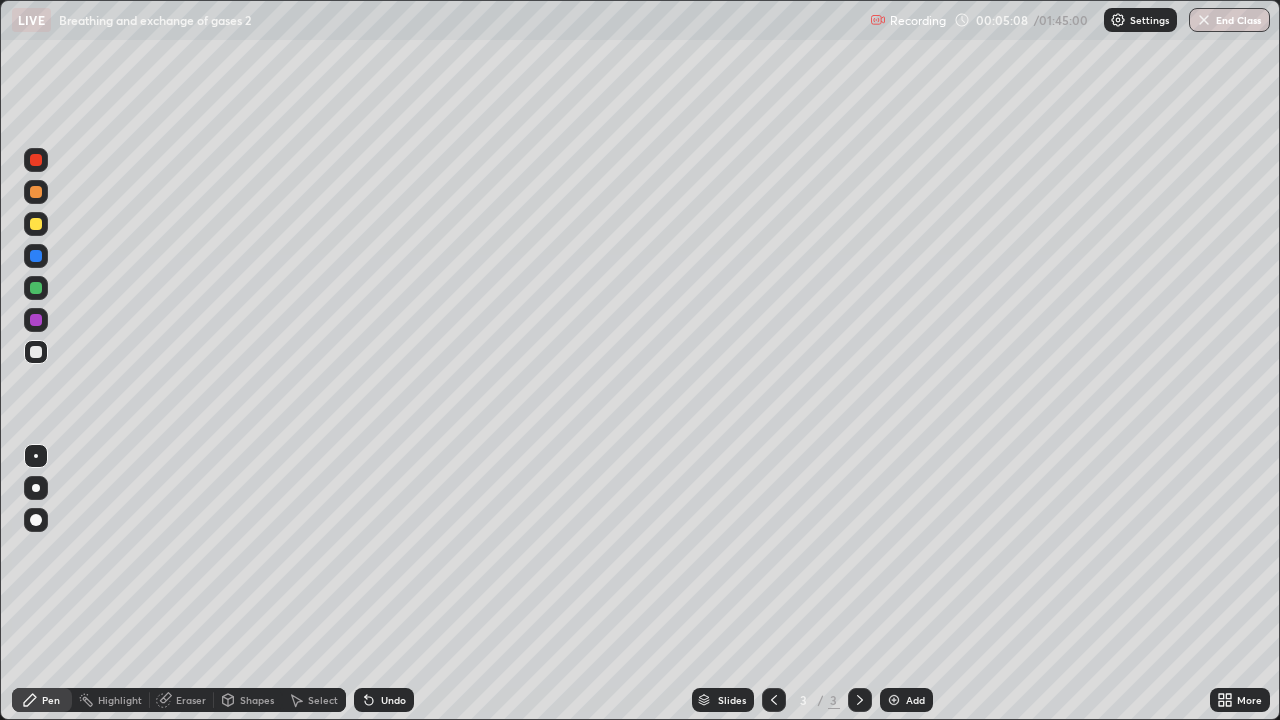 click 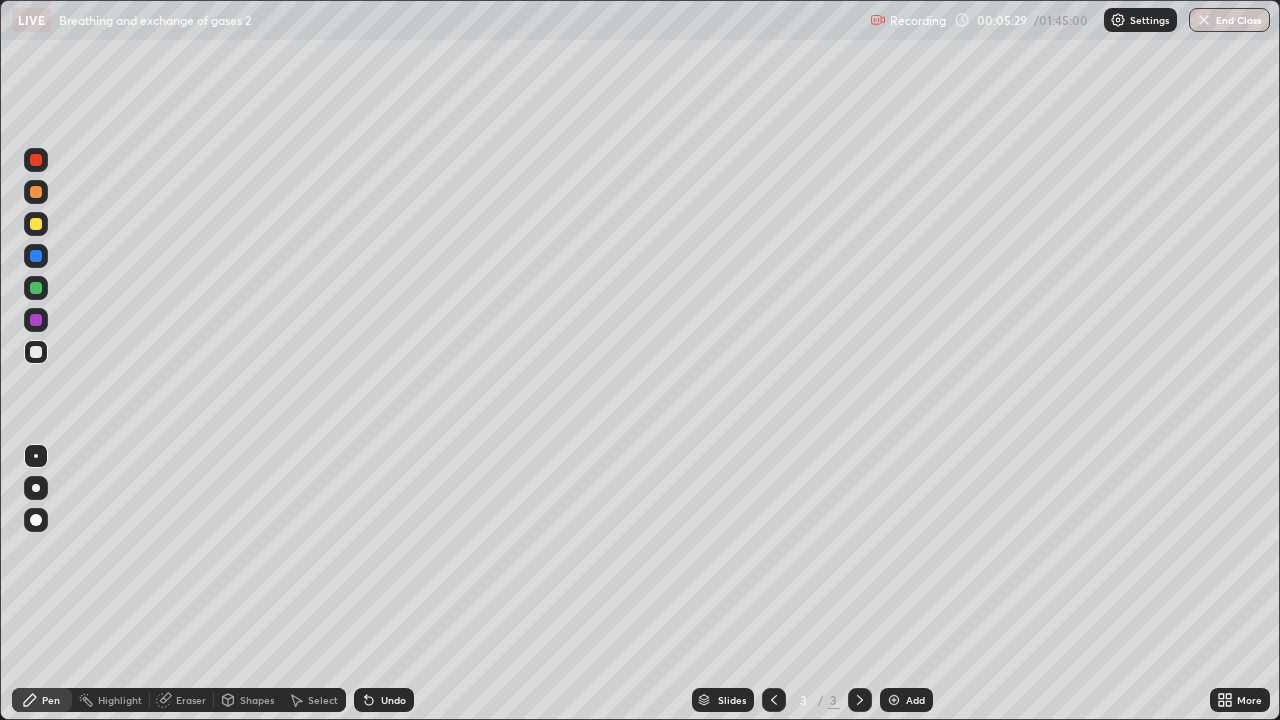 click on "Select" at bounding box center (323, 700) 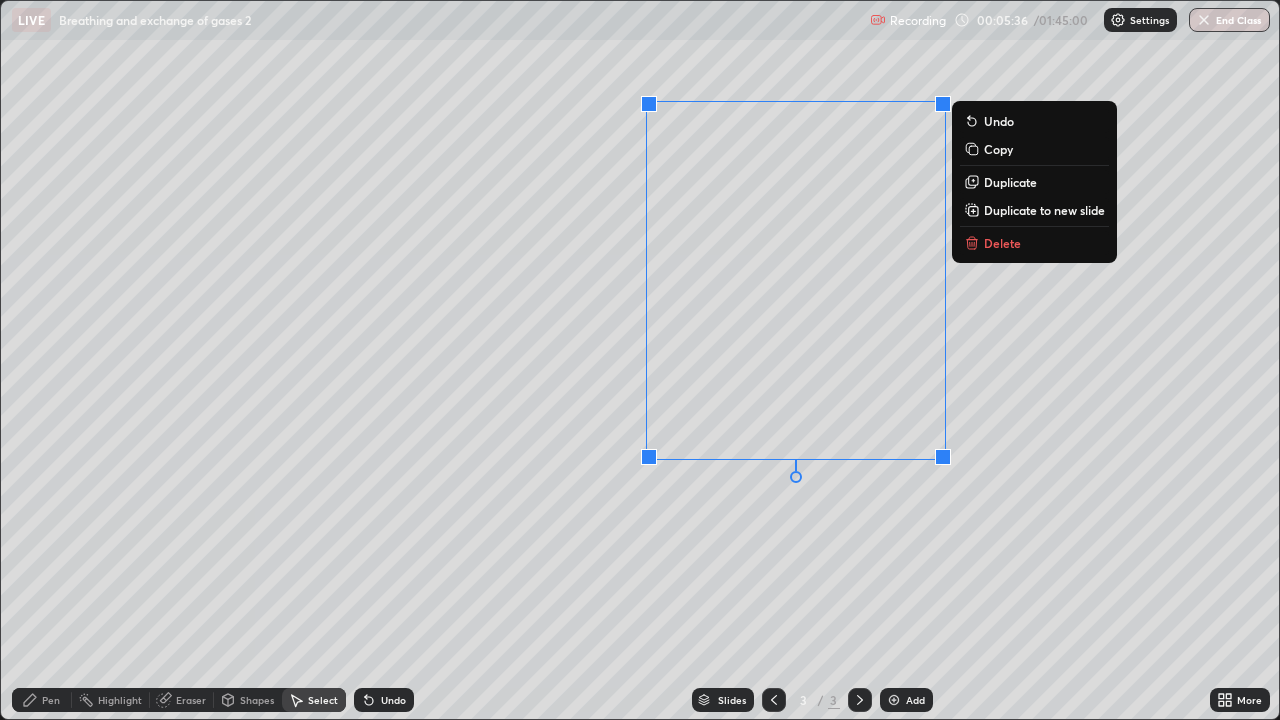 click on "Pen" at bounding box center [51, 700] 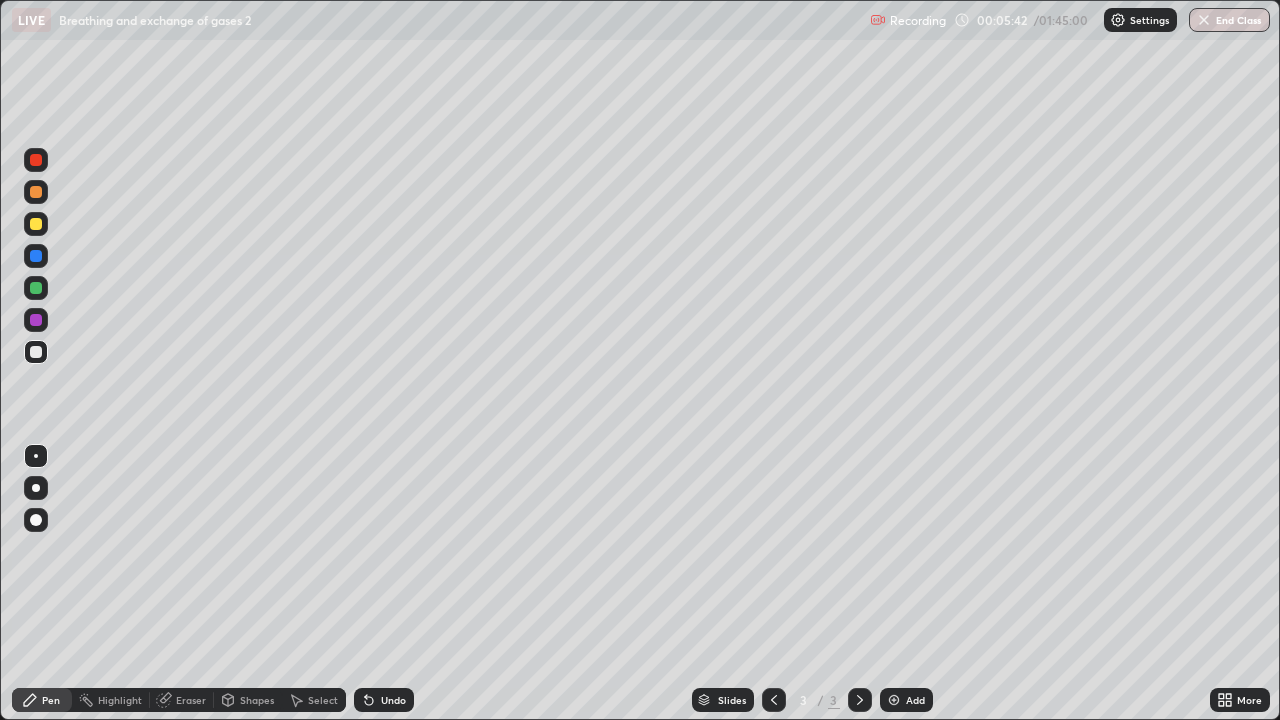 click 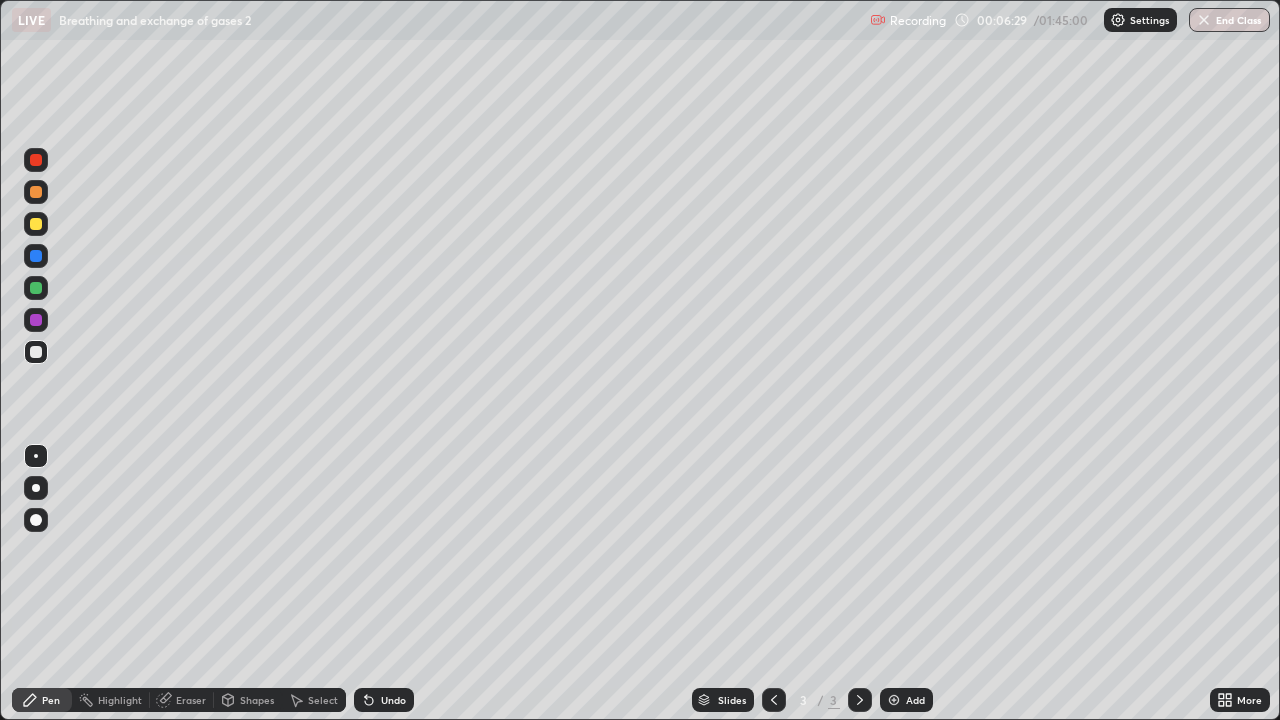click on "Eraser" at bounding box center [191, 700] 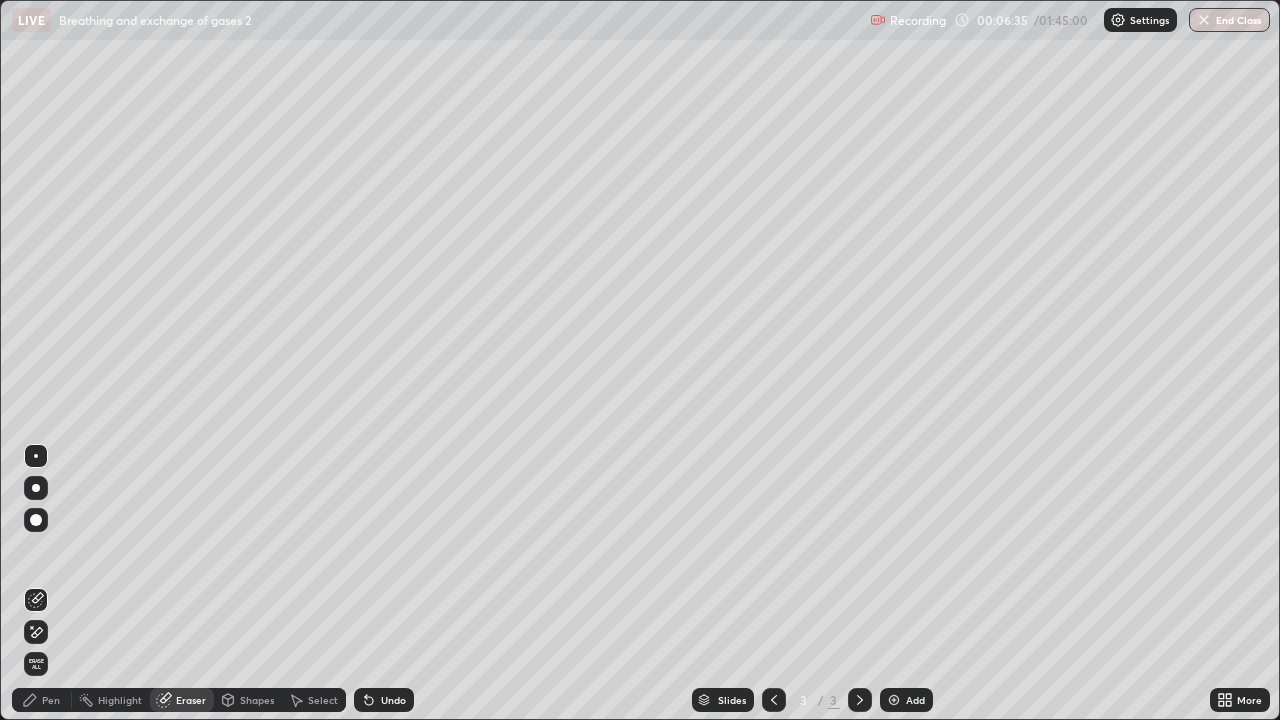 click on "Pen" at bounding box center [51, 700] 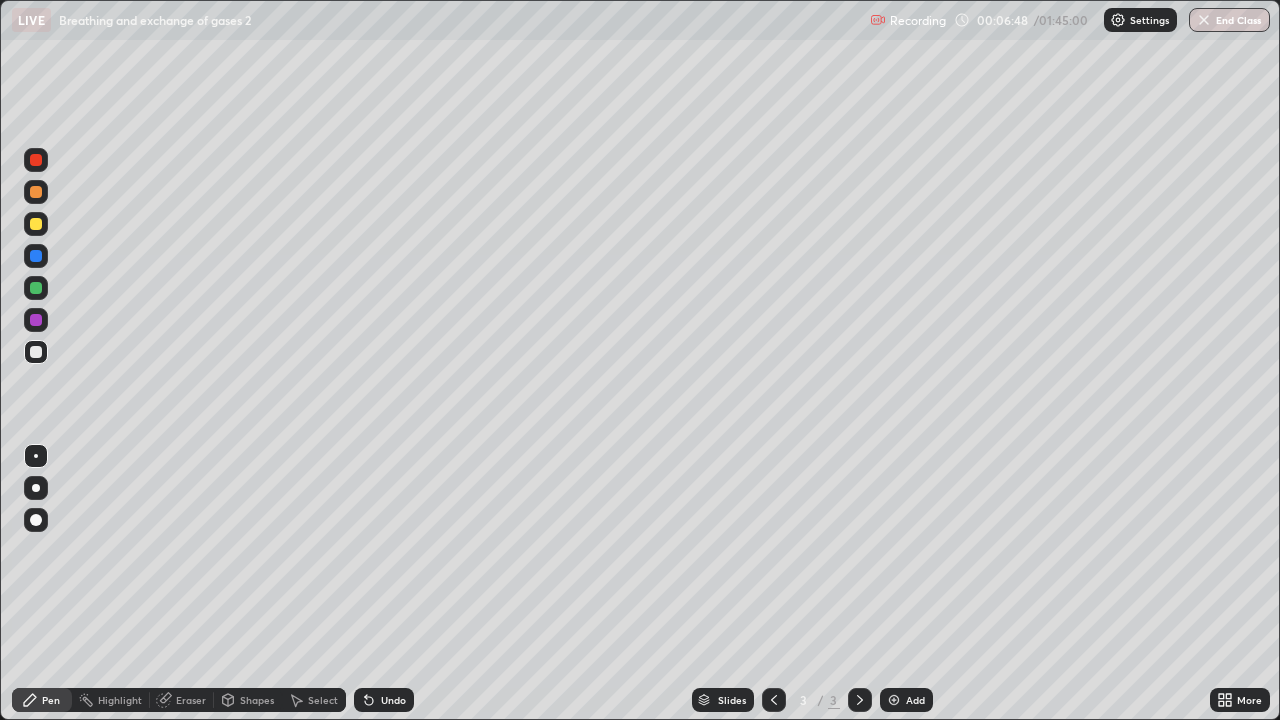 click 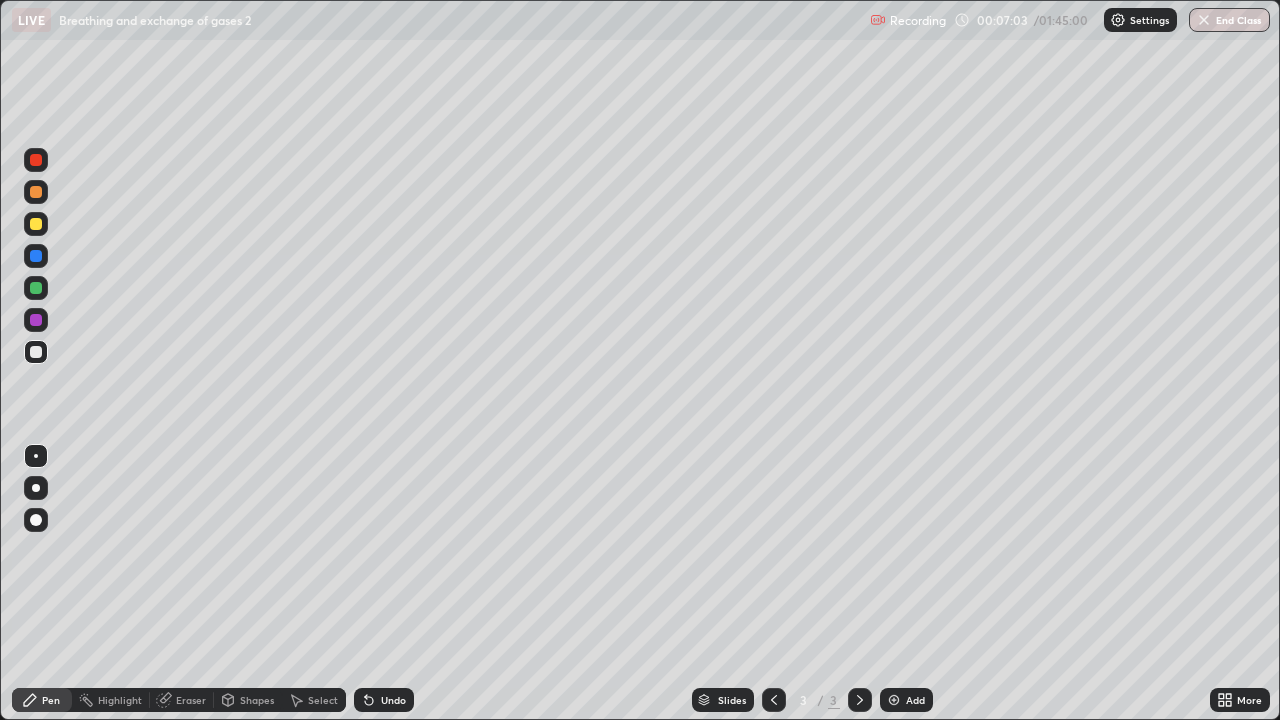 click on "Eraser" at bounding box center (191, 700) 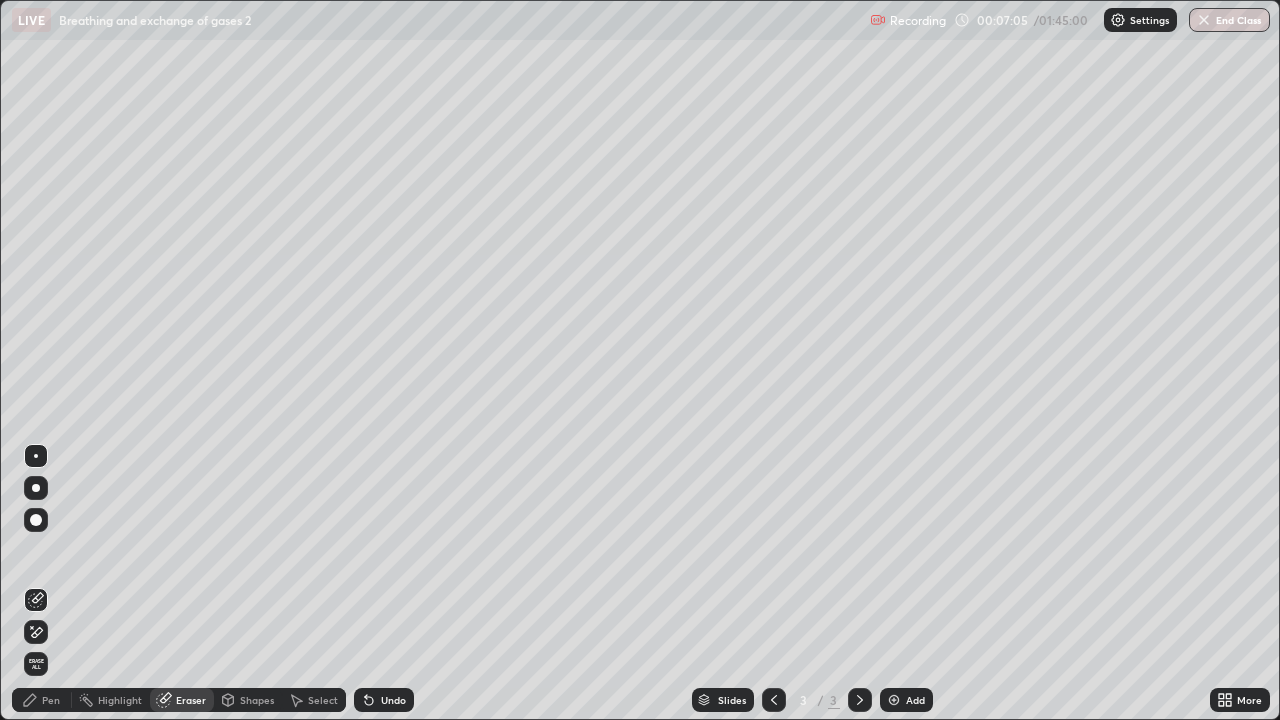 click on "Pen" at bounding box center (51, 700) 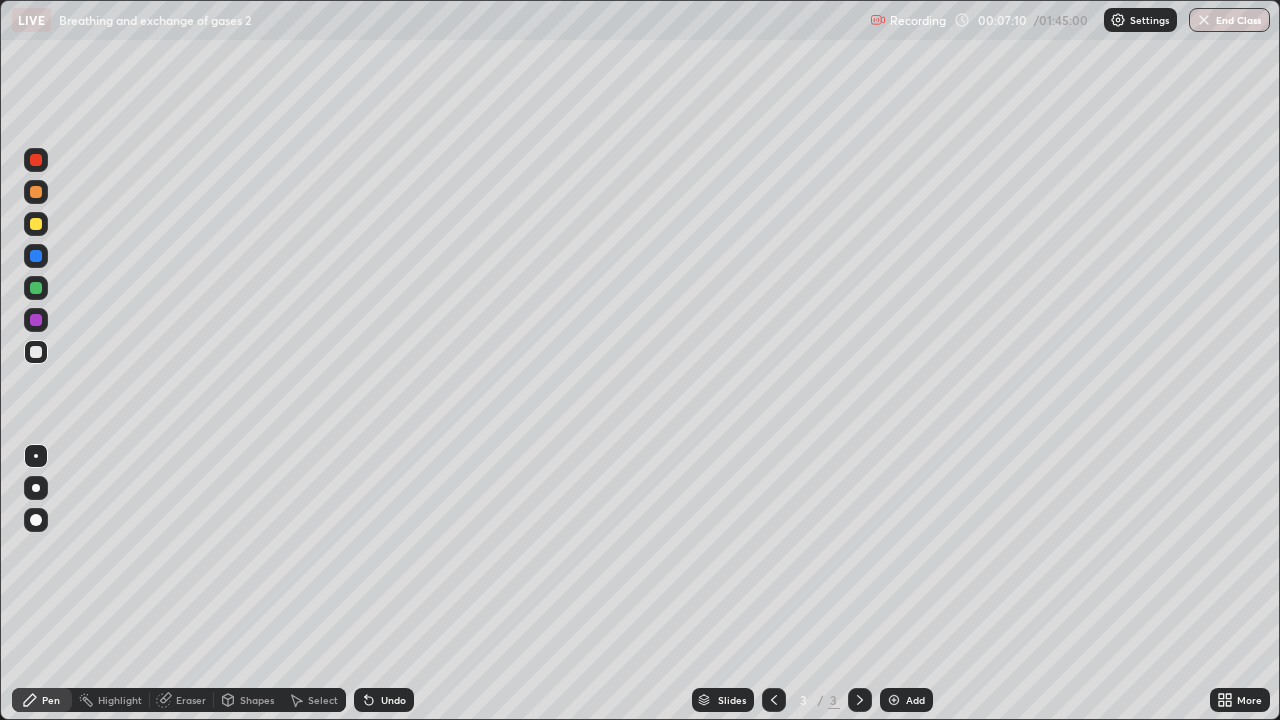 click 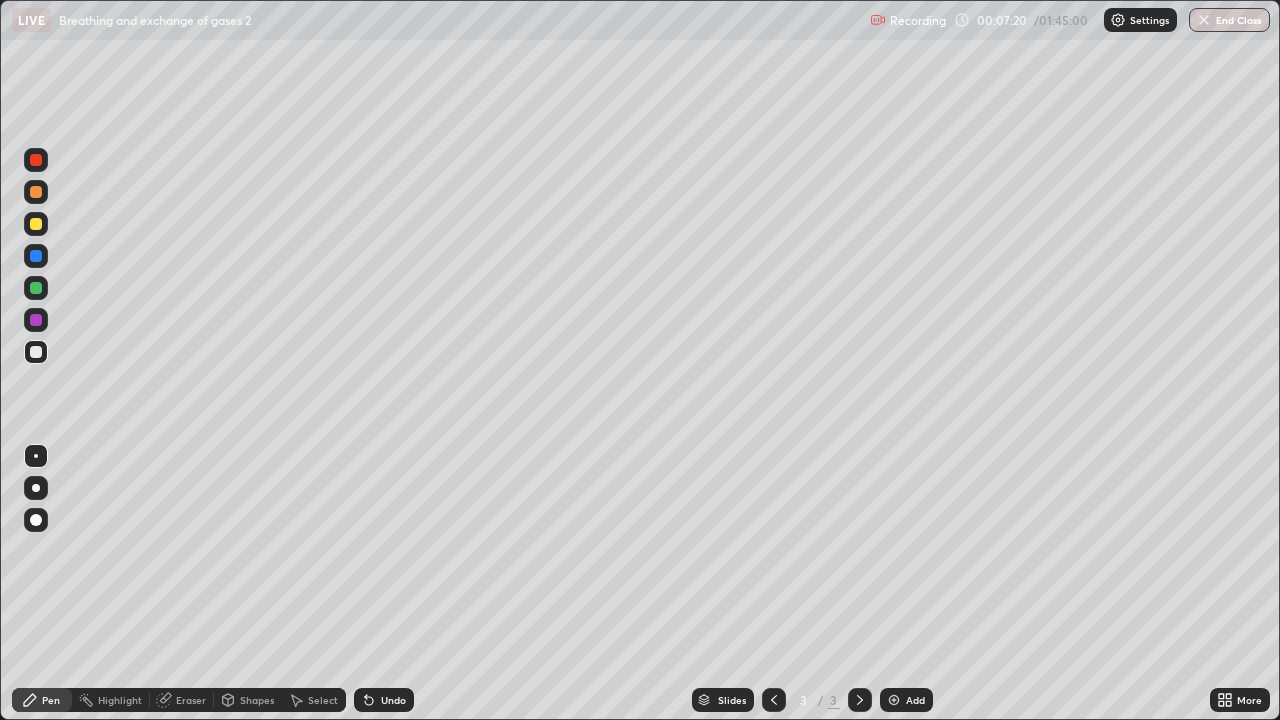 click 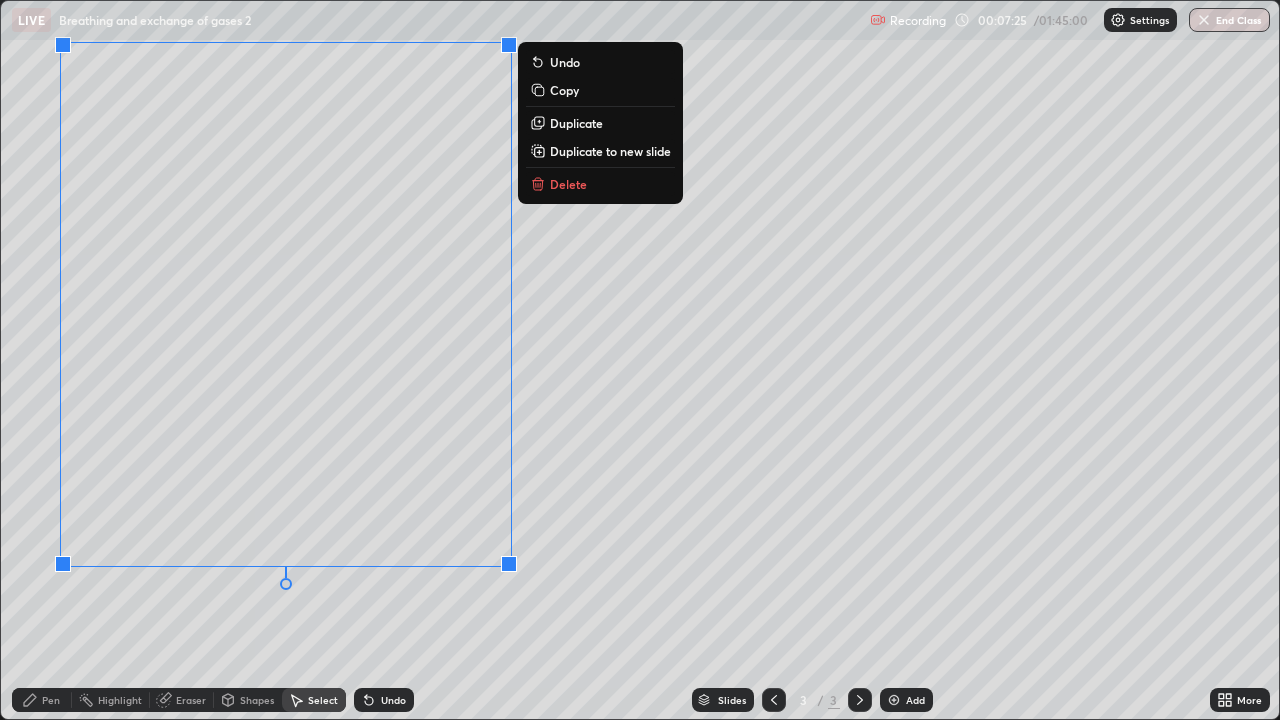 click 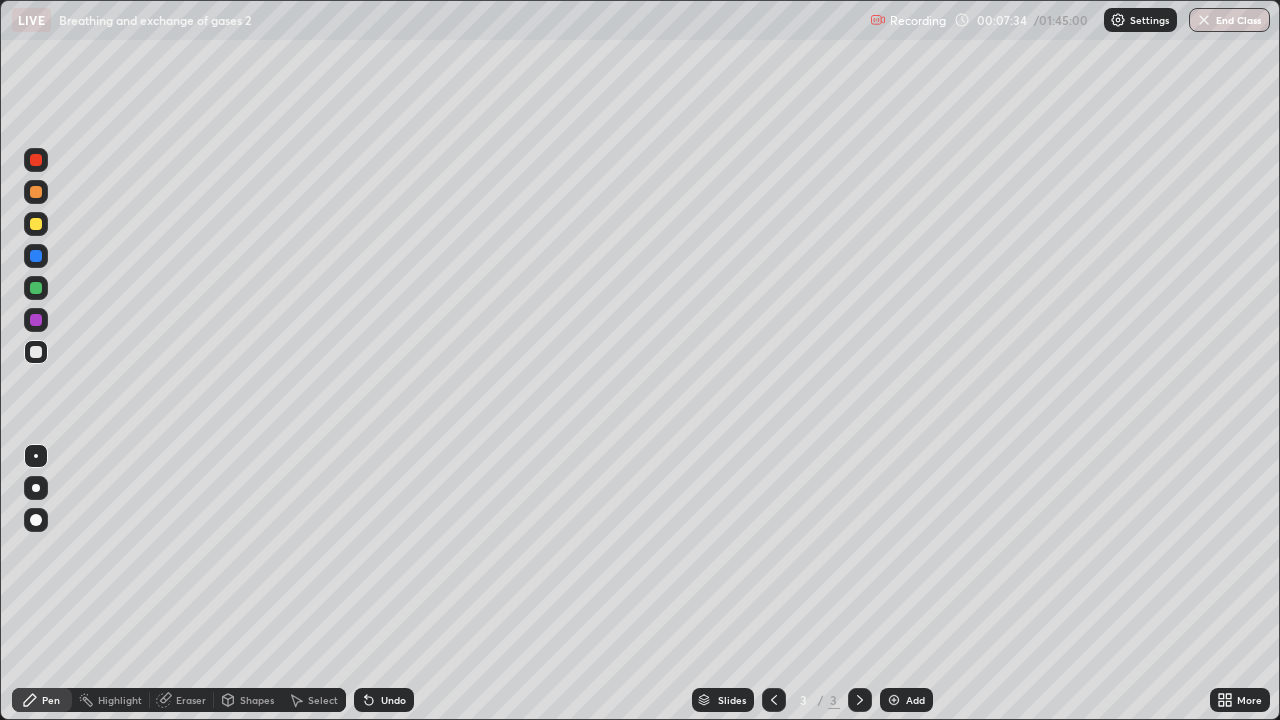 click at bounding box center [36, 224] 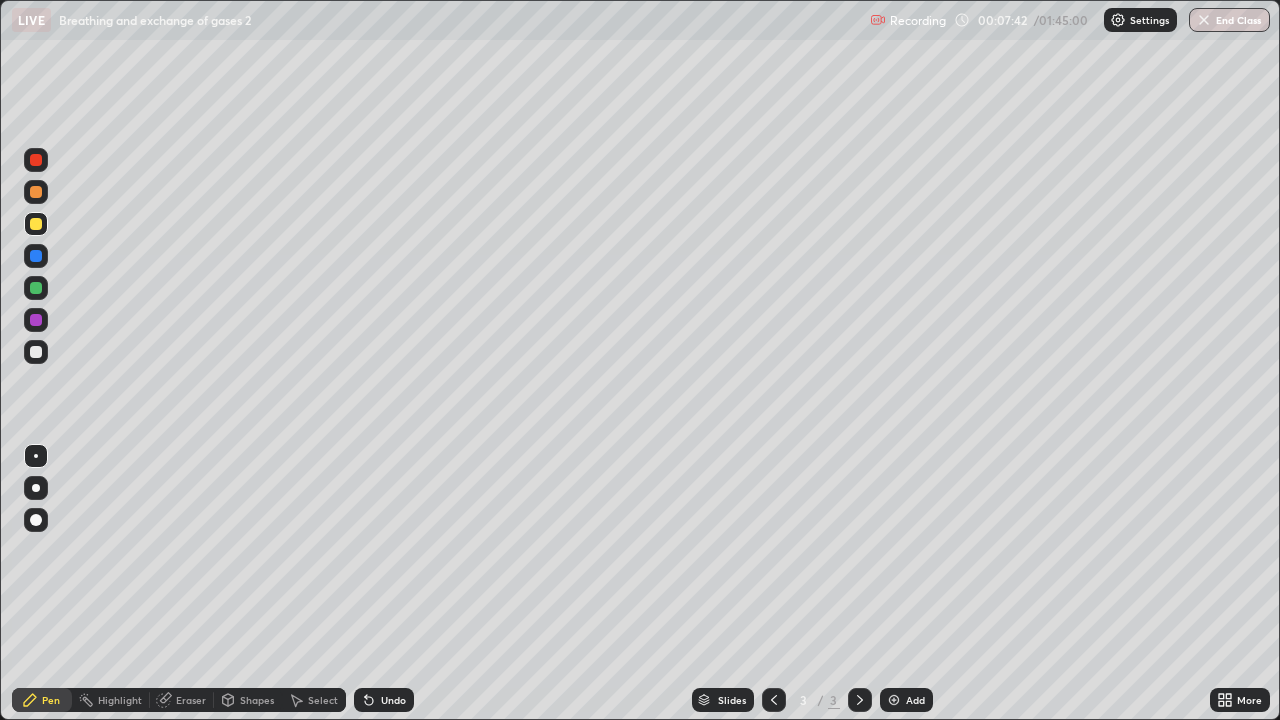 click on "Eraser" at bounding box center (191, 700) 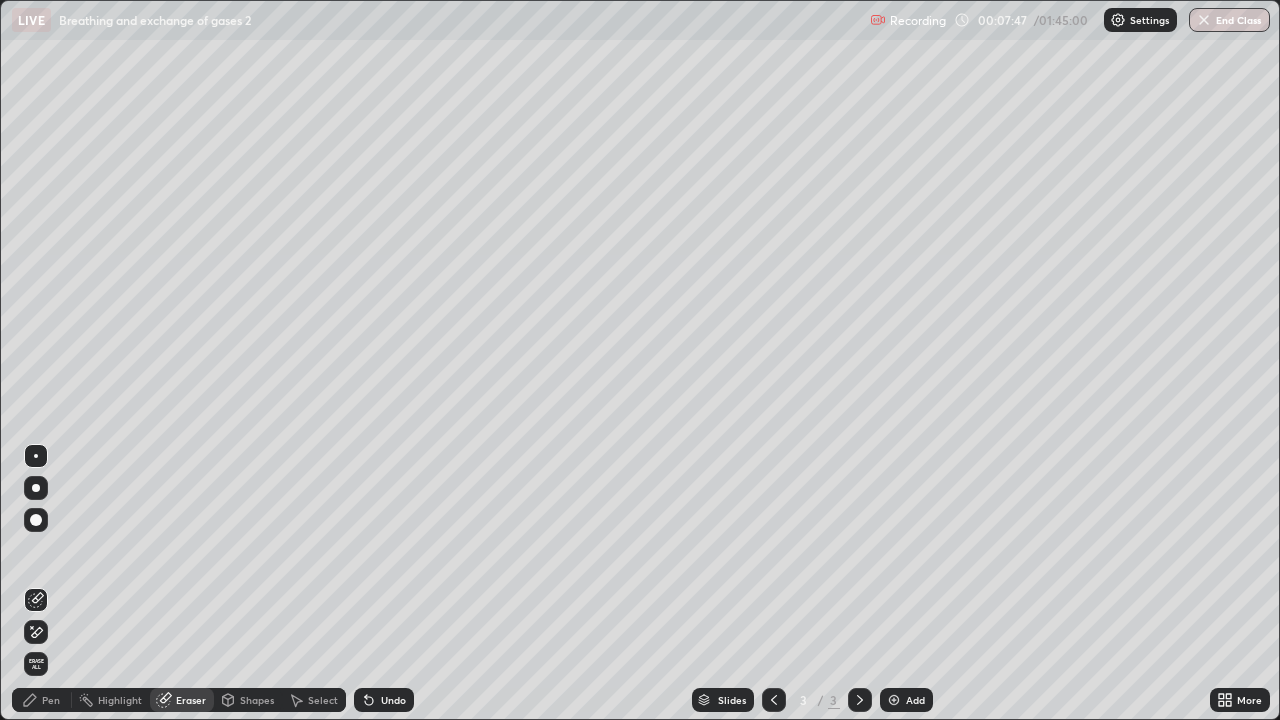 click on "Pen" at bounding box center [51, 700] 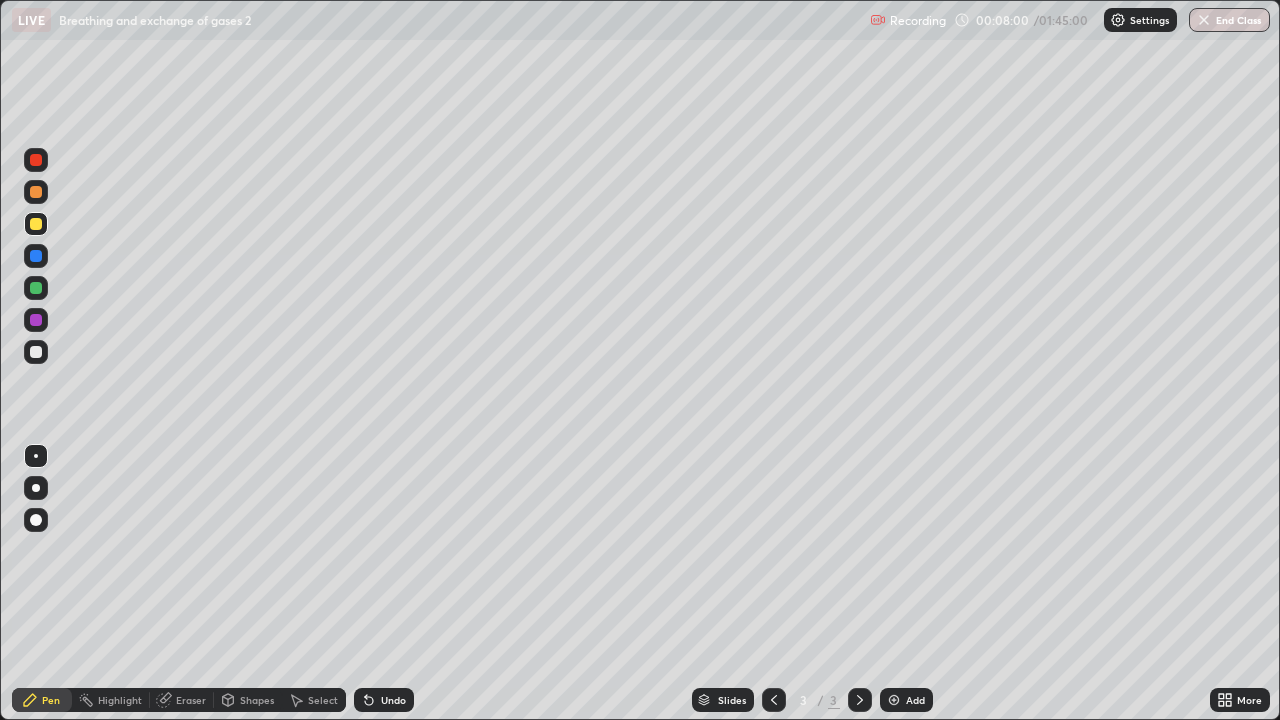 click at bounding box center [36, 192] 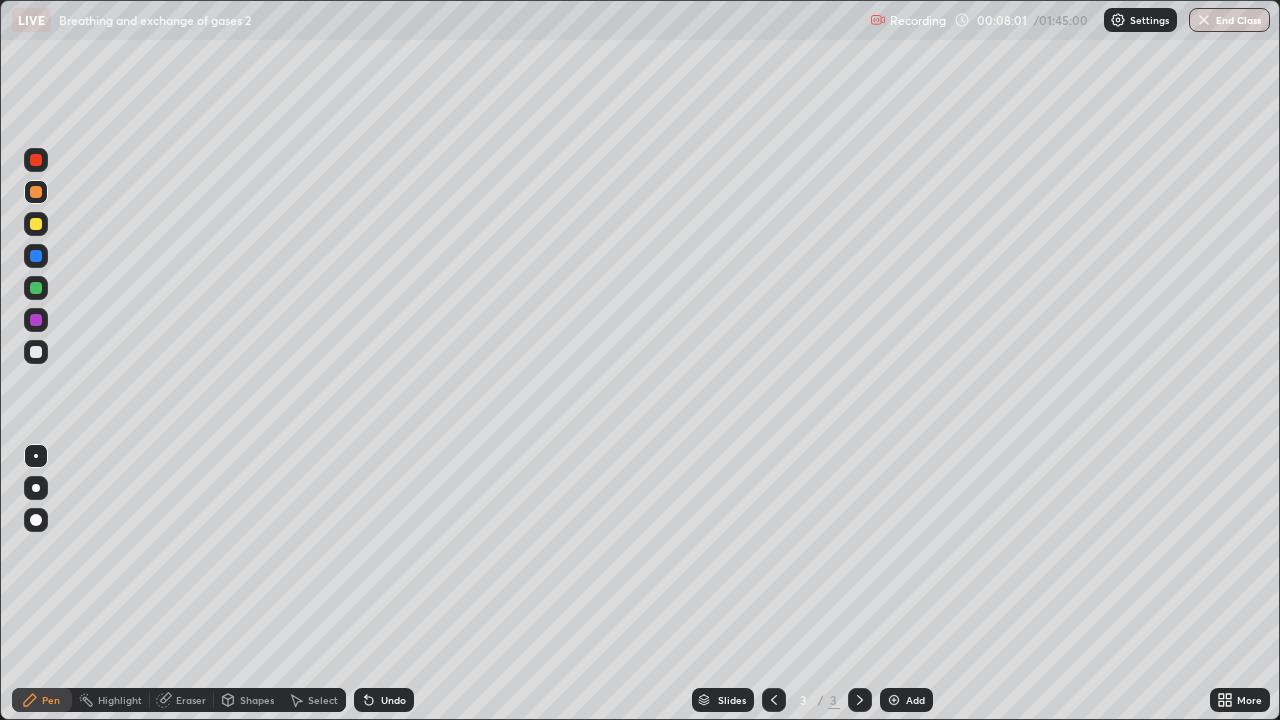 click at bounding box center [36, 520] 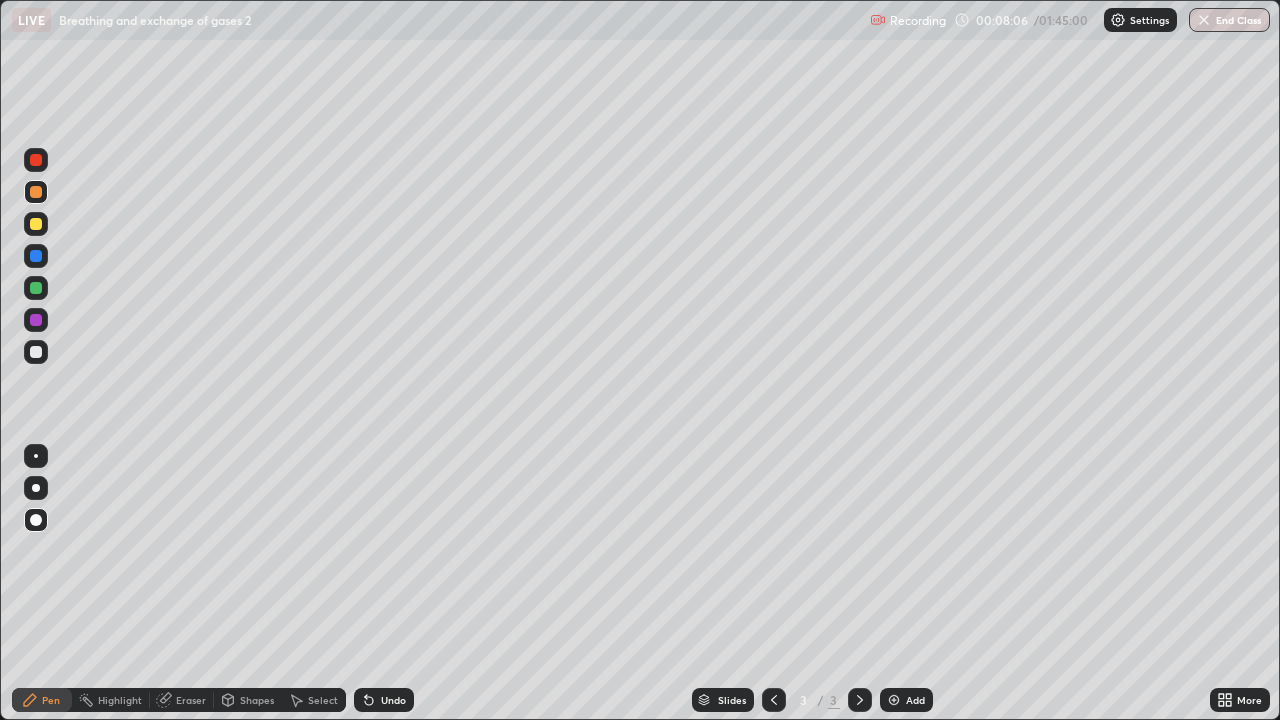 click at bounding box center [36, 352] 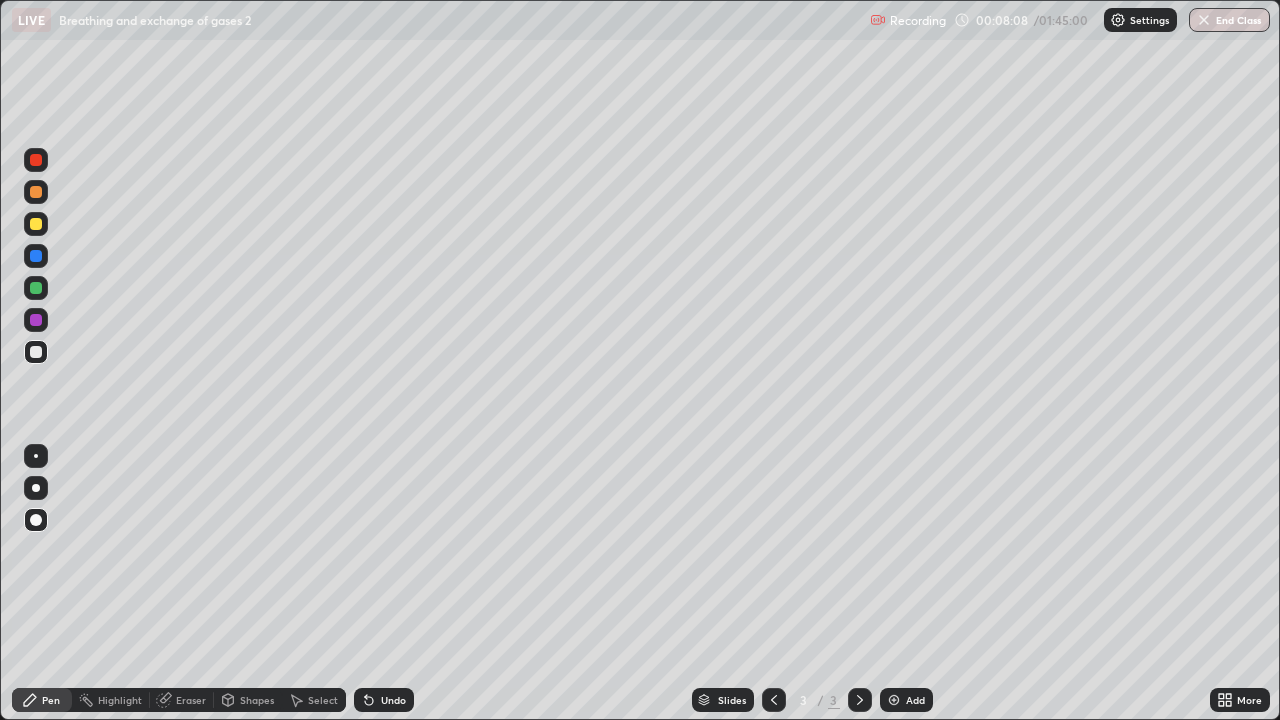 click at bounding box center (36, 456) 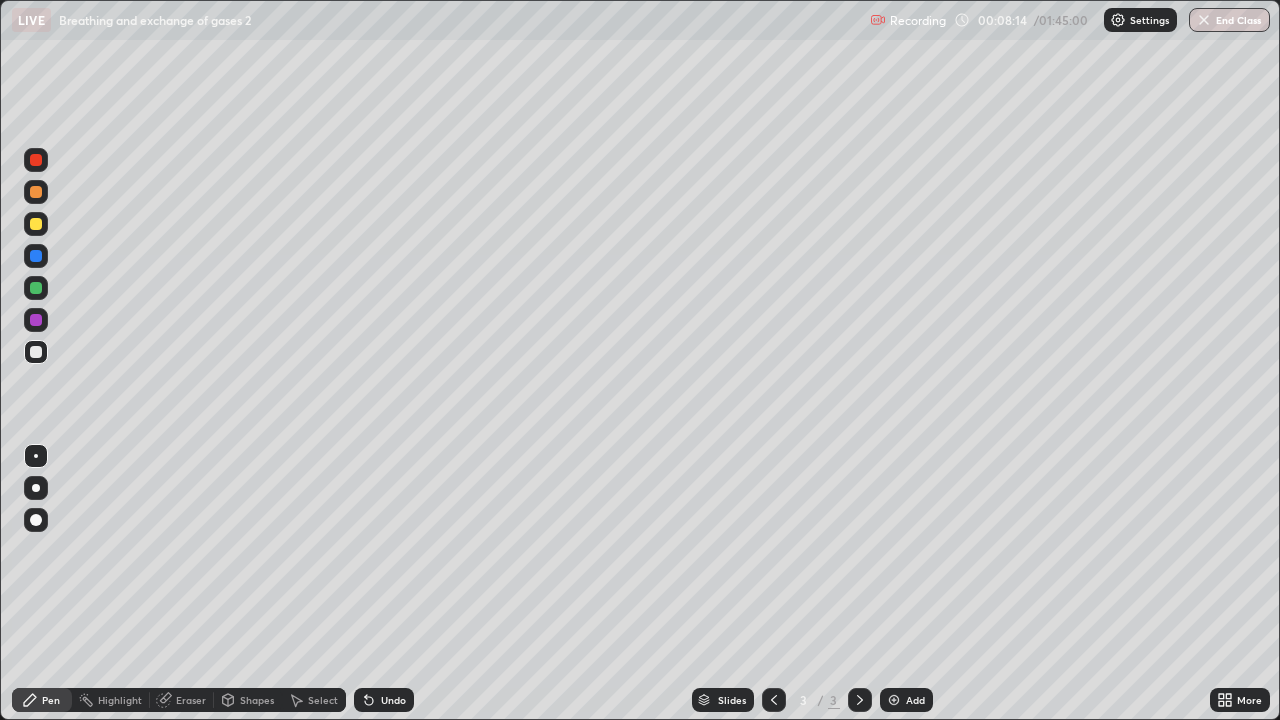 click at bounding box center [36, 224] 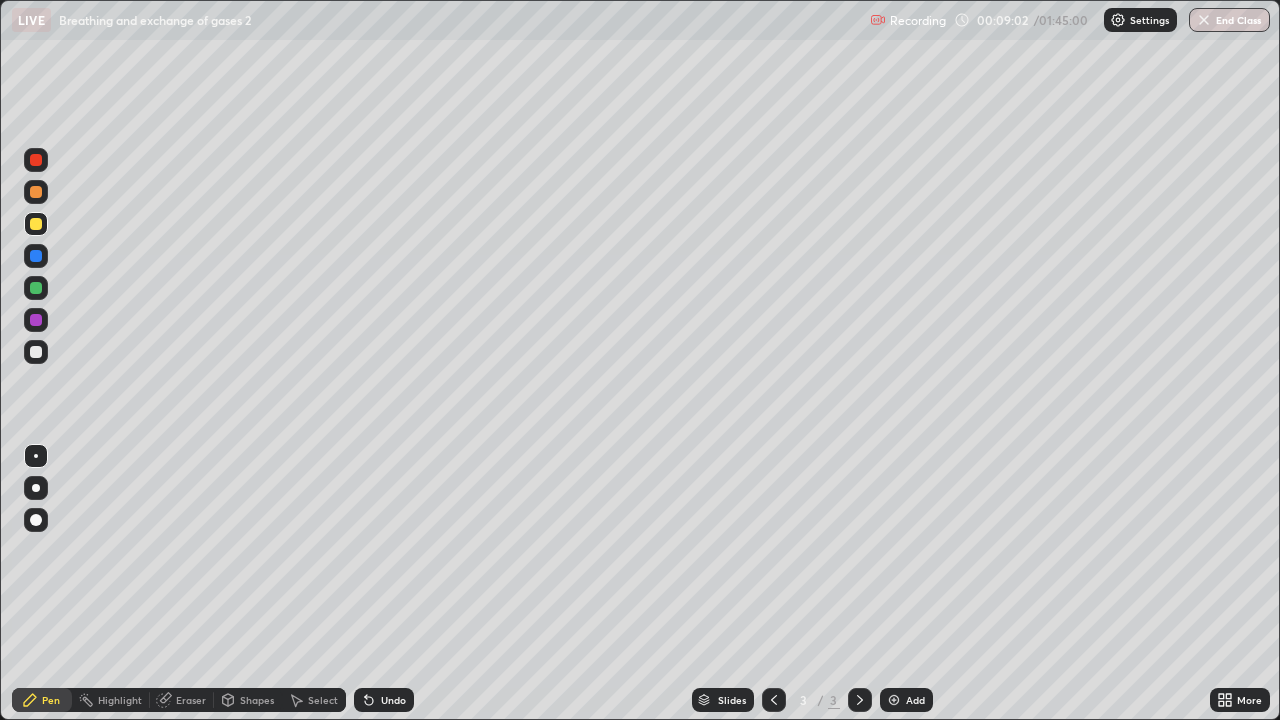 click on "Eraser" at bounding box center (182, 700) 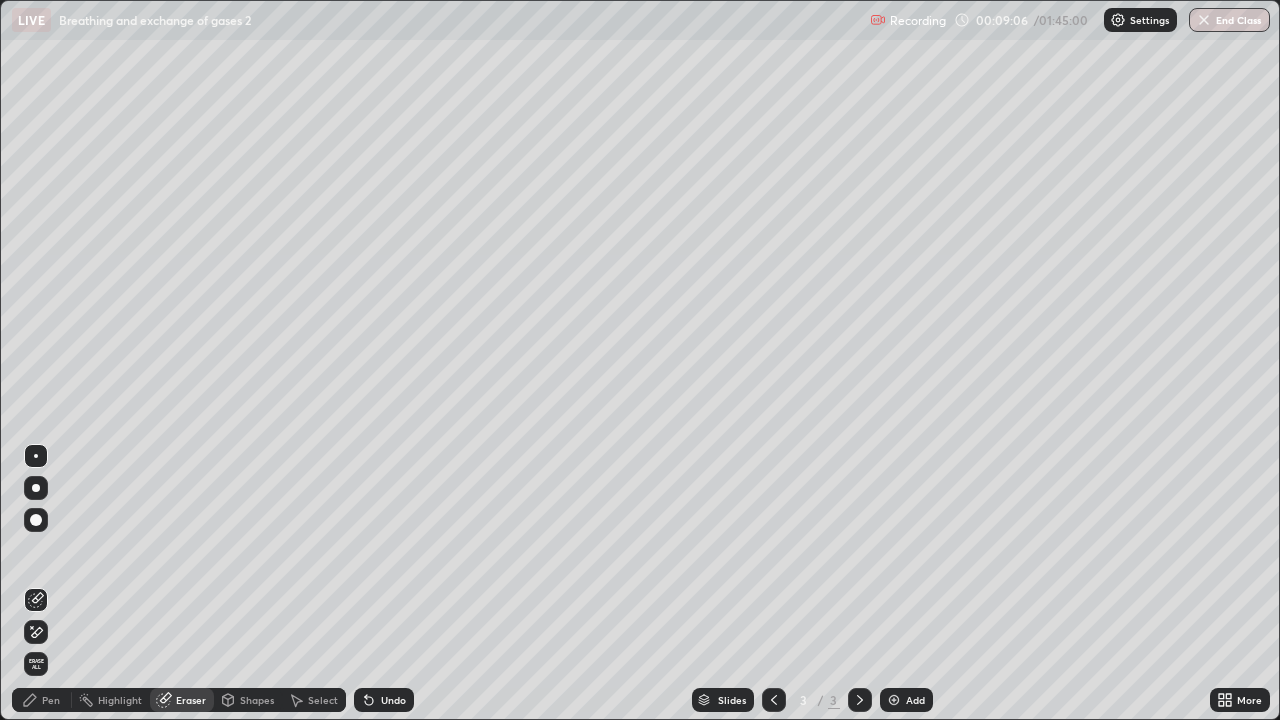 click on "Pen" at bounding box center (51, 700) 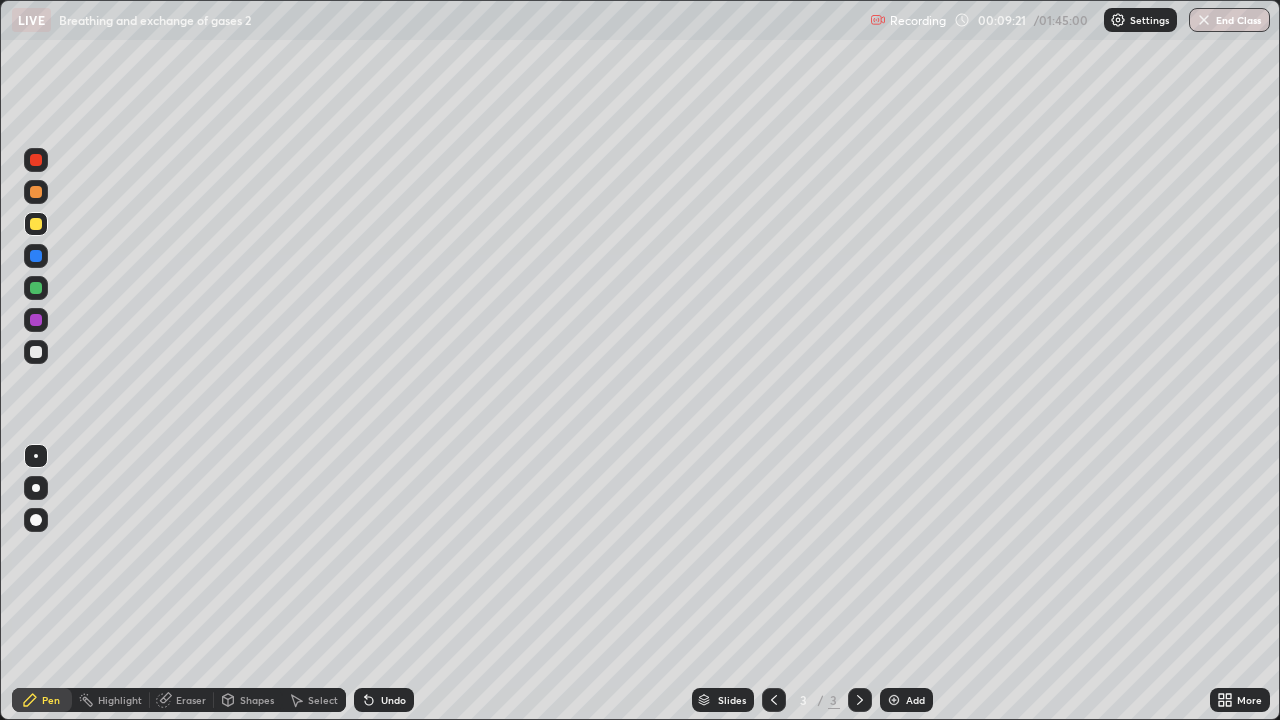click at bounding box center [36, 192] 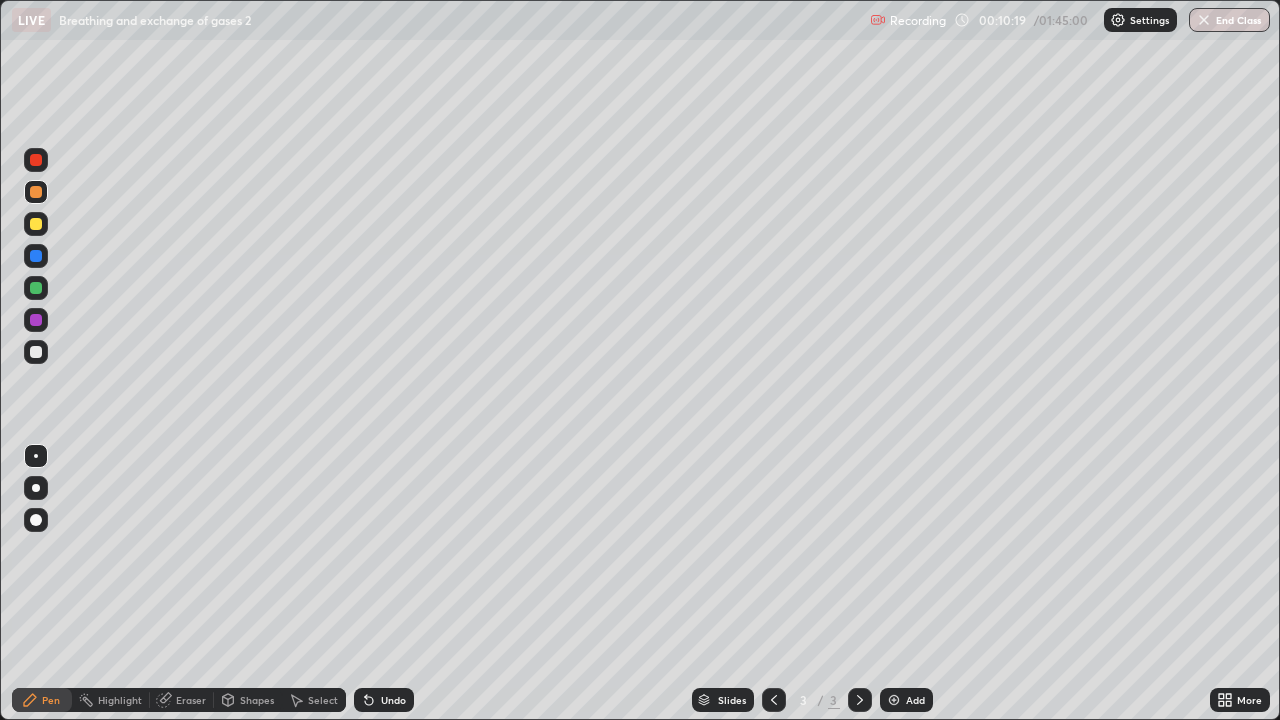 click at bounding box center (36, 352) 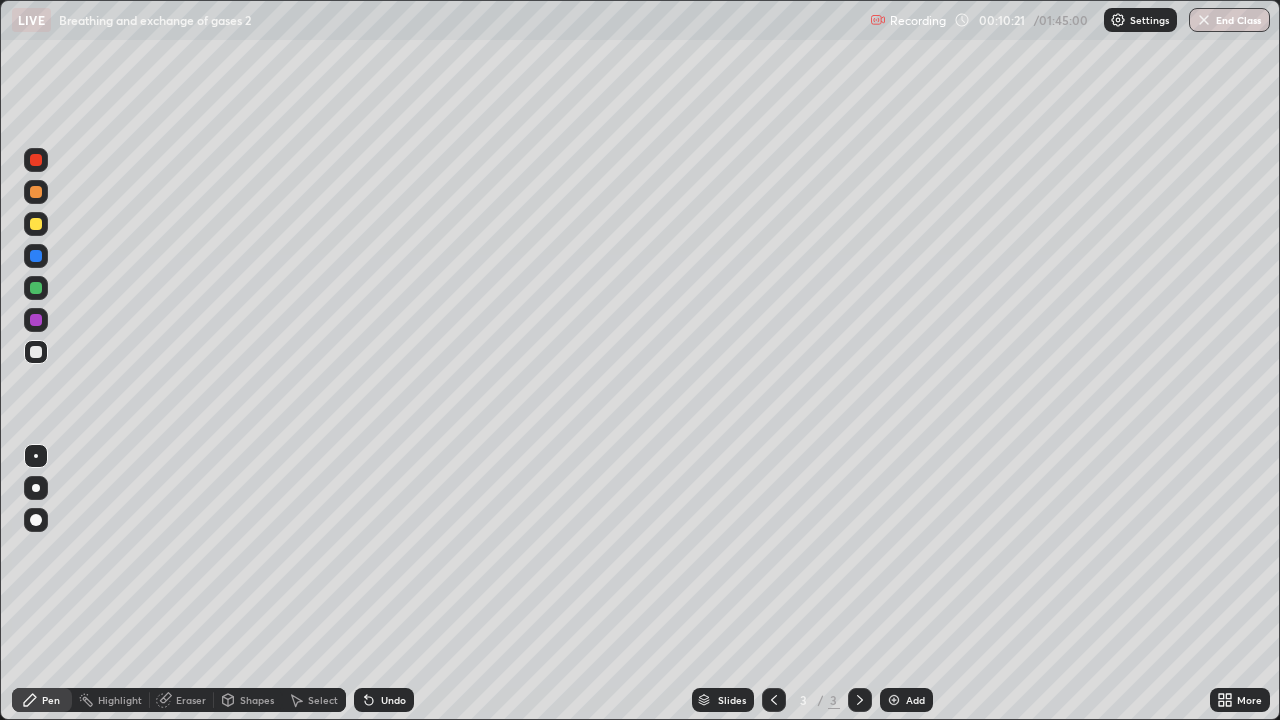 click at bounding box center [36, 224] 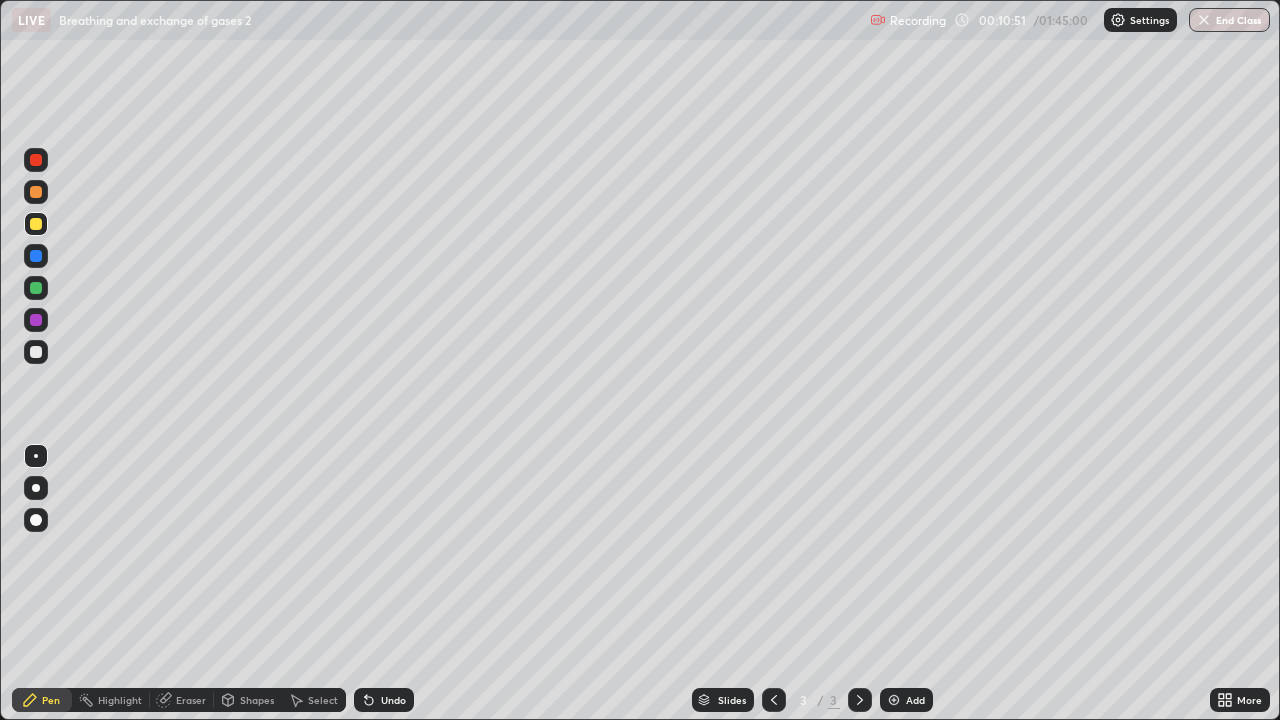 click at bounding box center [36, 352] 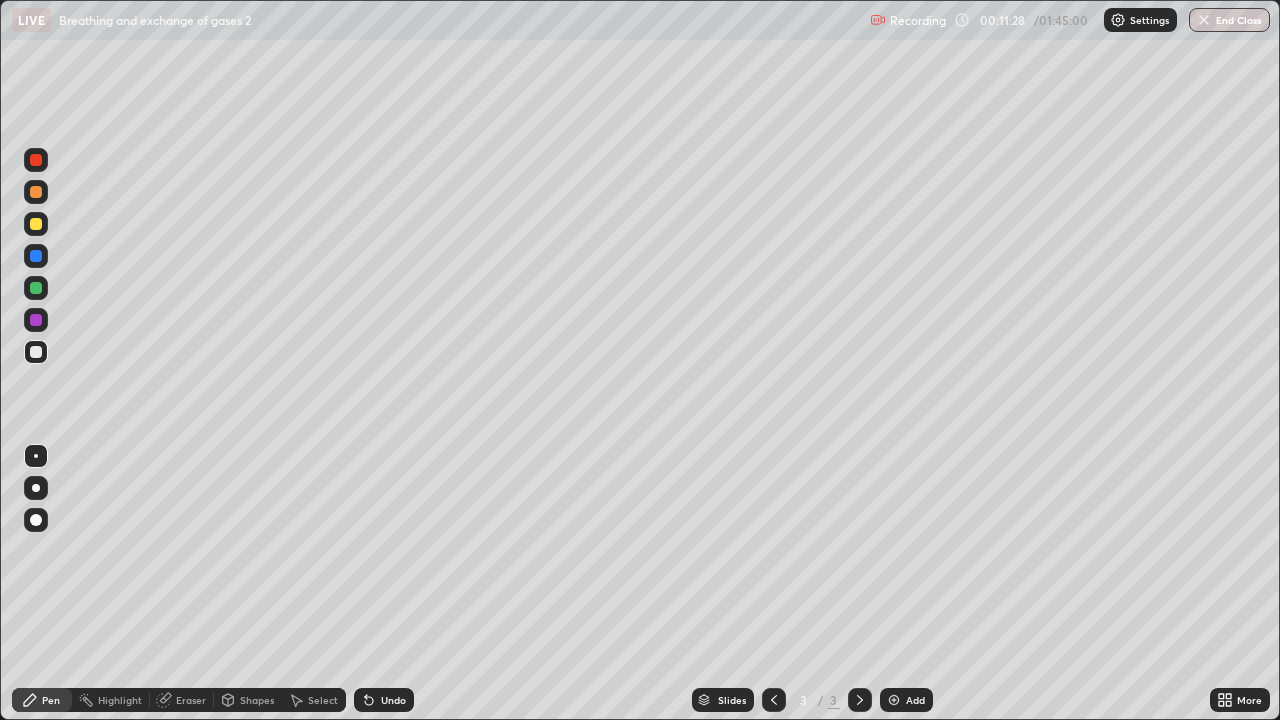 click at bounding box center (36, 224) 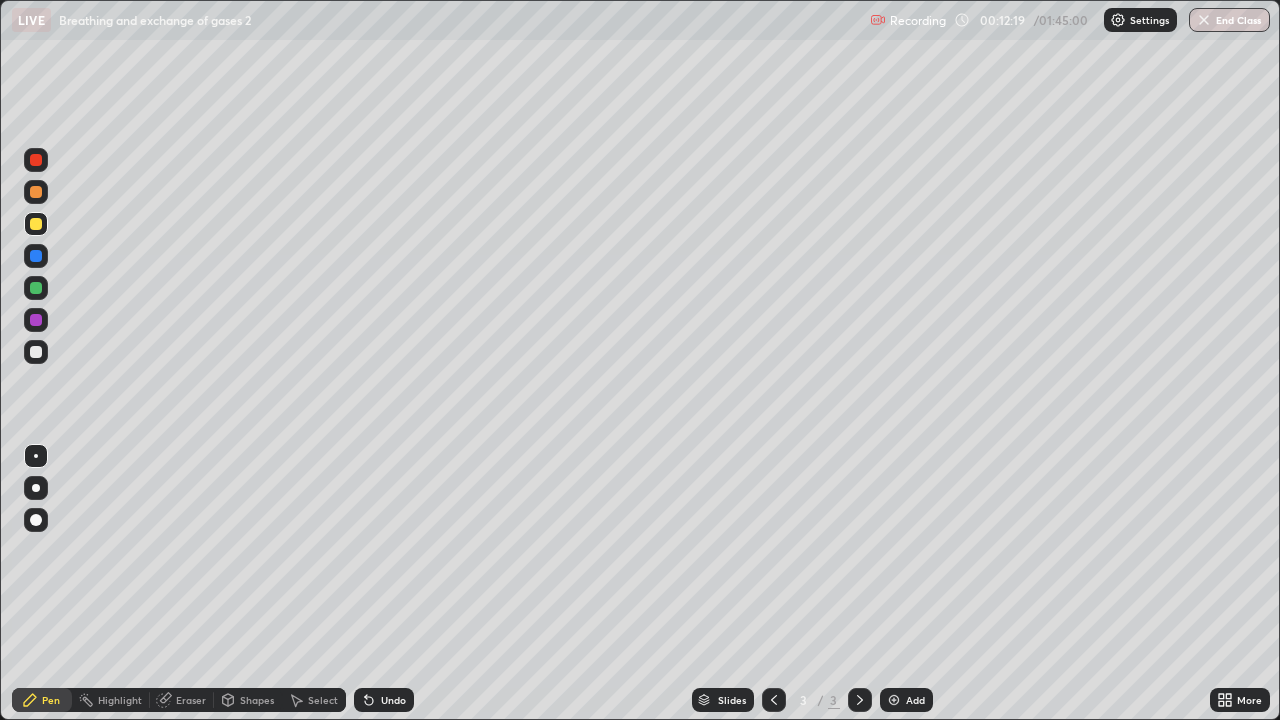 click at bounding box center (36, 352) 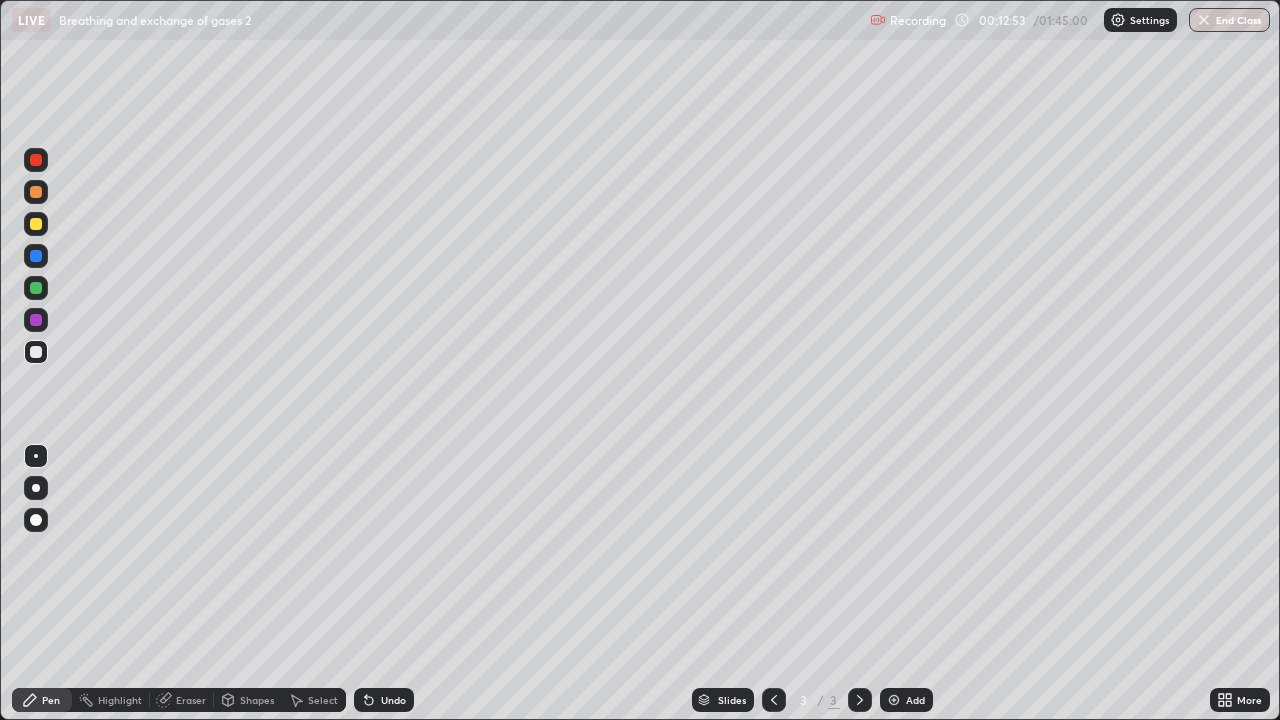 click on "Eraser" at bounding box center [191, 700] 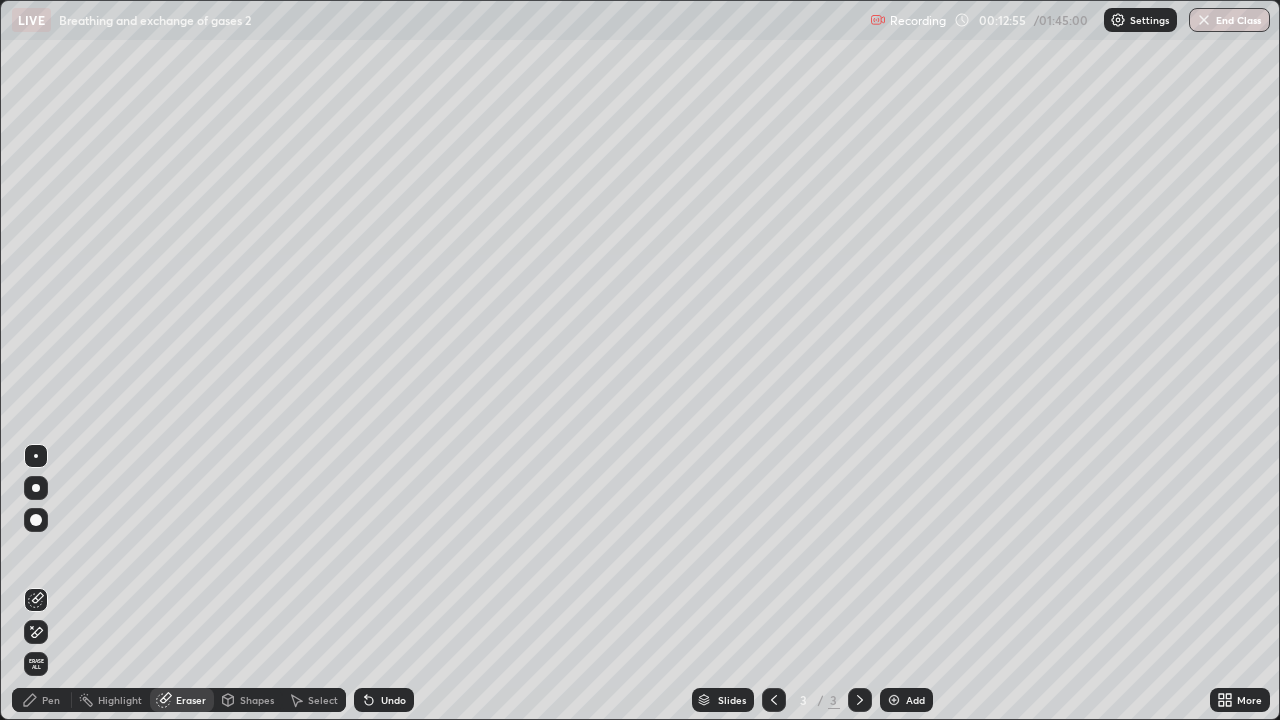 click on "Pen" at bounding box center (51, 700) 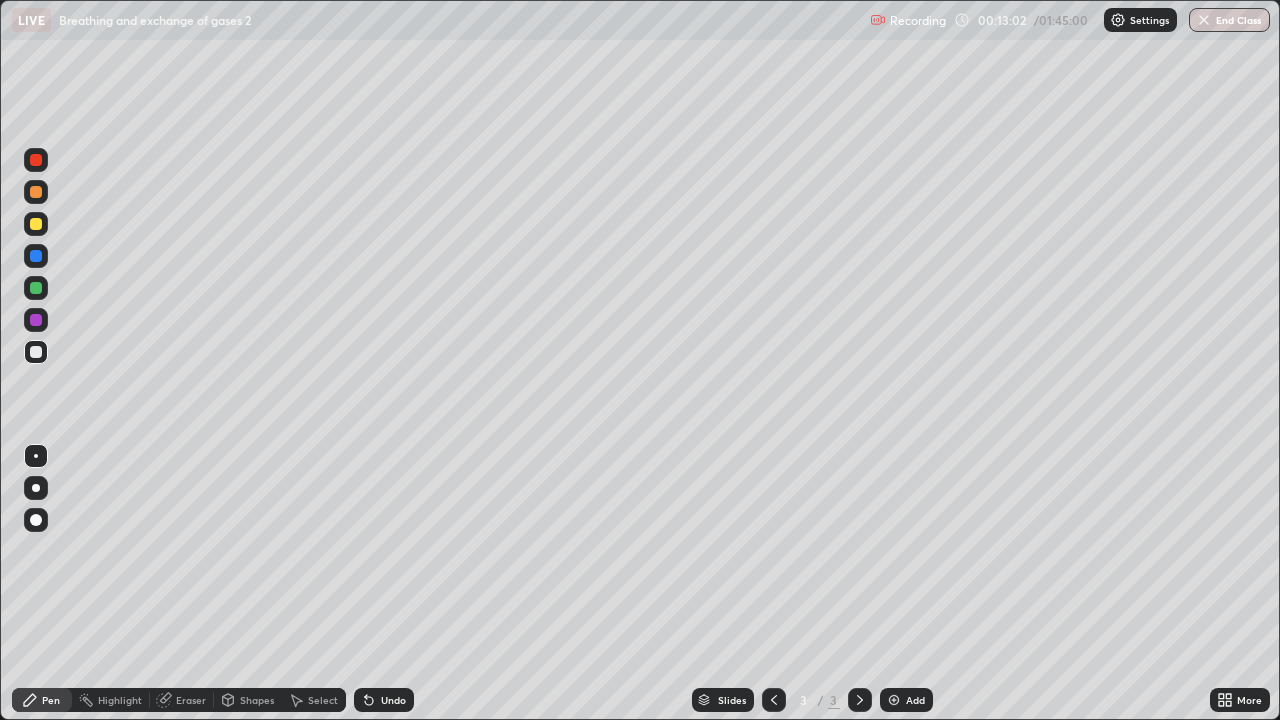 click on "Undo" at bounding box center (384, 700) 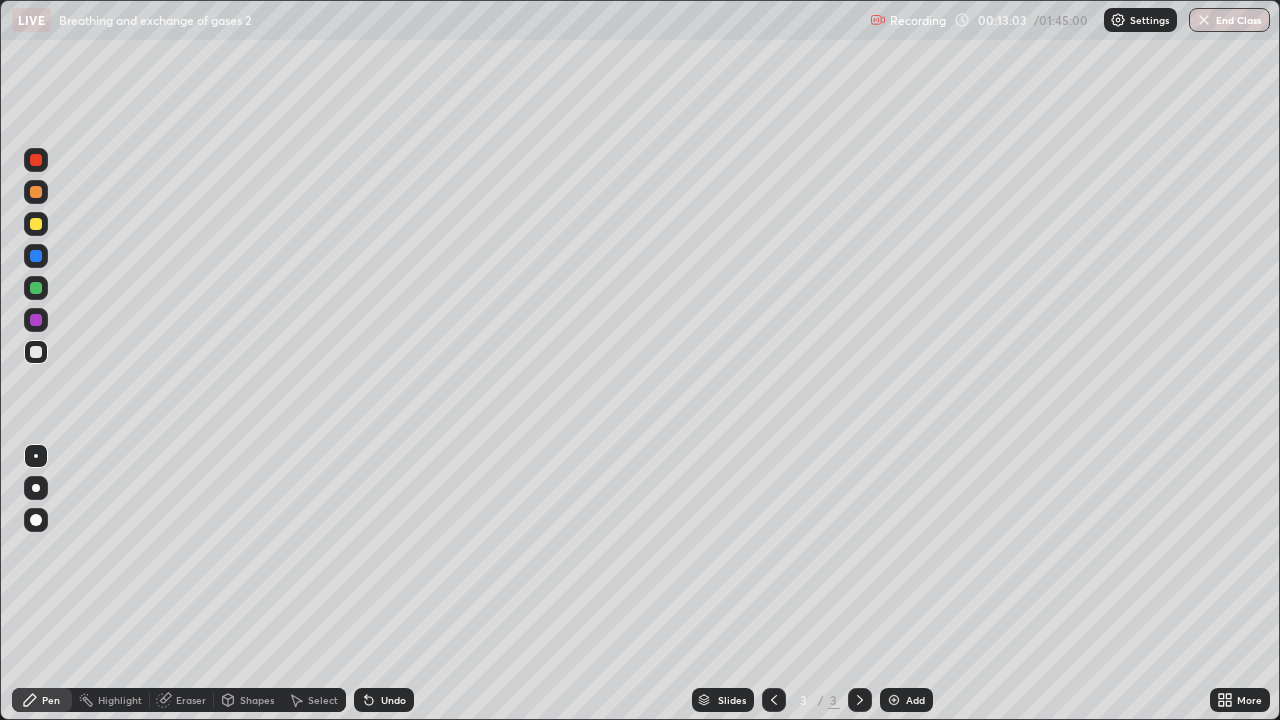 click on "Undo" at bounding box center [393, 700] 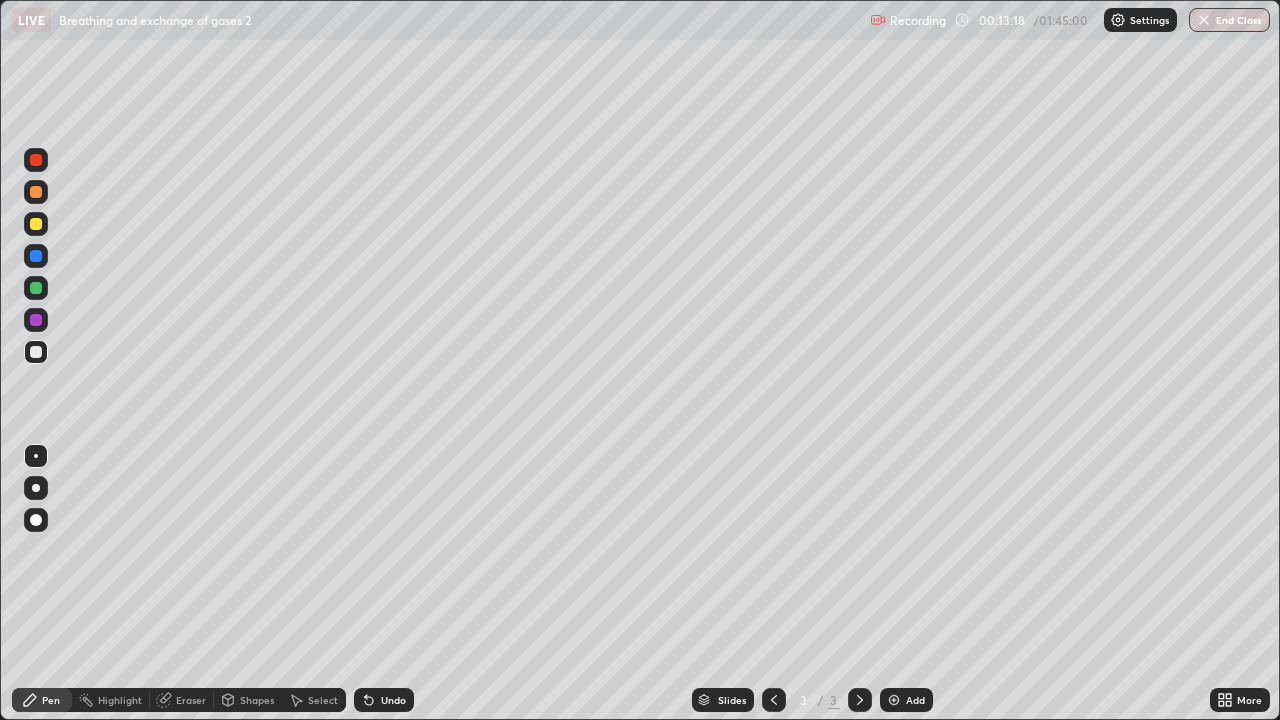 click on "Undo" at bounding box center [393, 700] 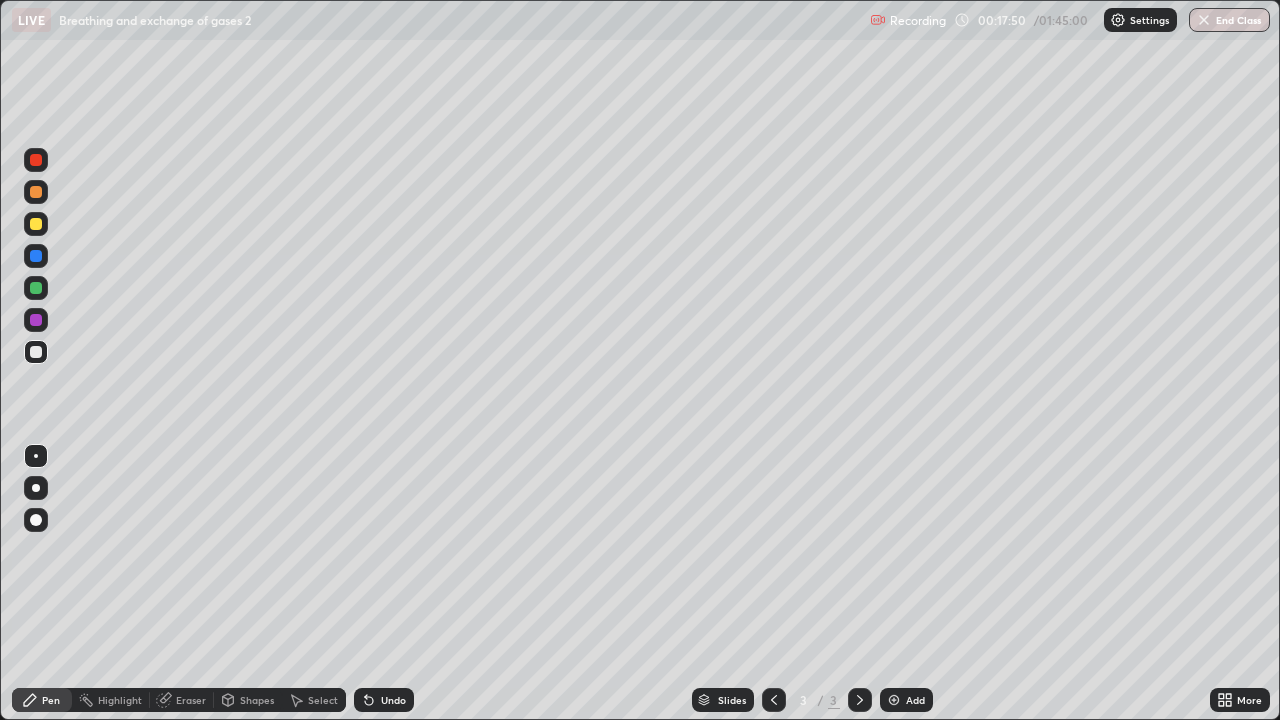 click at bounding box center [36, 192] 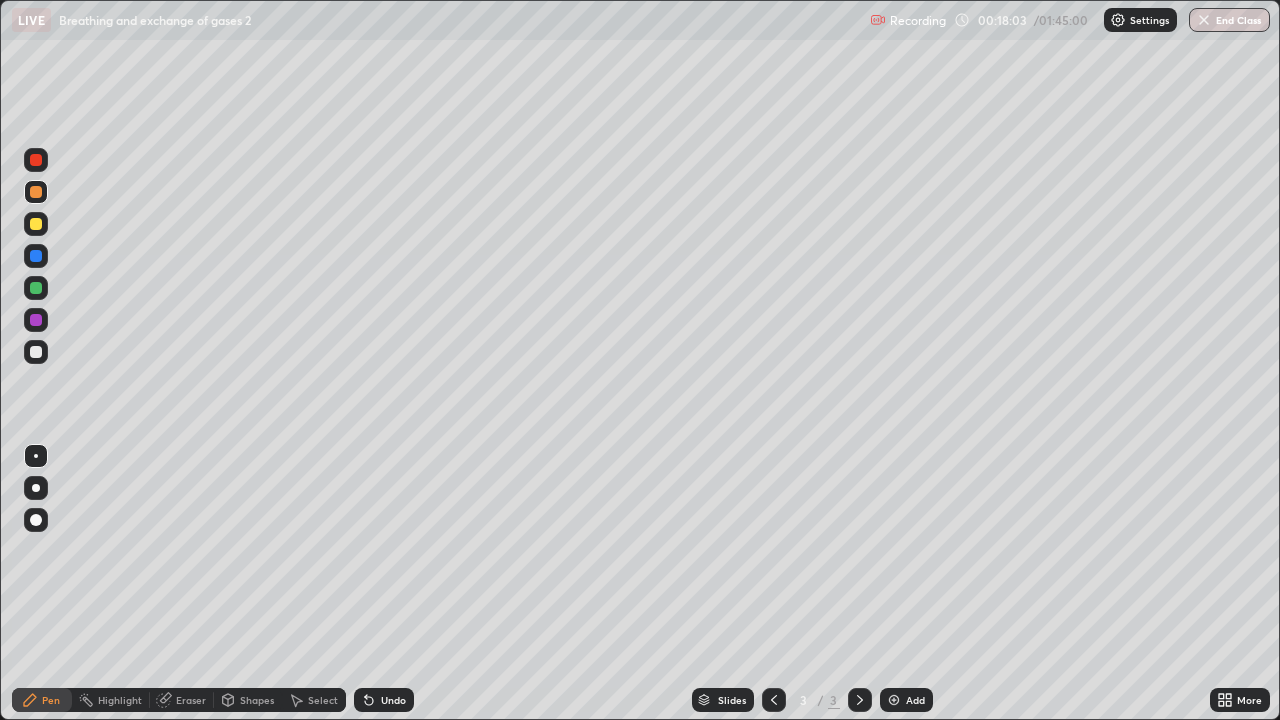 click at bounding box center [36, 488] 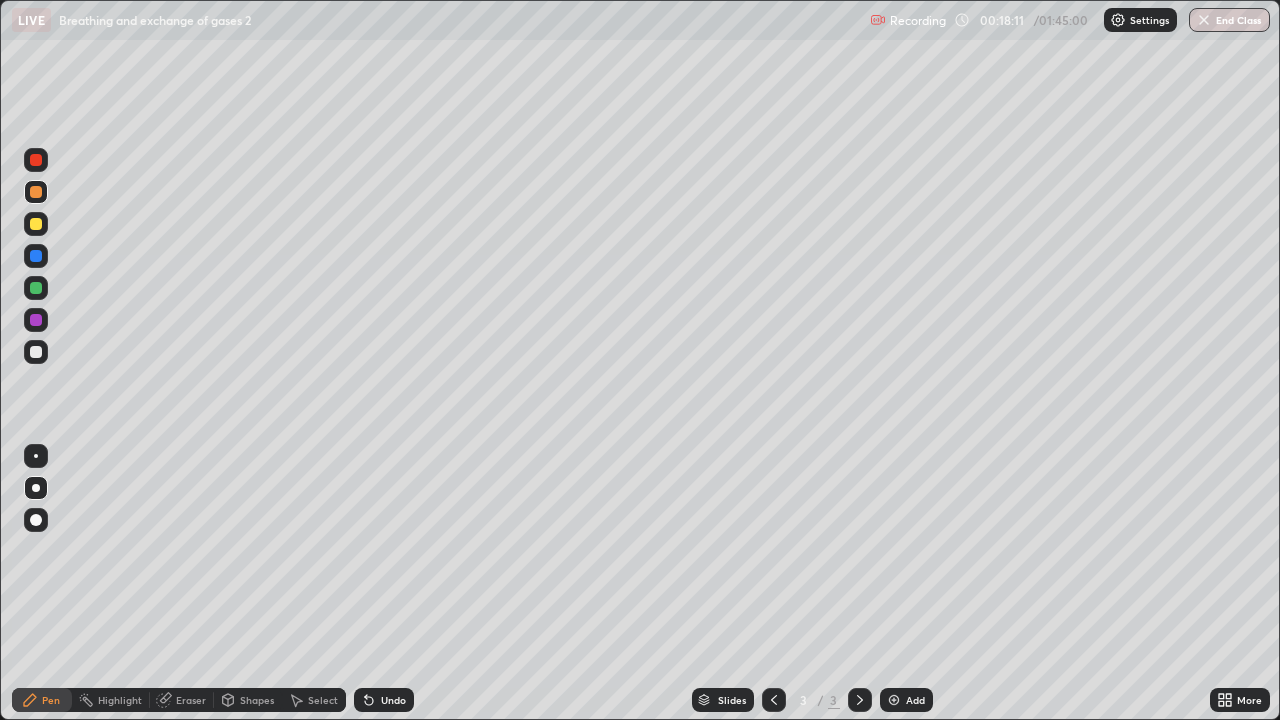 click on "Undo" at bounding box center [384, 700] 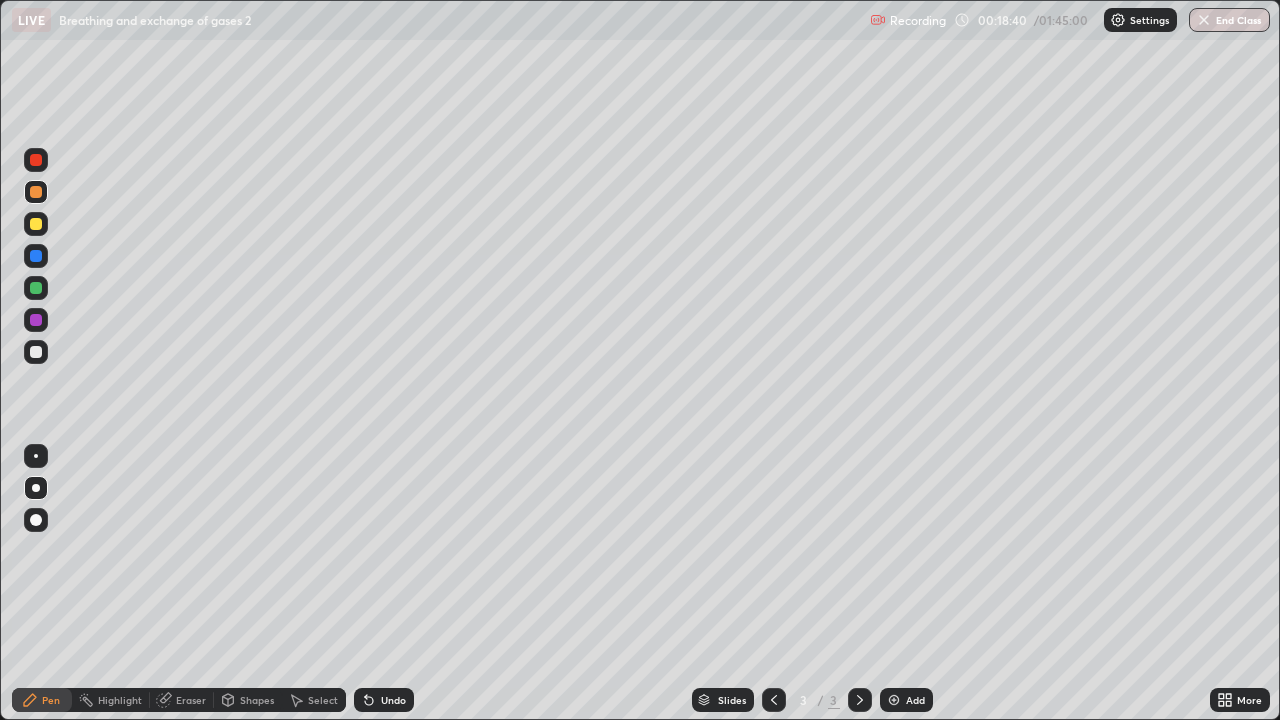 click at bounding box center (36, 352) 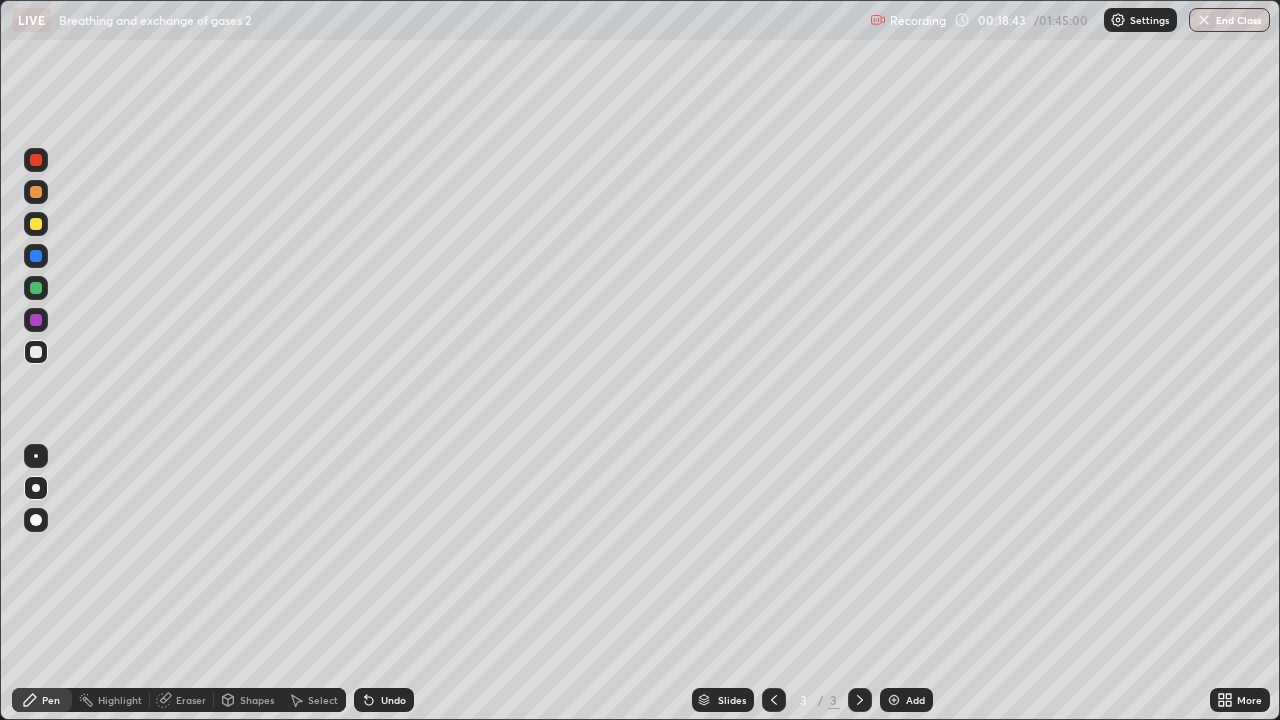 click at bounding box center [36, 456] 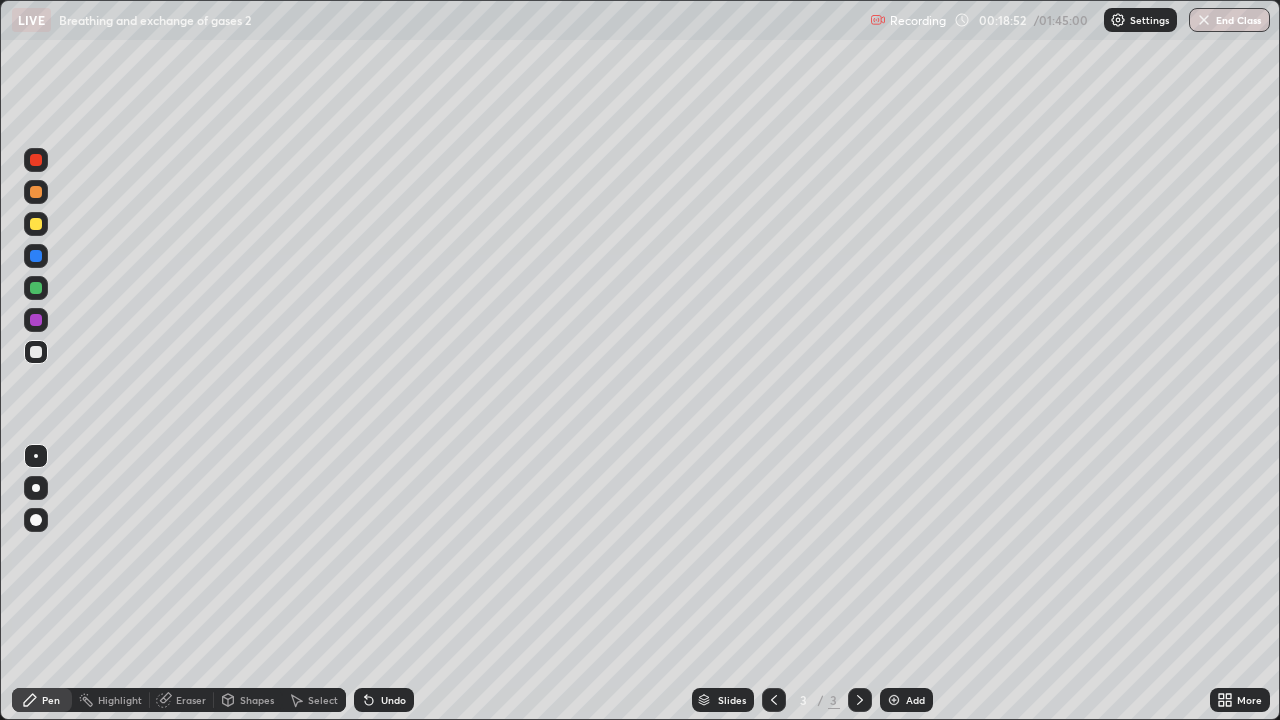 click on "Undo" at bounding box center (384, 700) 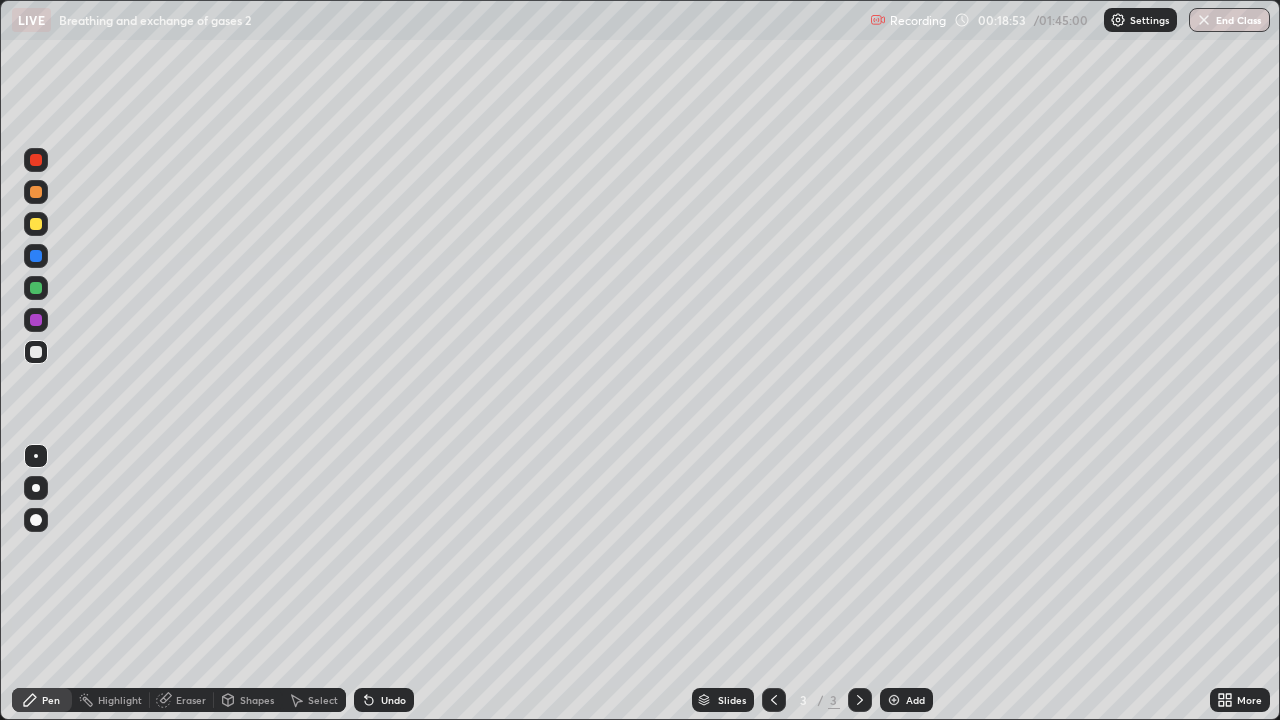 click on "Undo" at bounding box center (393, 700) 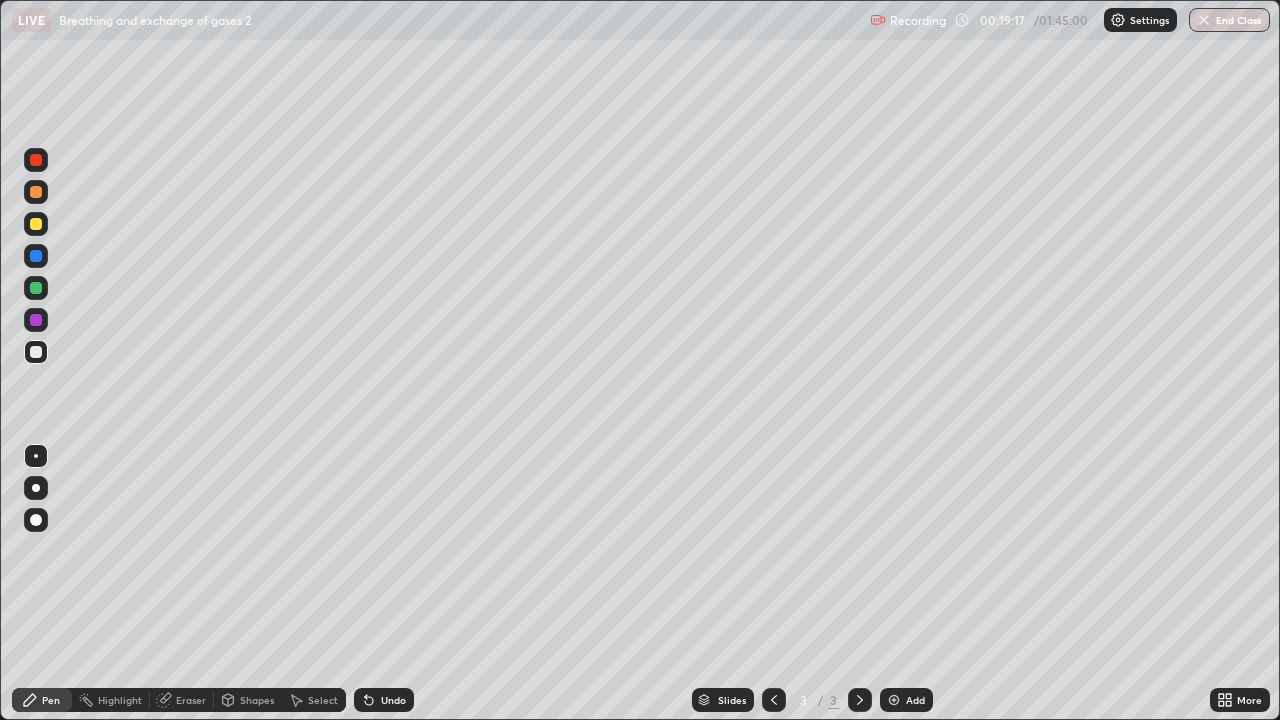 click on "Undo" at bounding box center [393, 700] 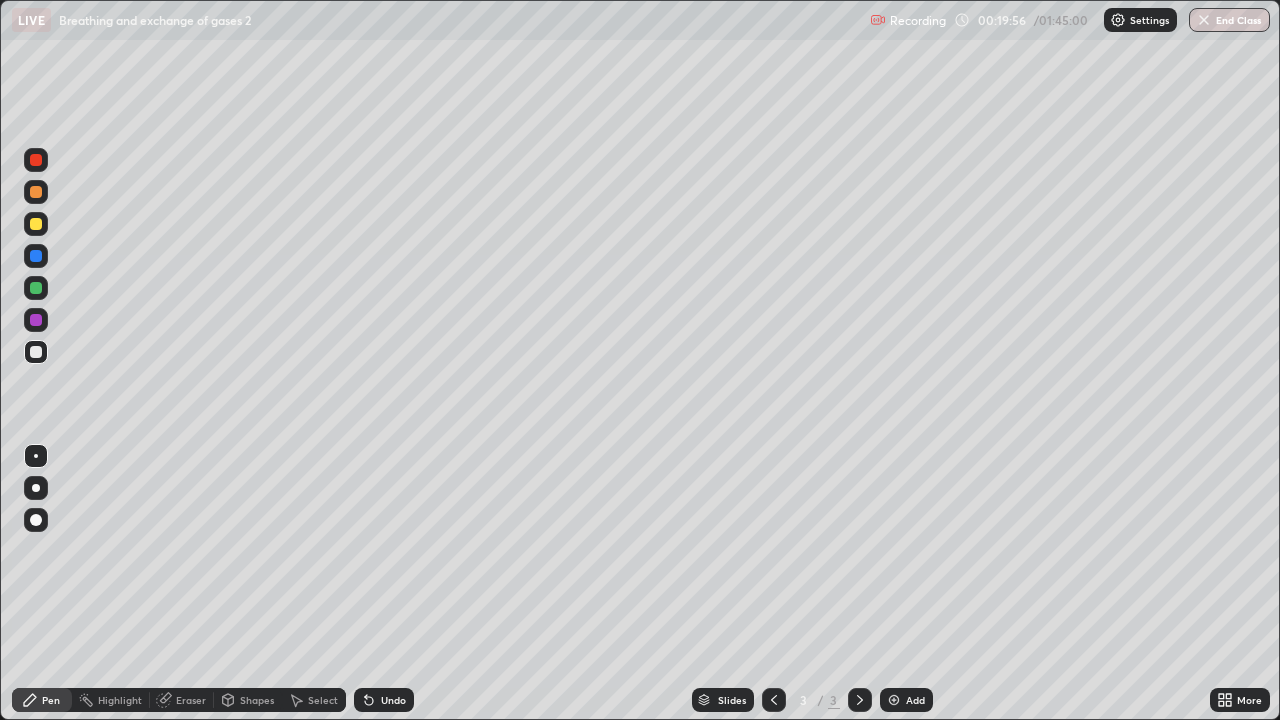 click at bounding box center (36, 224) 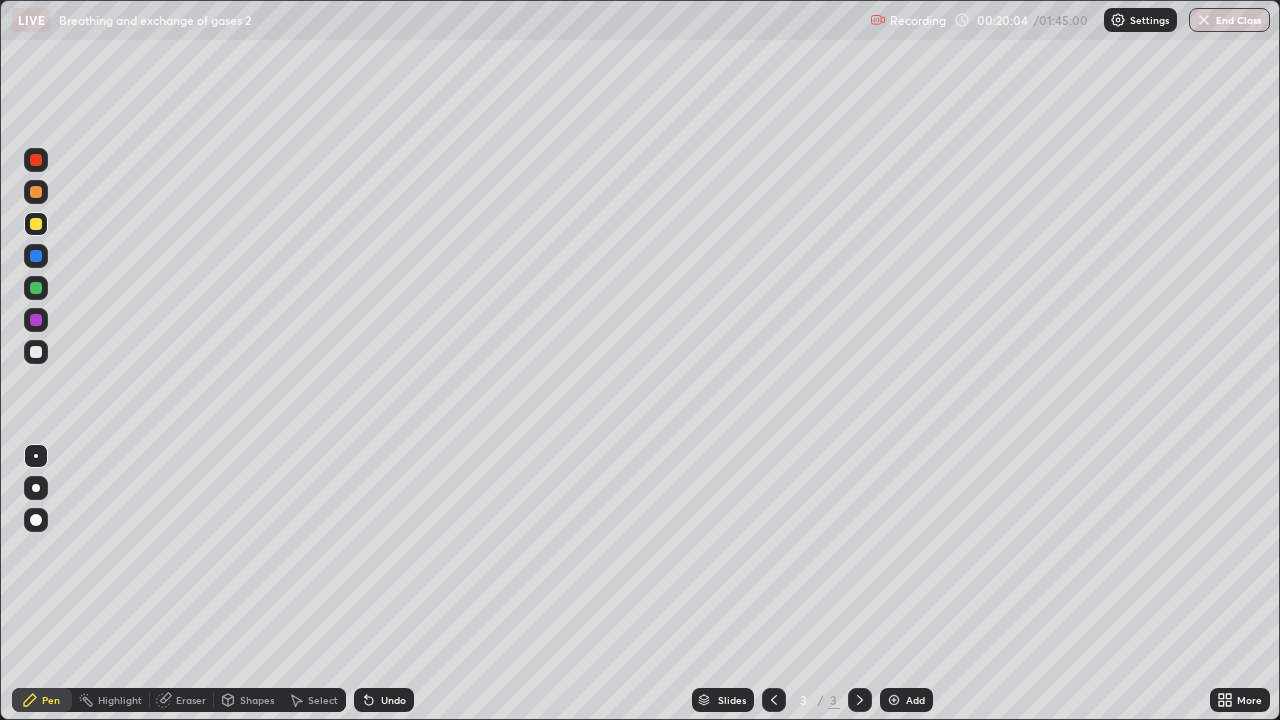 click on "Undo" at bounding box center (393, 700) 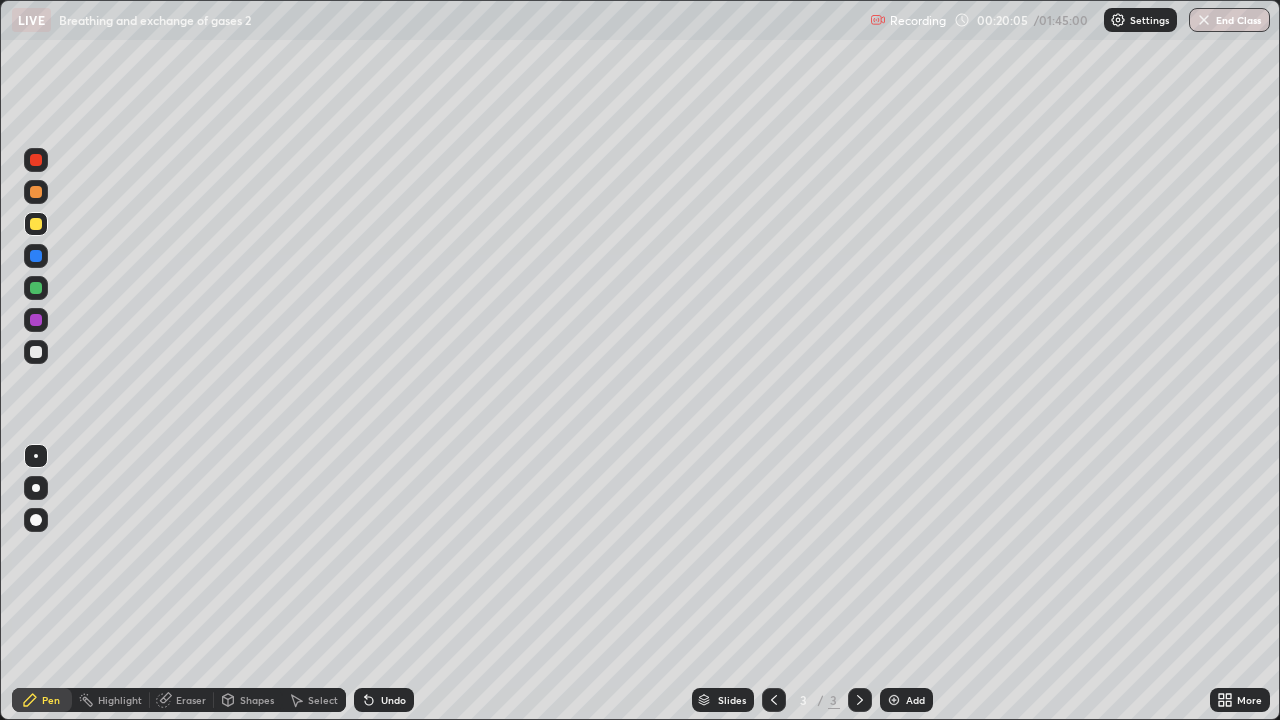 click on "Undo" at bounding box center (384, 700) 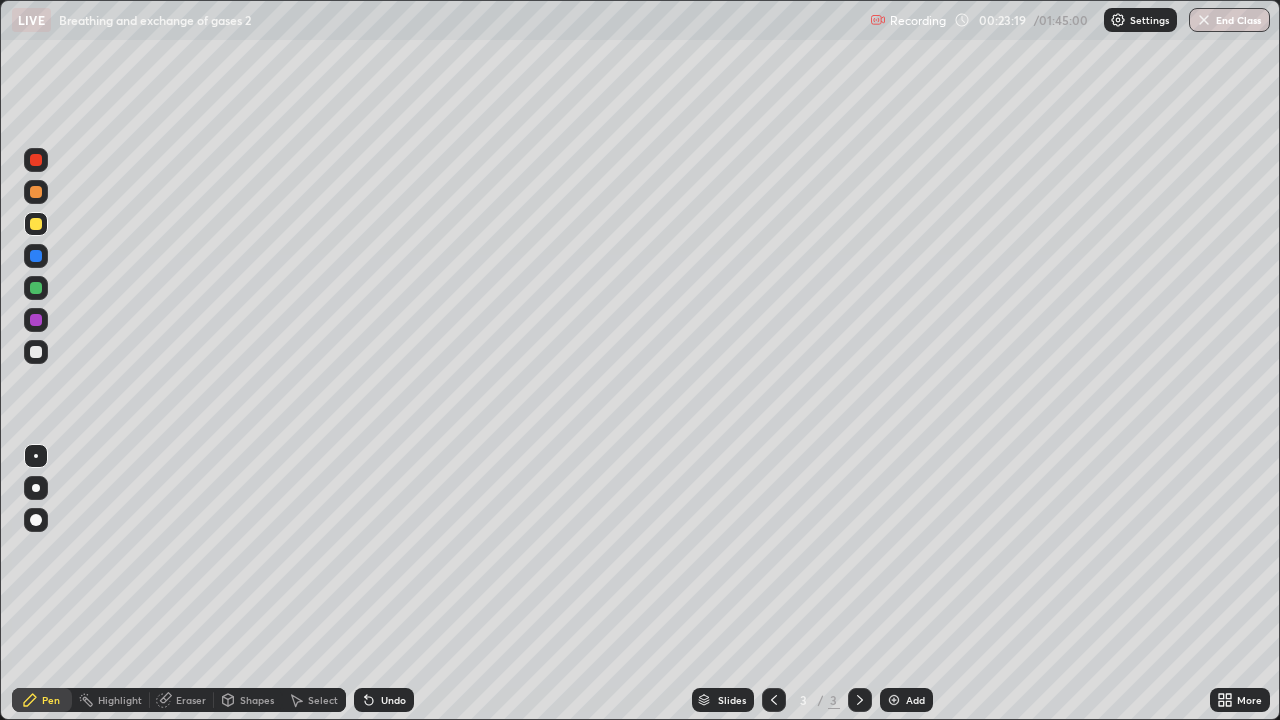 click at bounding box center (894, 700) 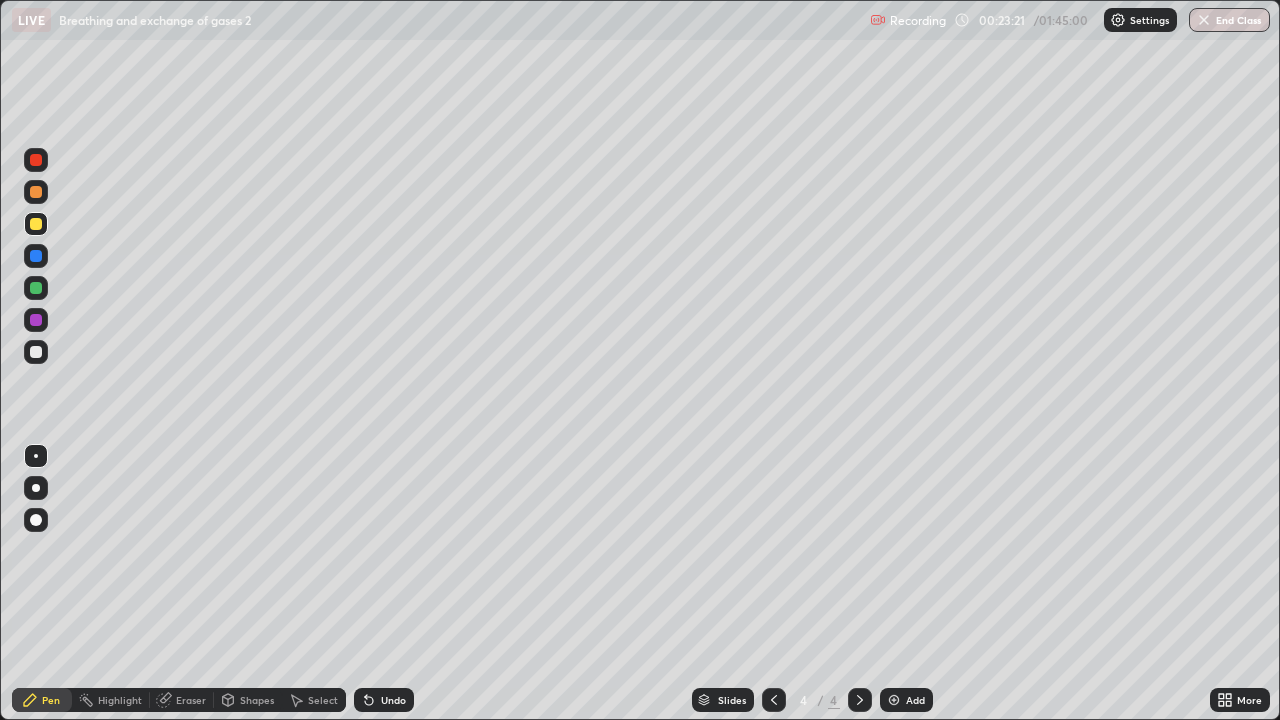 click at bounding box center (36, 352) 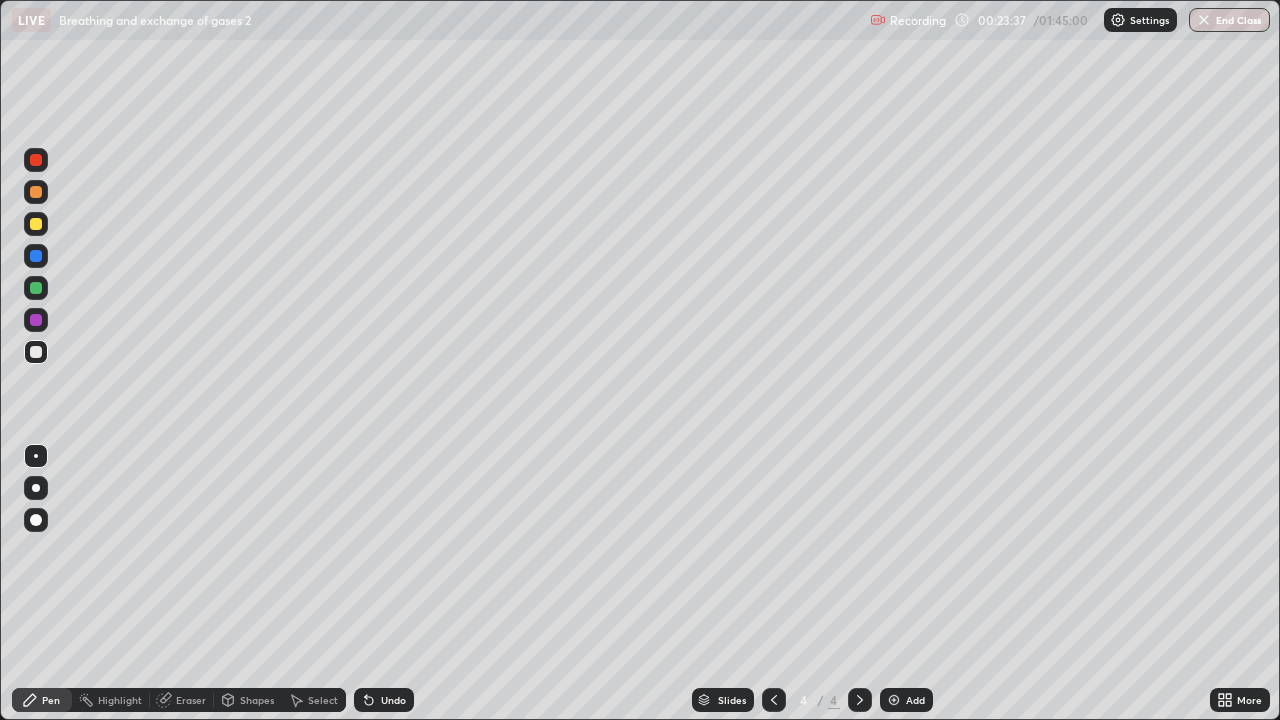 click on "Undo" at bounding box center [384, 700] 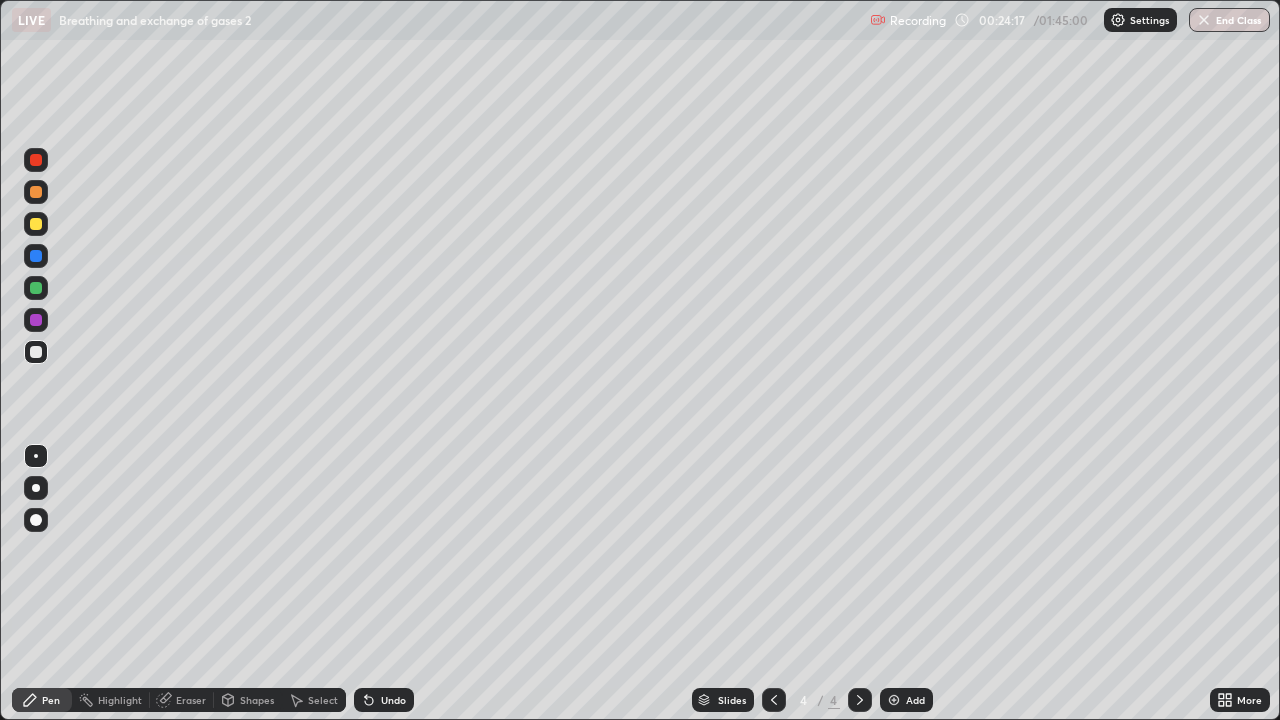 click on "Undo" at bounding box center [384, 700] 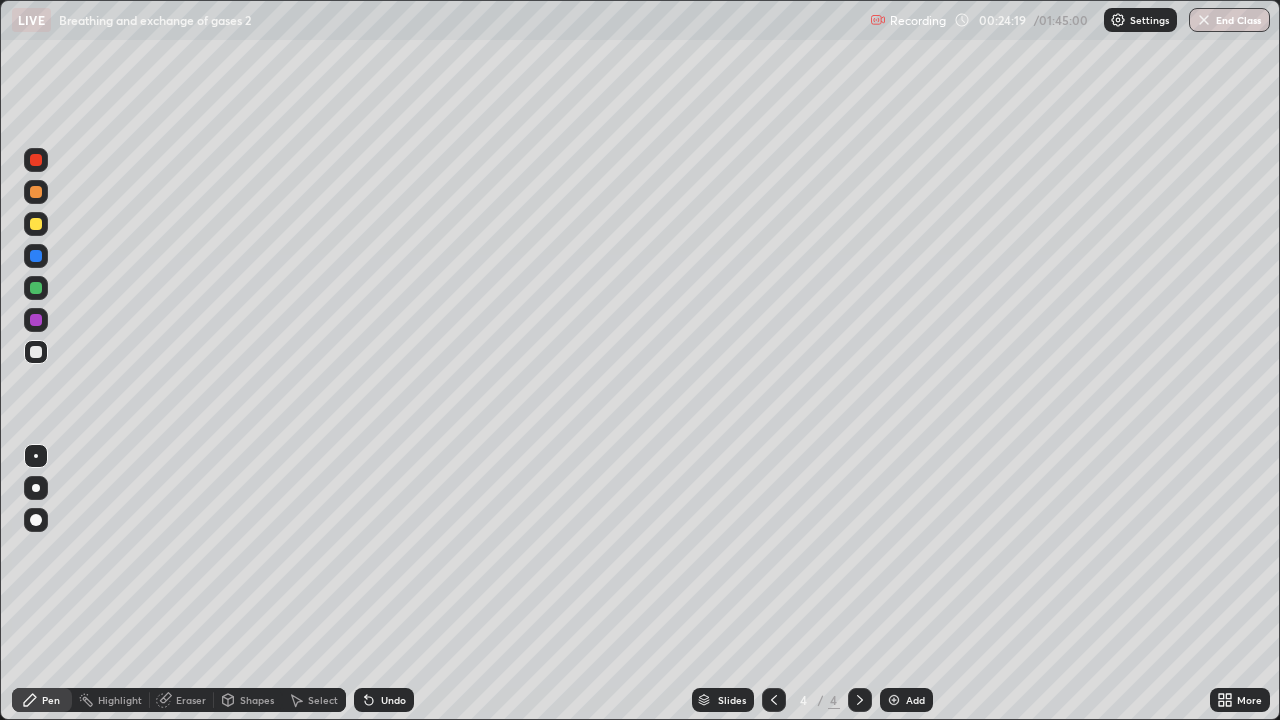 click 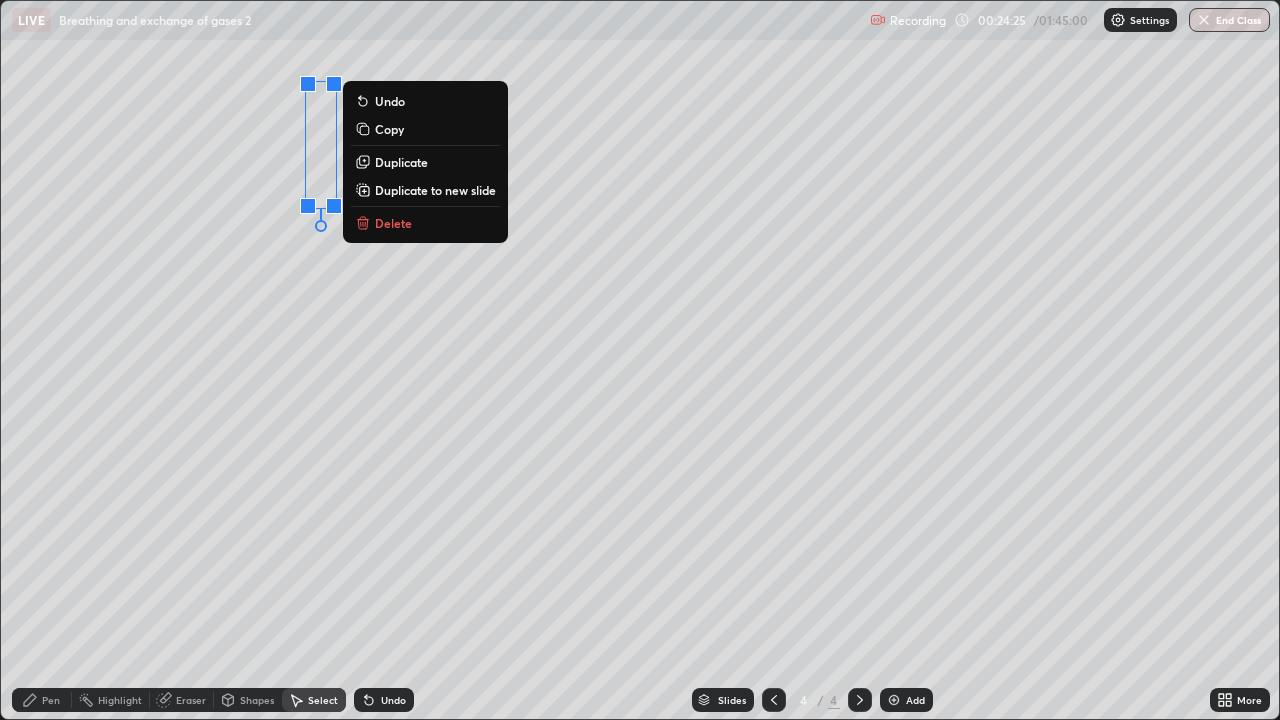 click on "Pen" at bounding box center (42, 700) 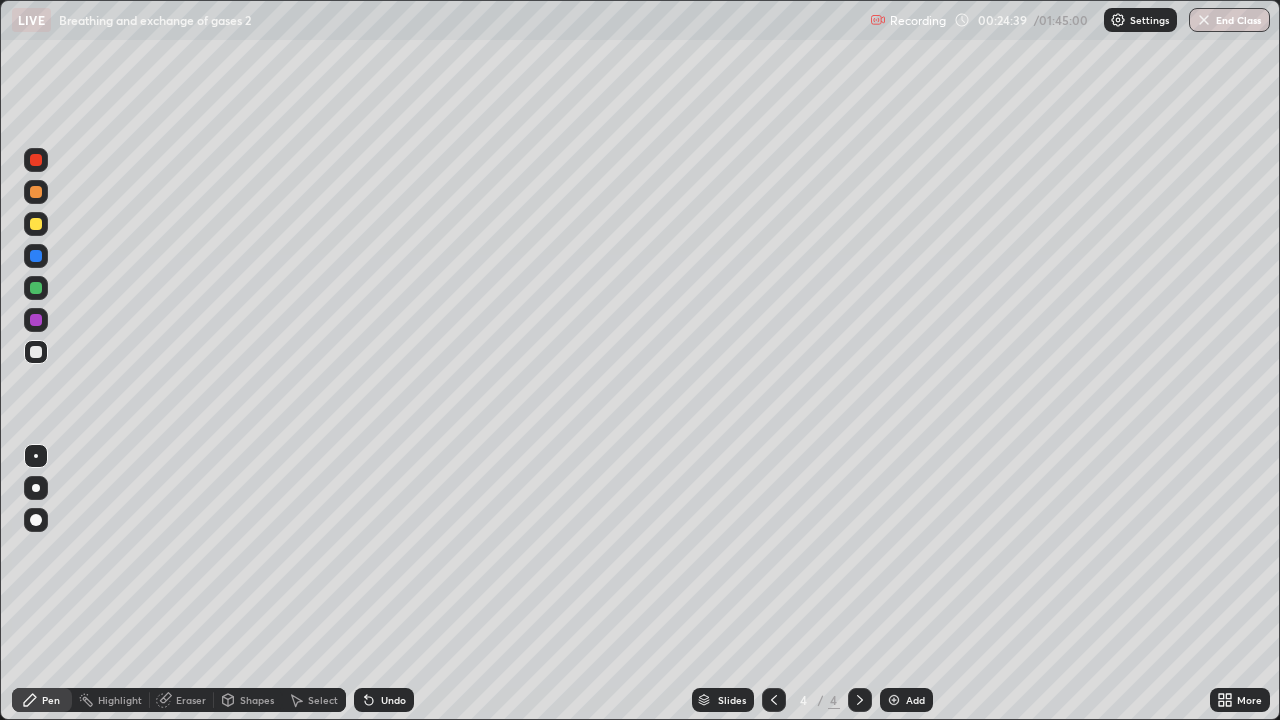 click 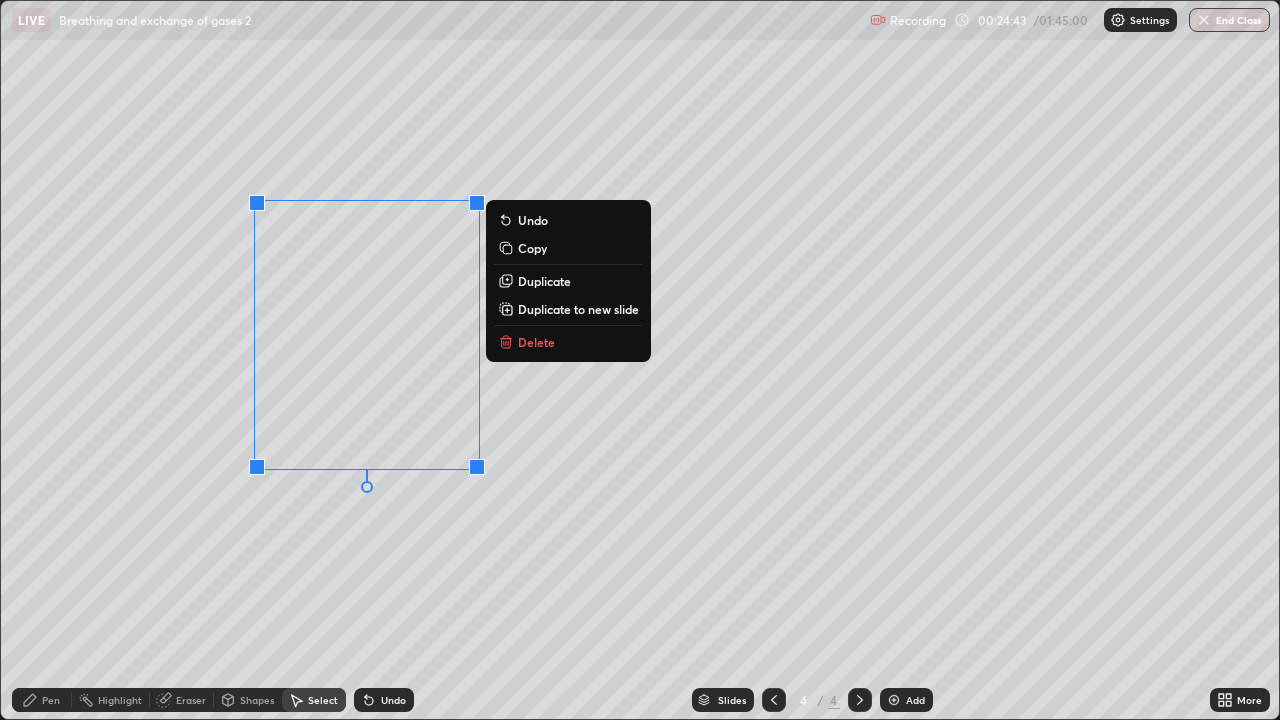 click on "Pen" at bounding box center [51, 700] 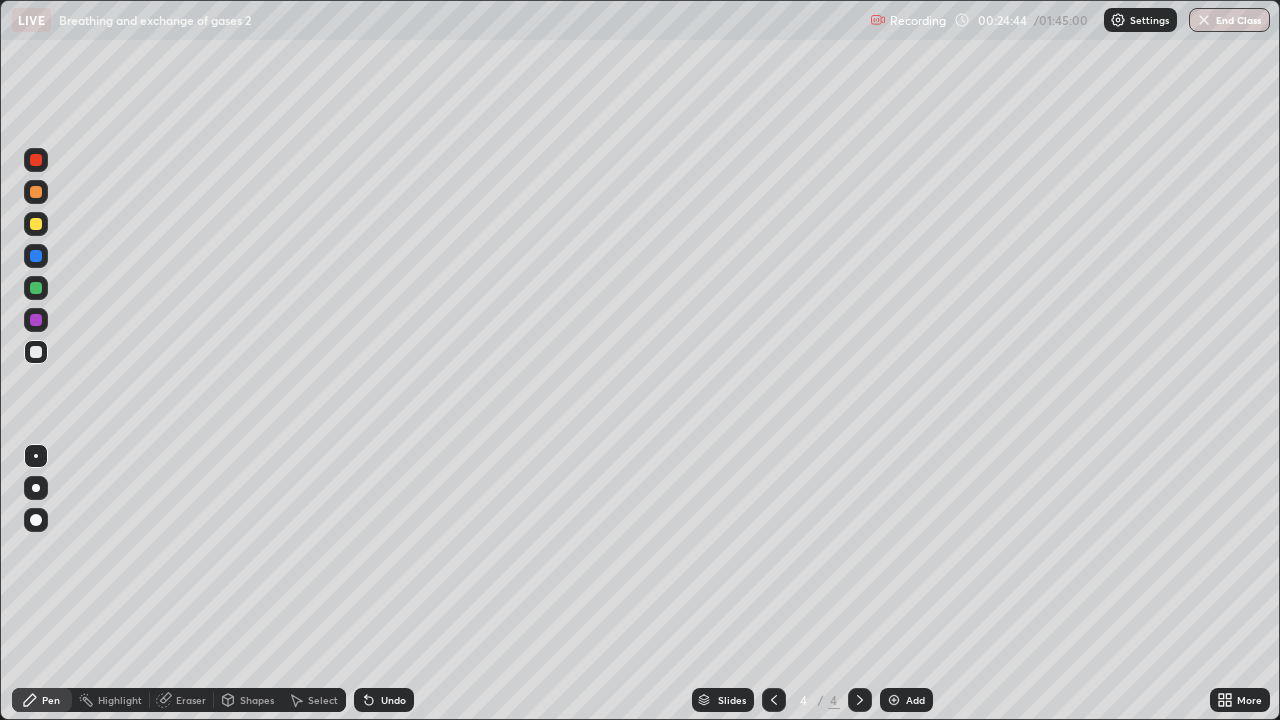 click at bounding box center (36, 224) 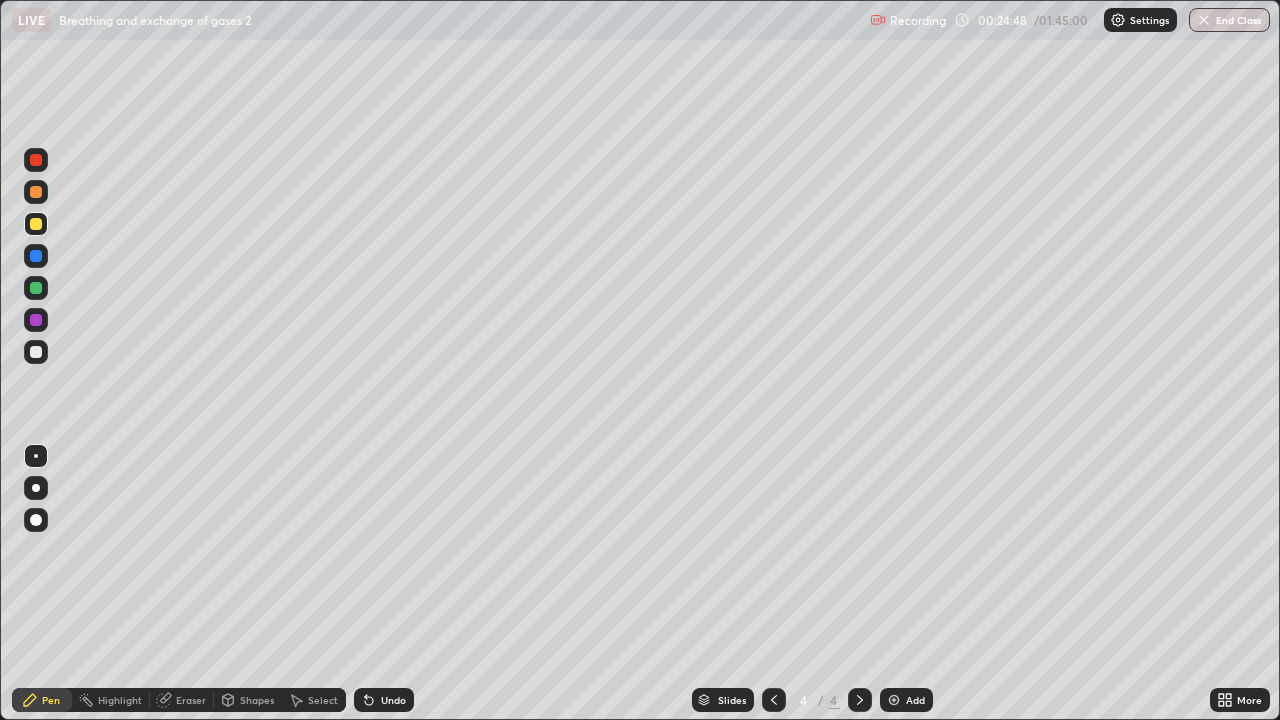click on "Undo" at bounding box center (384, 700) 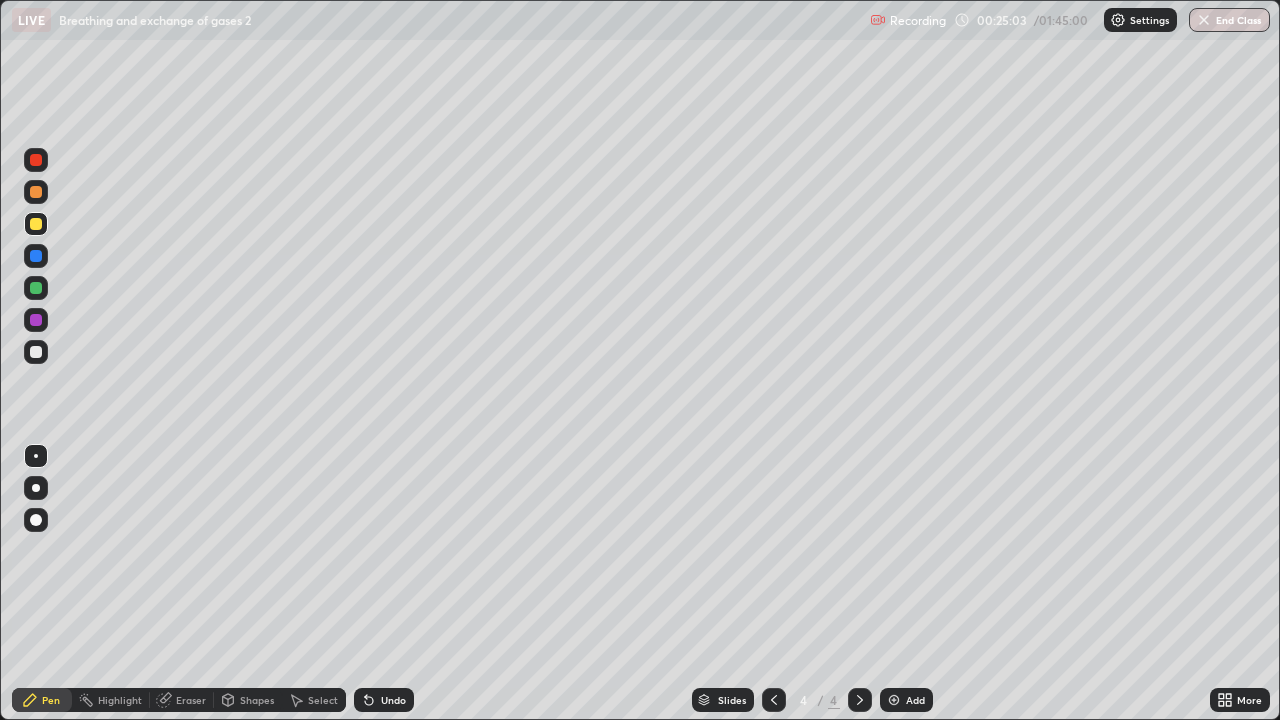 click 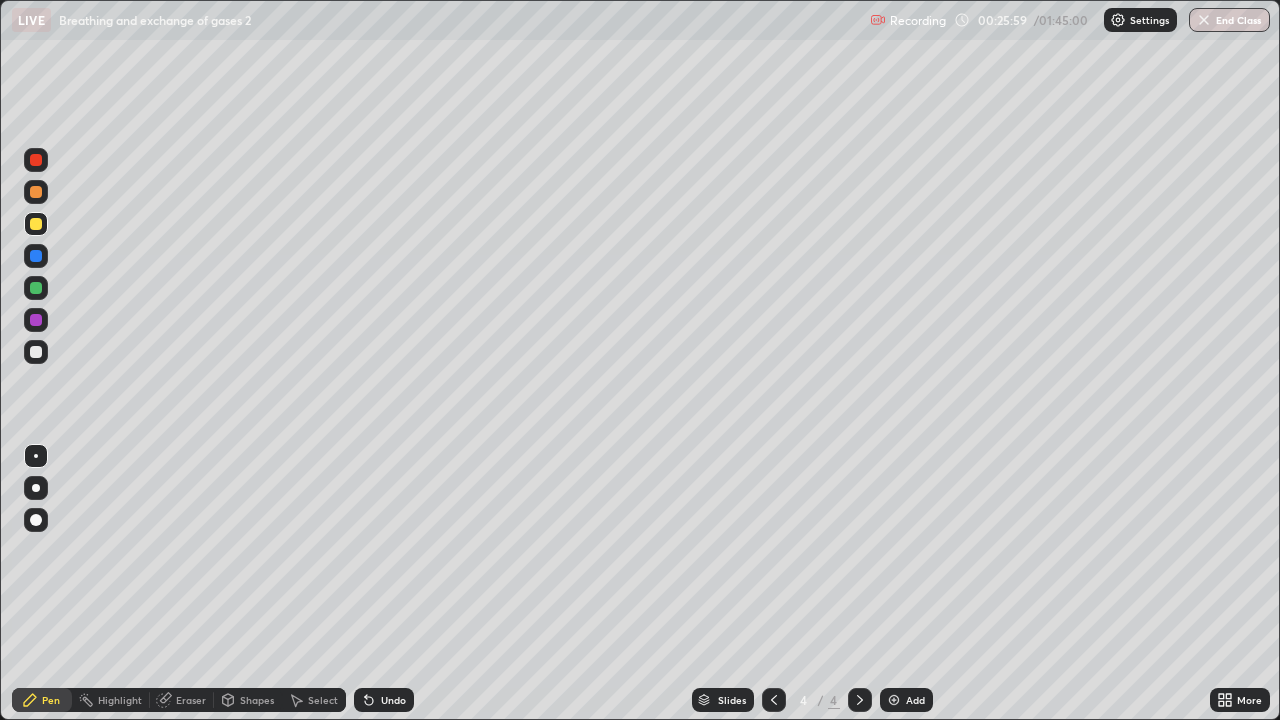 click at bounding box center [36, 352] 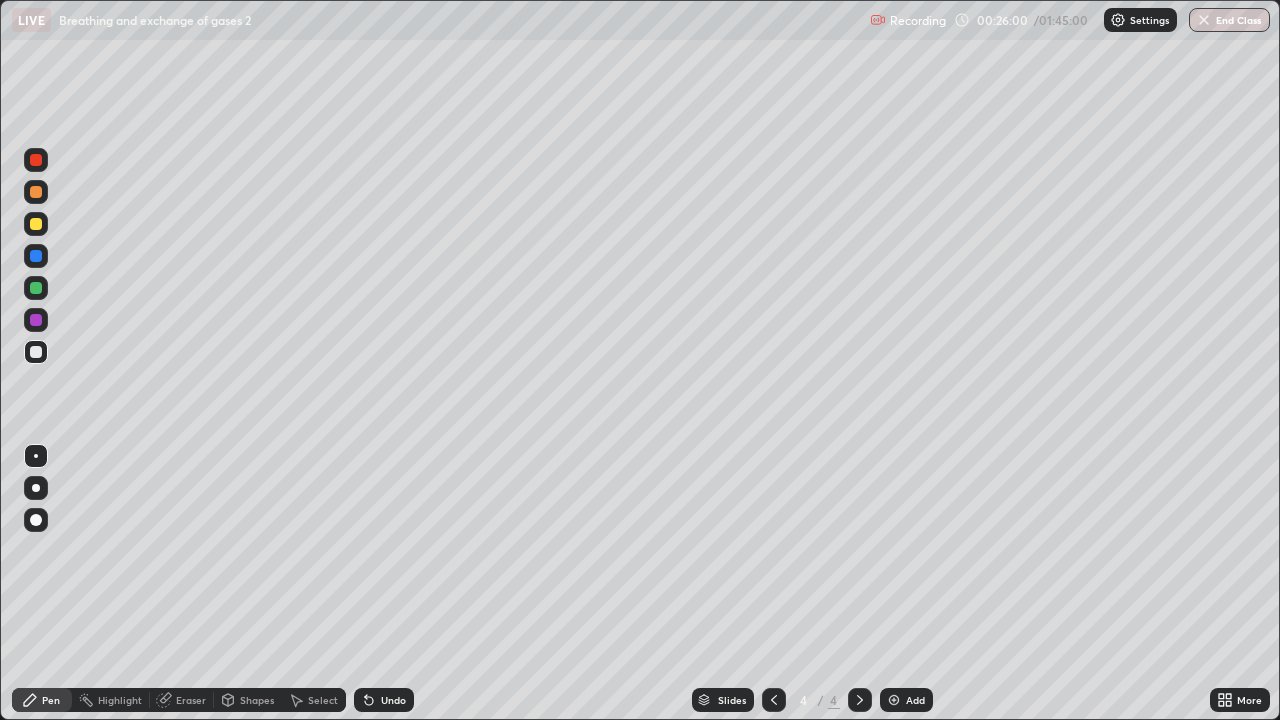 click 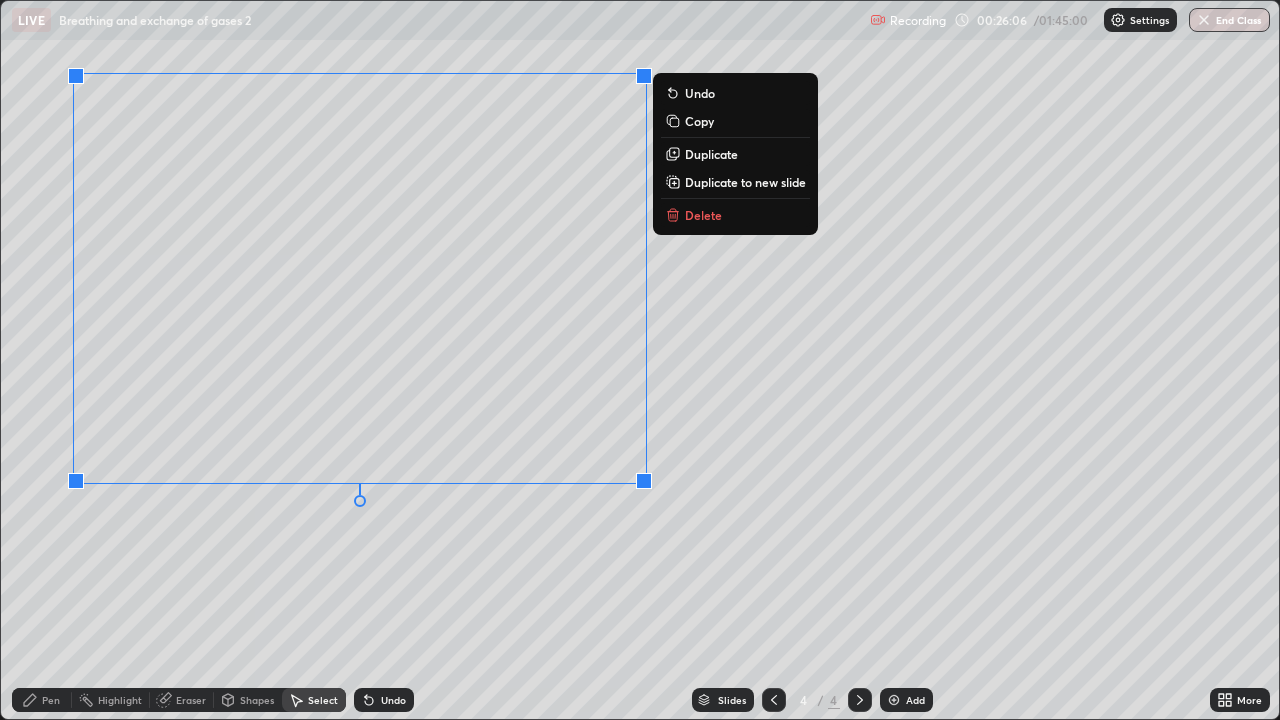 click on "Pen" at bounding box center (51, 700) 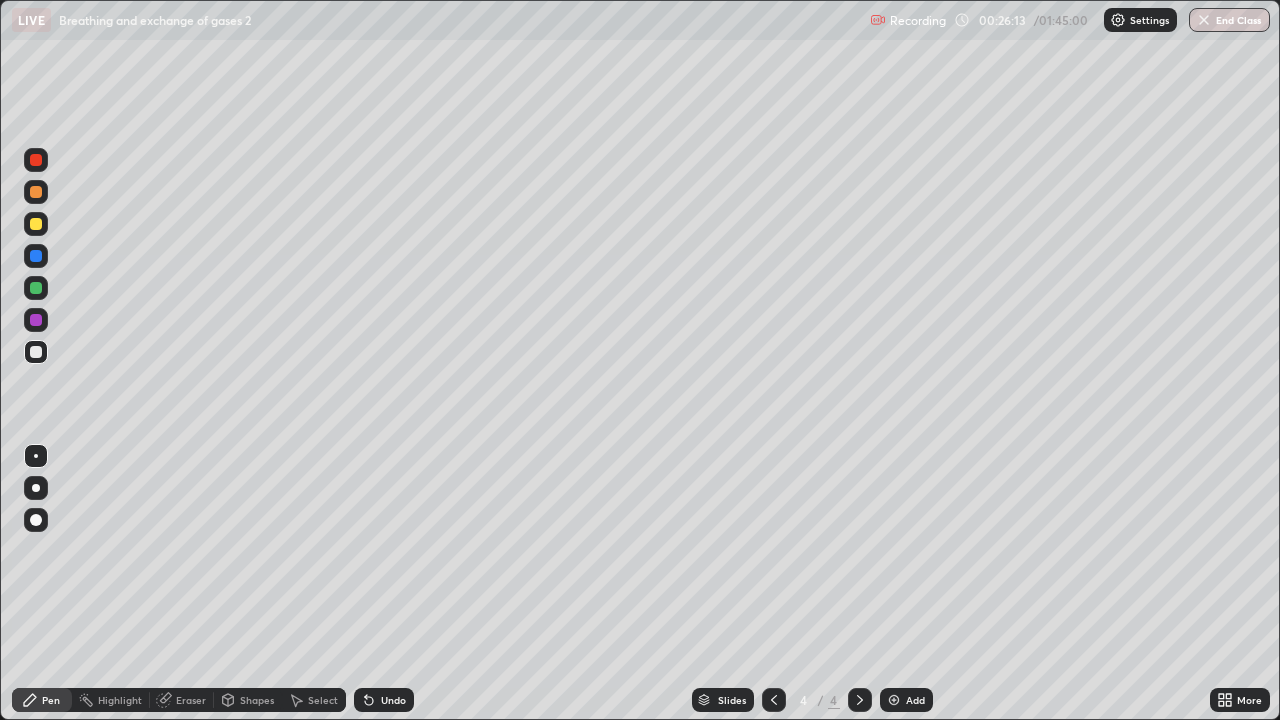 click 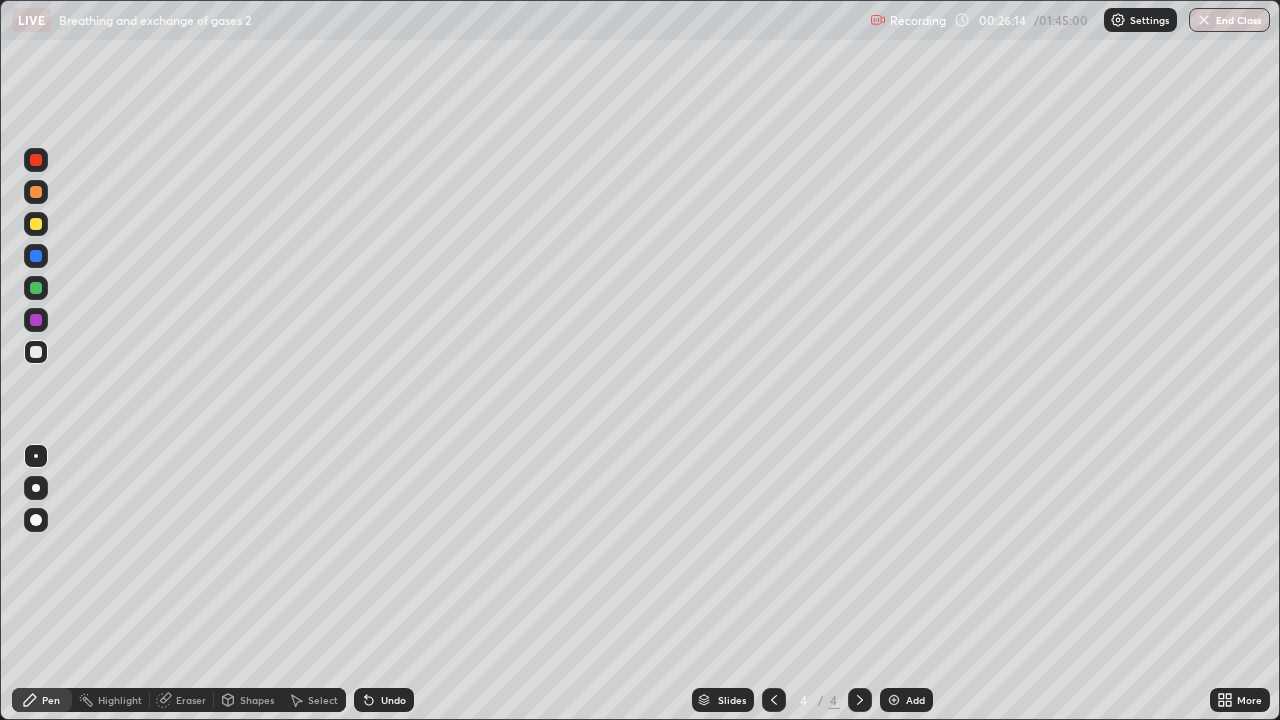 click on "Undo" at bounding box center [384, 700] 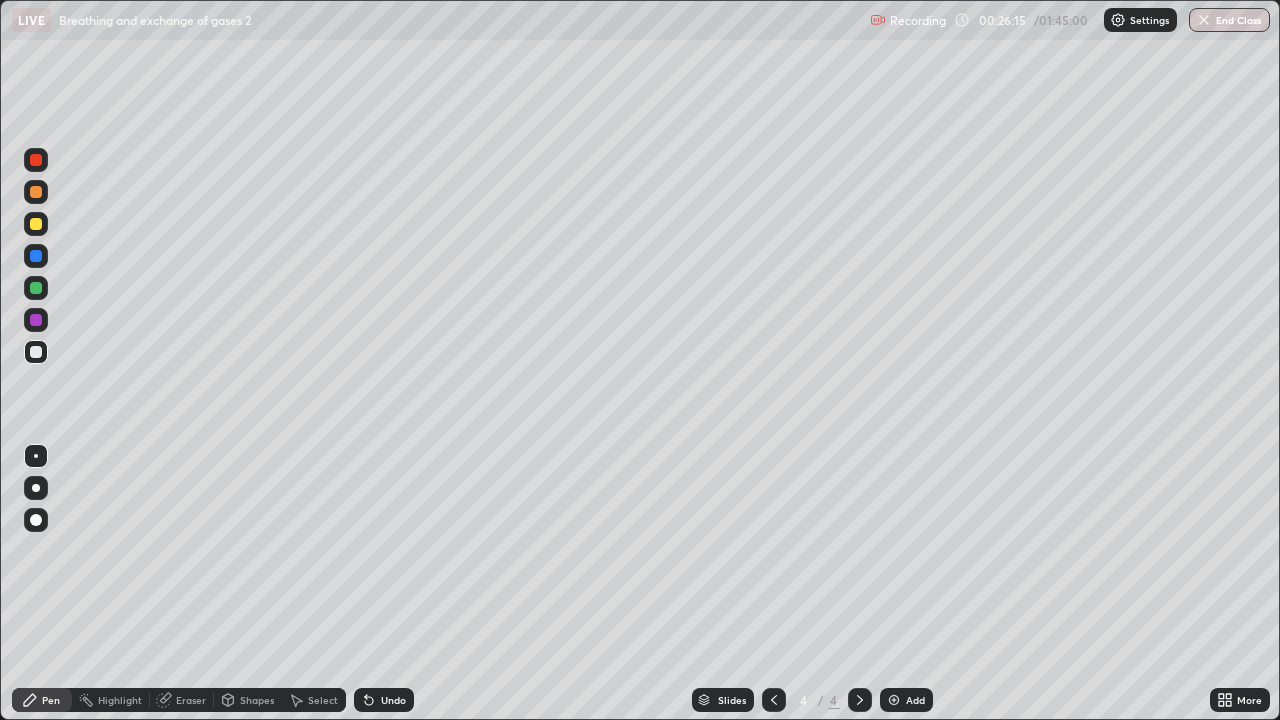click on "Select" at bounding box center [323, 700] 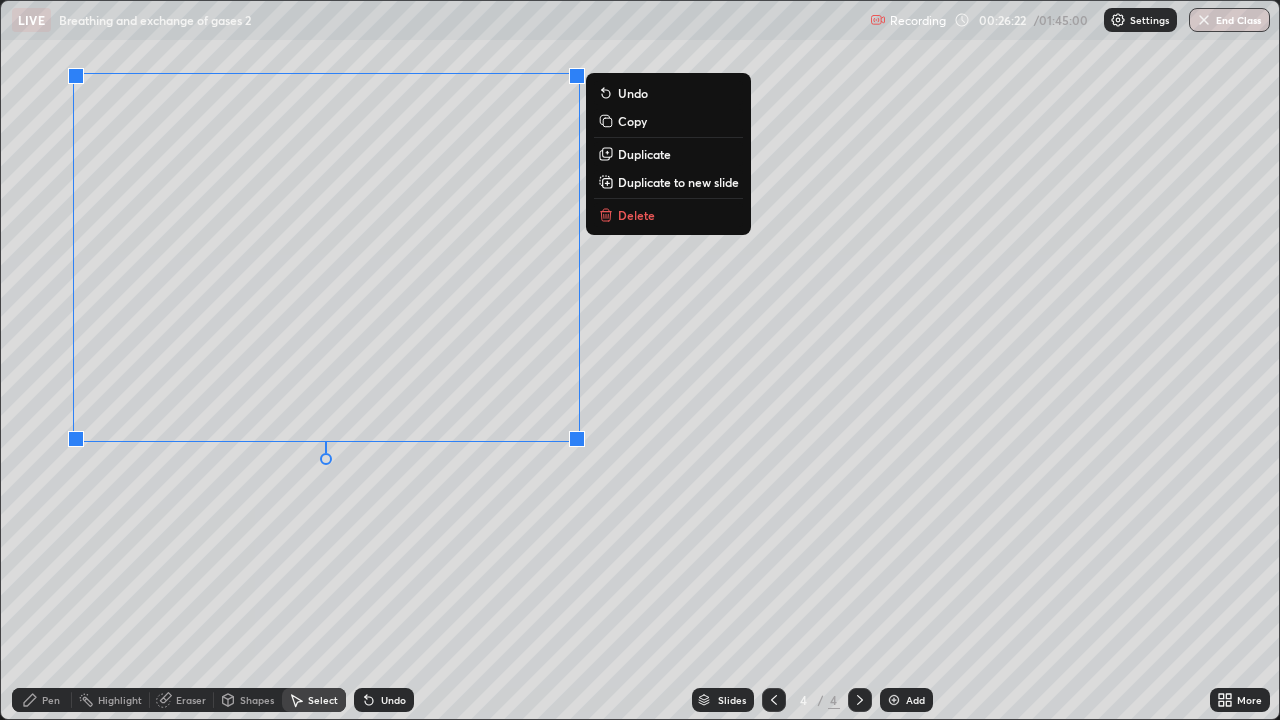click on "Duplicate" at bounding box center (644, 154) 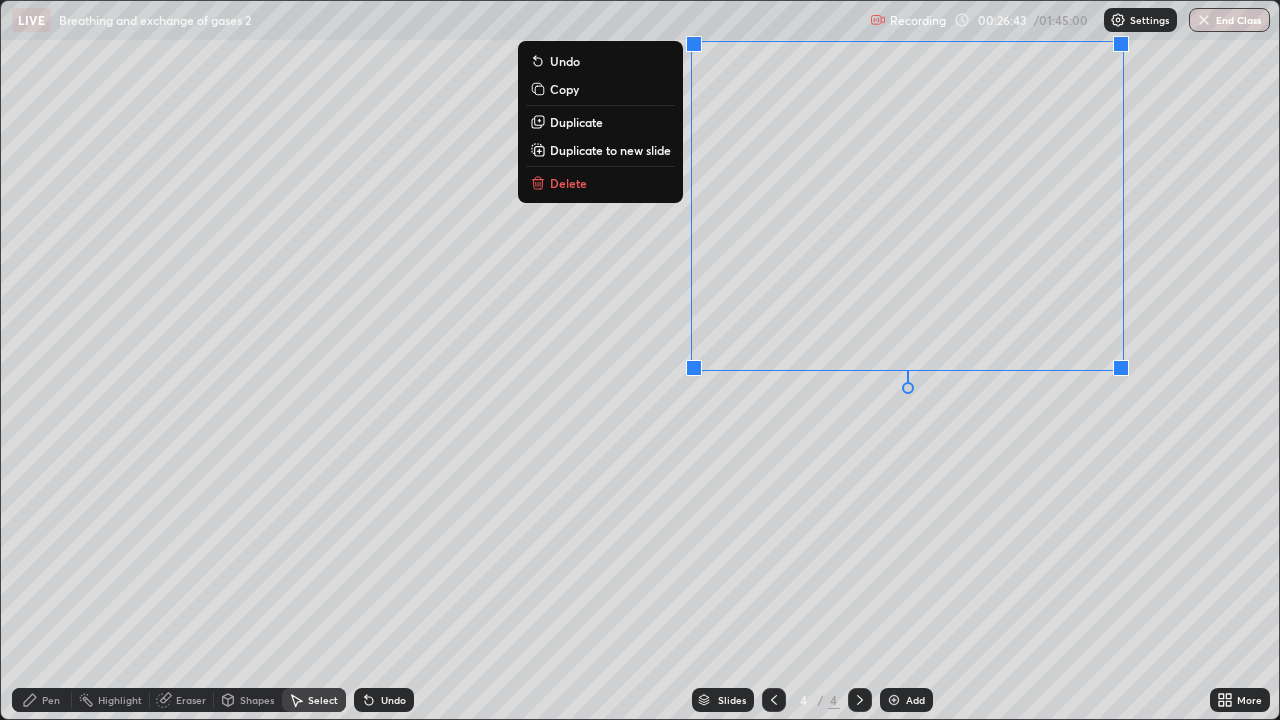 click on "Duplicate" at bounding box center [600, 122] 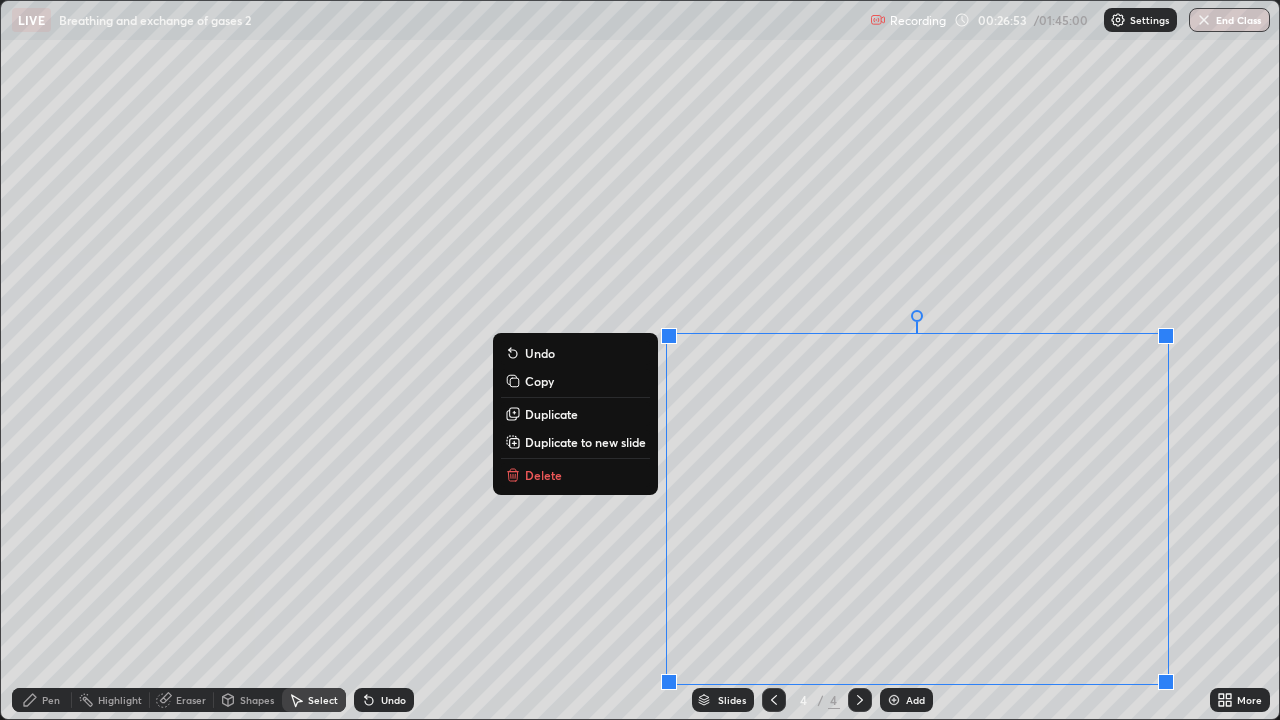 click on "Pen" at bounding box center (51, 700) 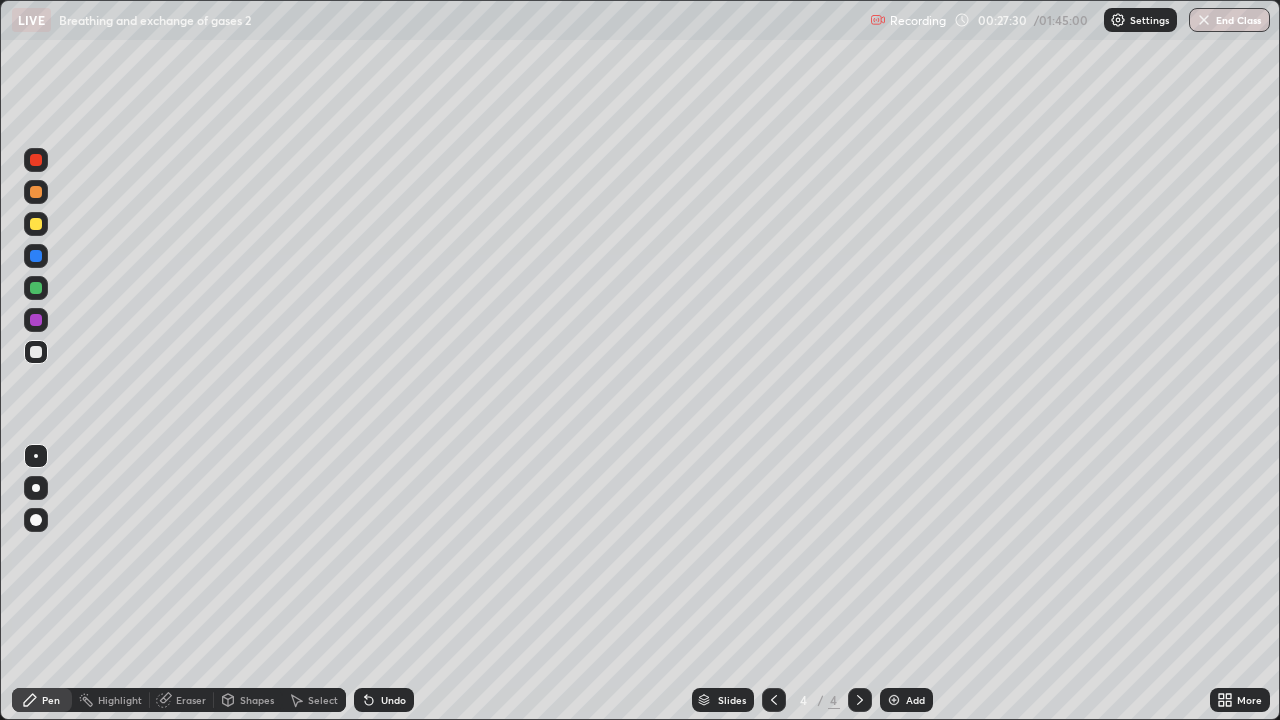 click 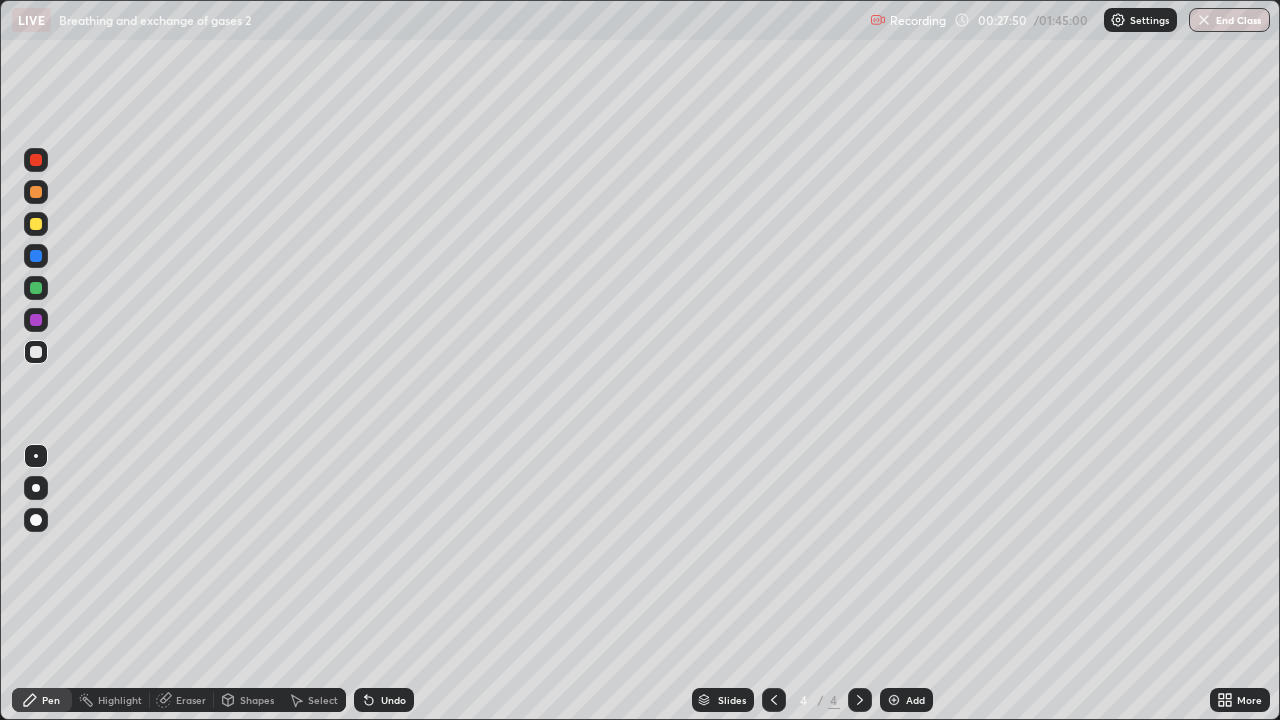 click on "Undo" at bounding box center (384, 700) 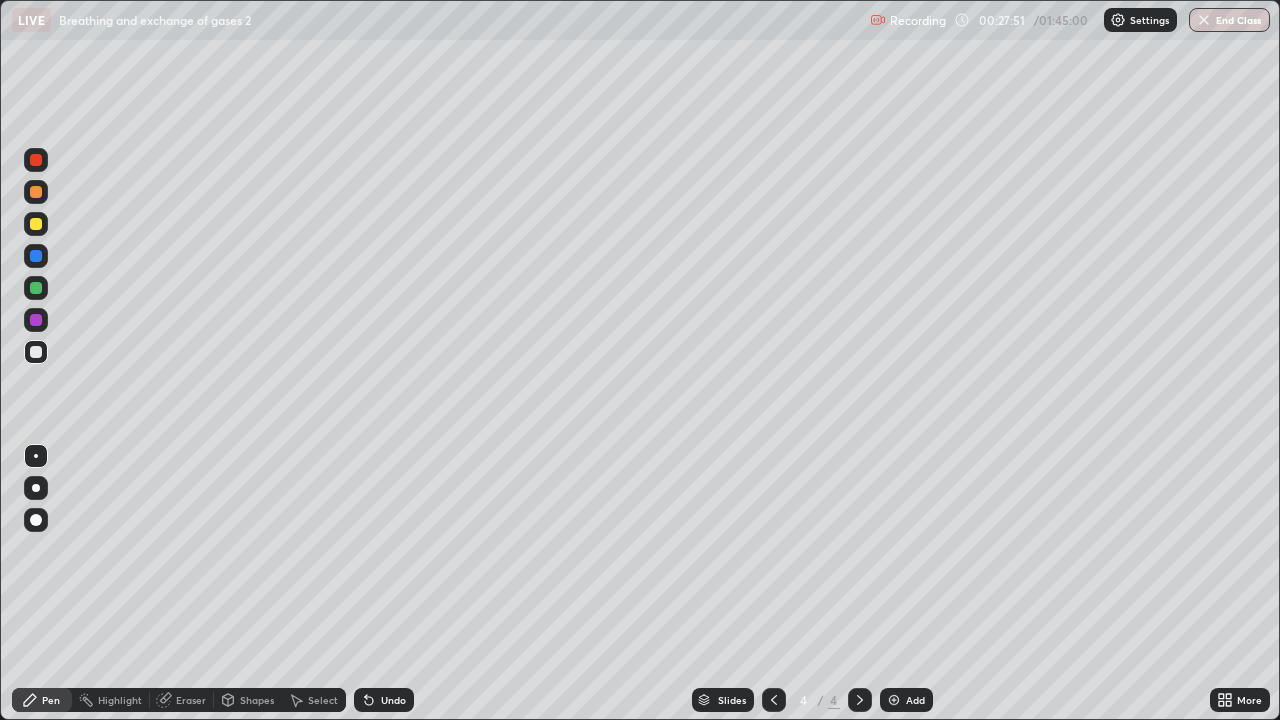 click on "Undo" at bounding box center (393, 700) 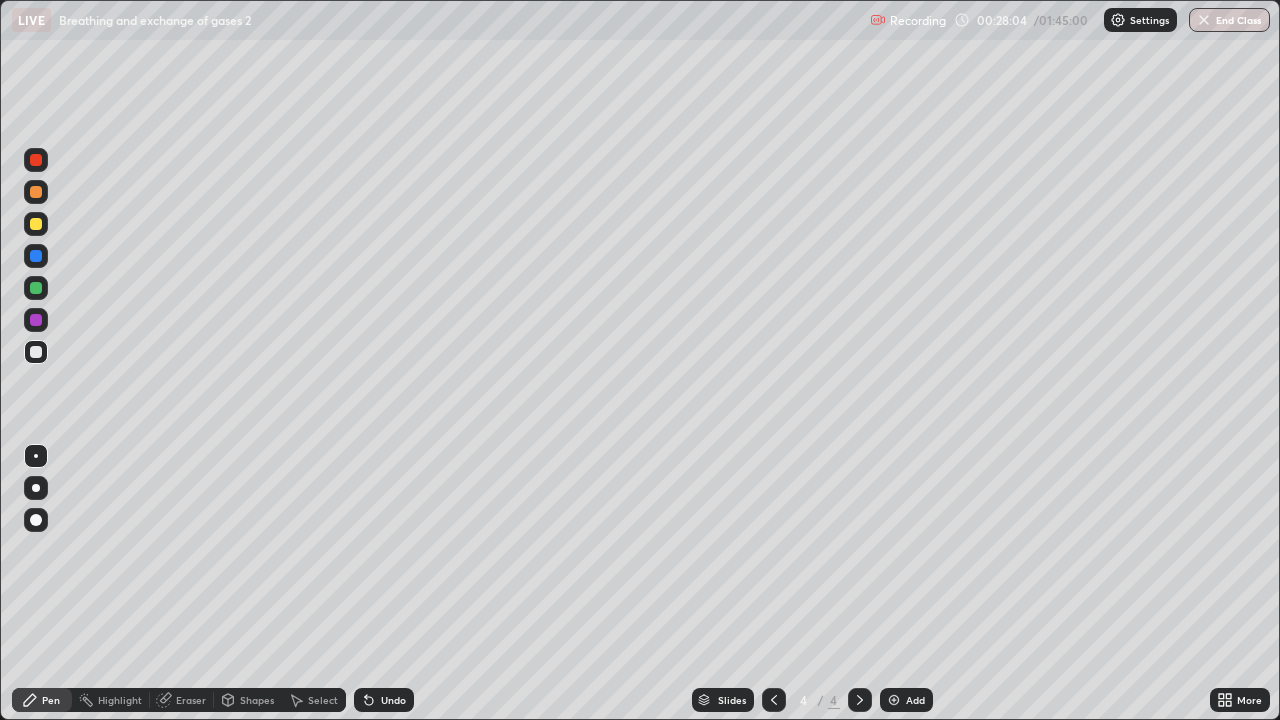 click on "Undo" at bounding box center (393, 700) 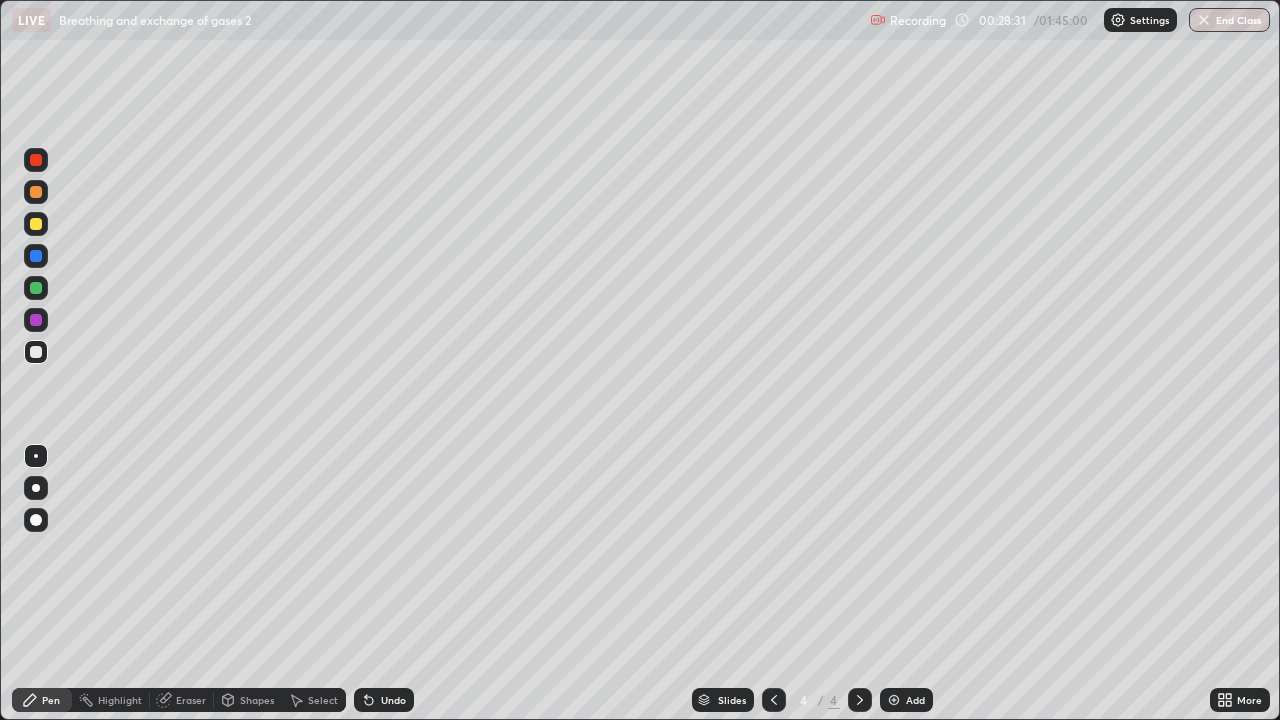 click at bounding box center [36, 160] 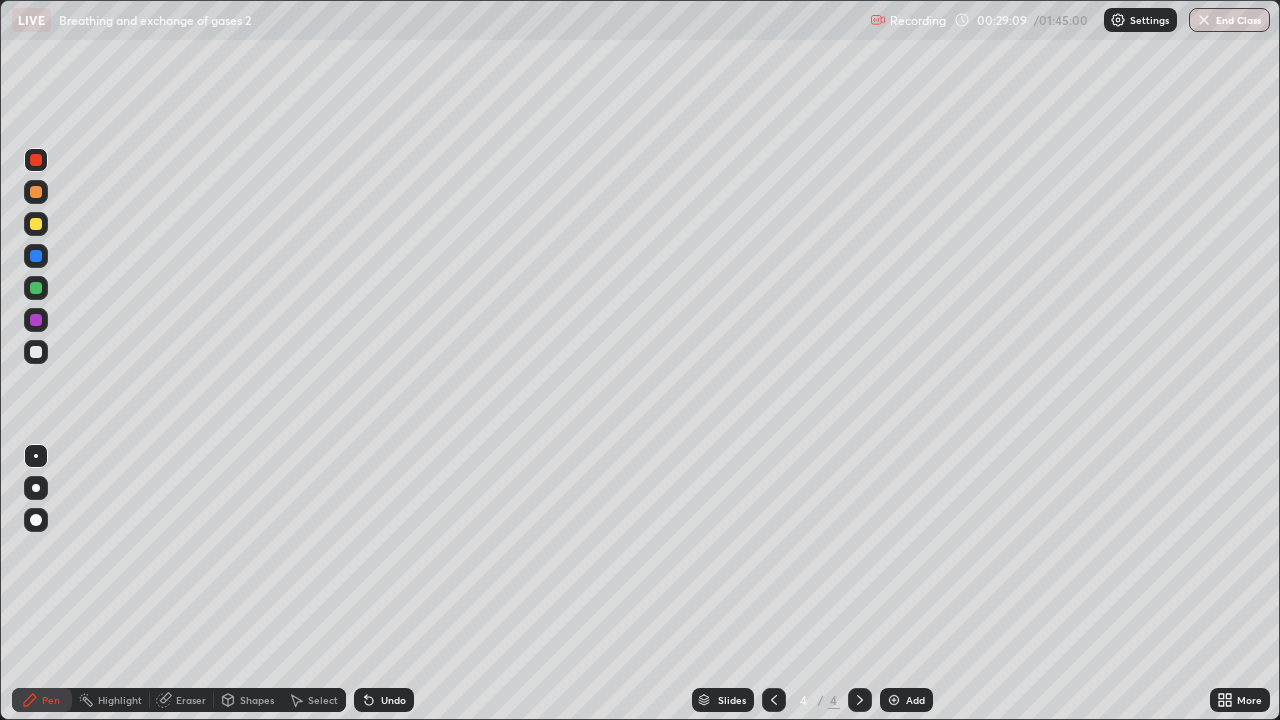 click on "Undo" at bounding box center (393, 700) 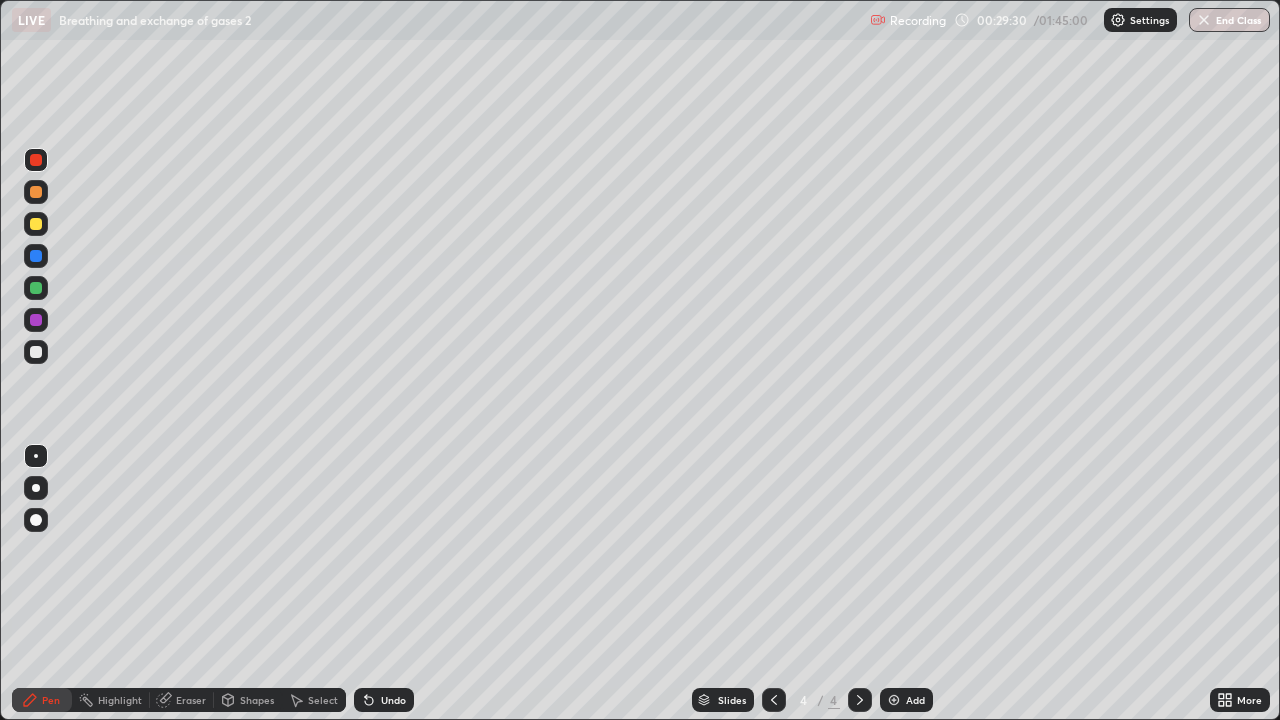 click 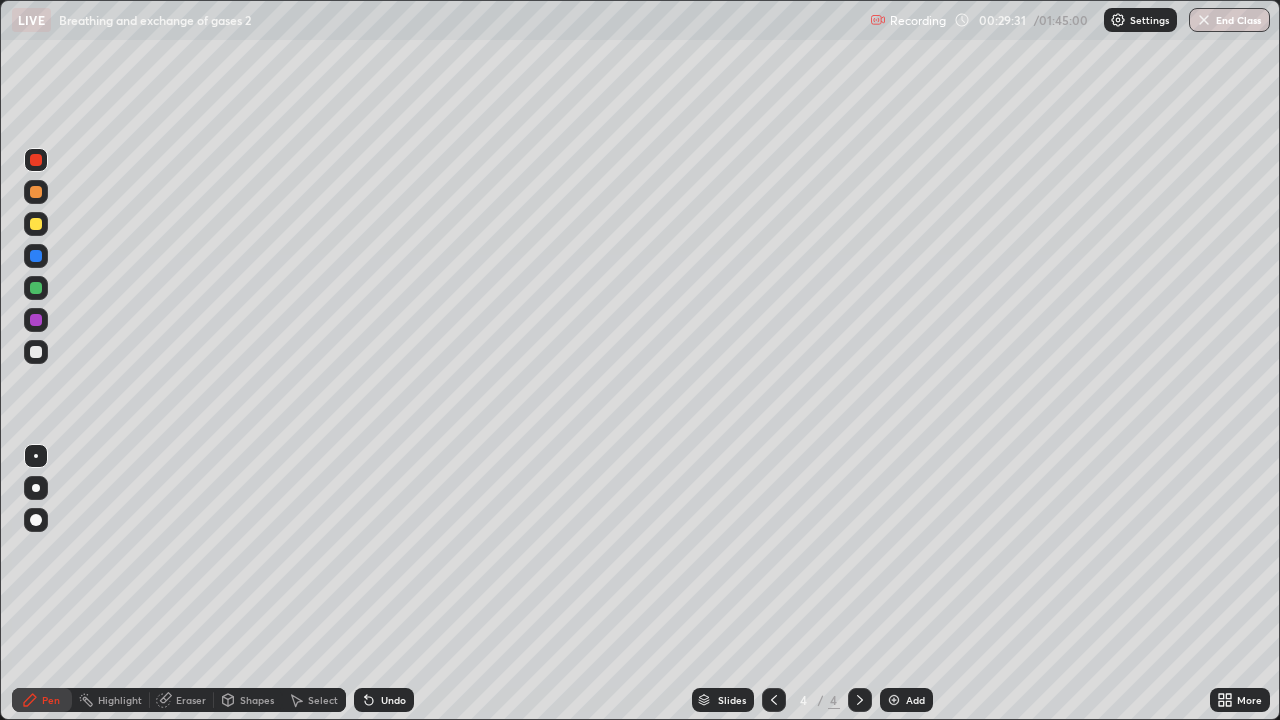 click 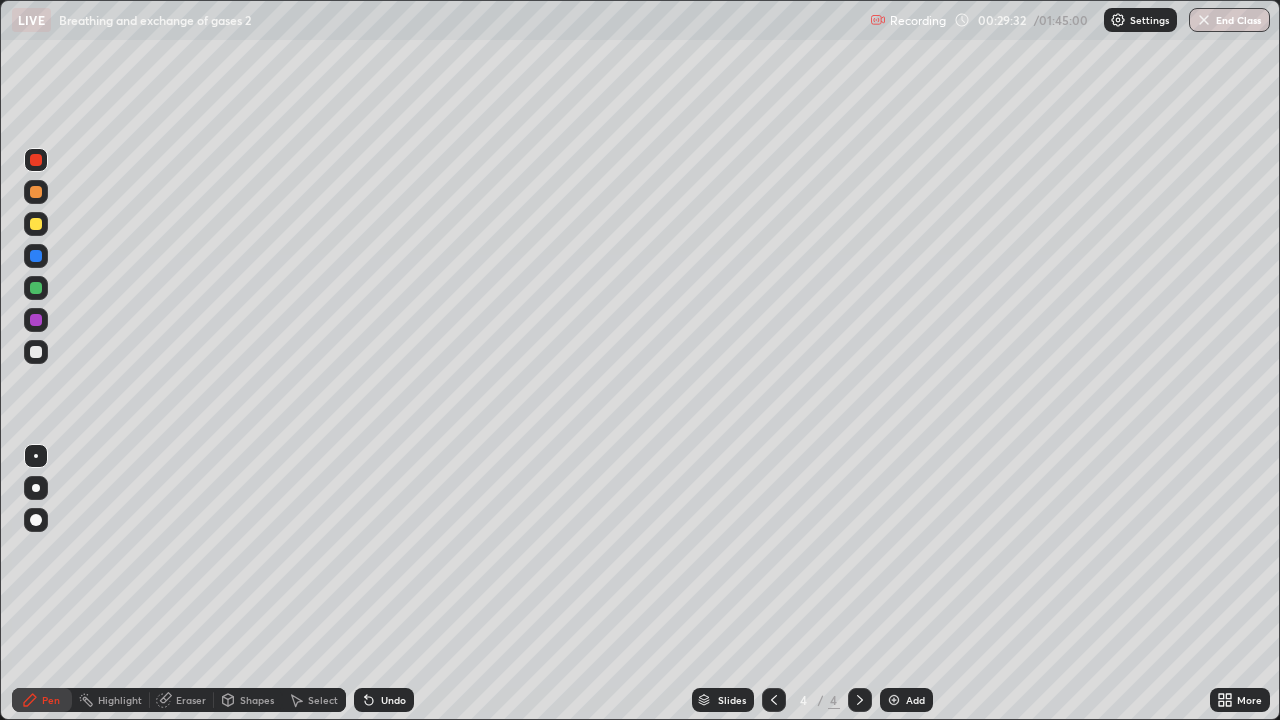 click 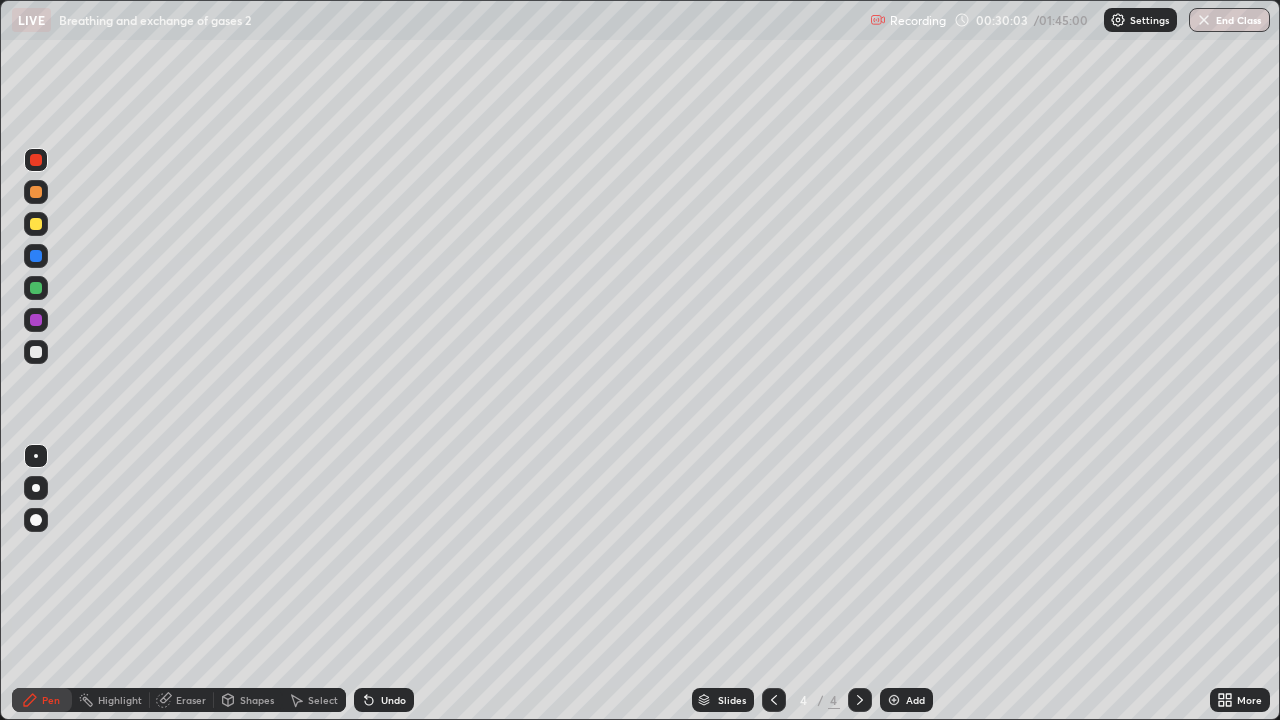 click on "Undo" at bounding box center [393, 700] 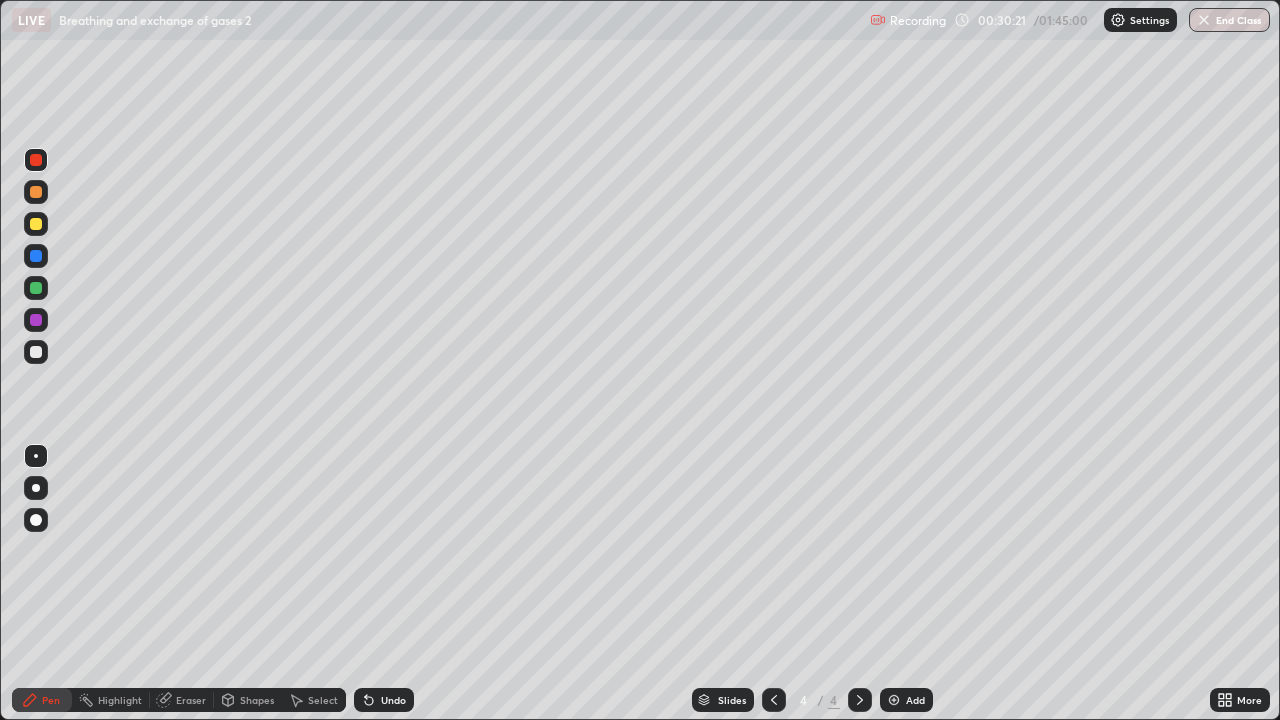 click on "Undo" at bounding box center [393, 700] 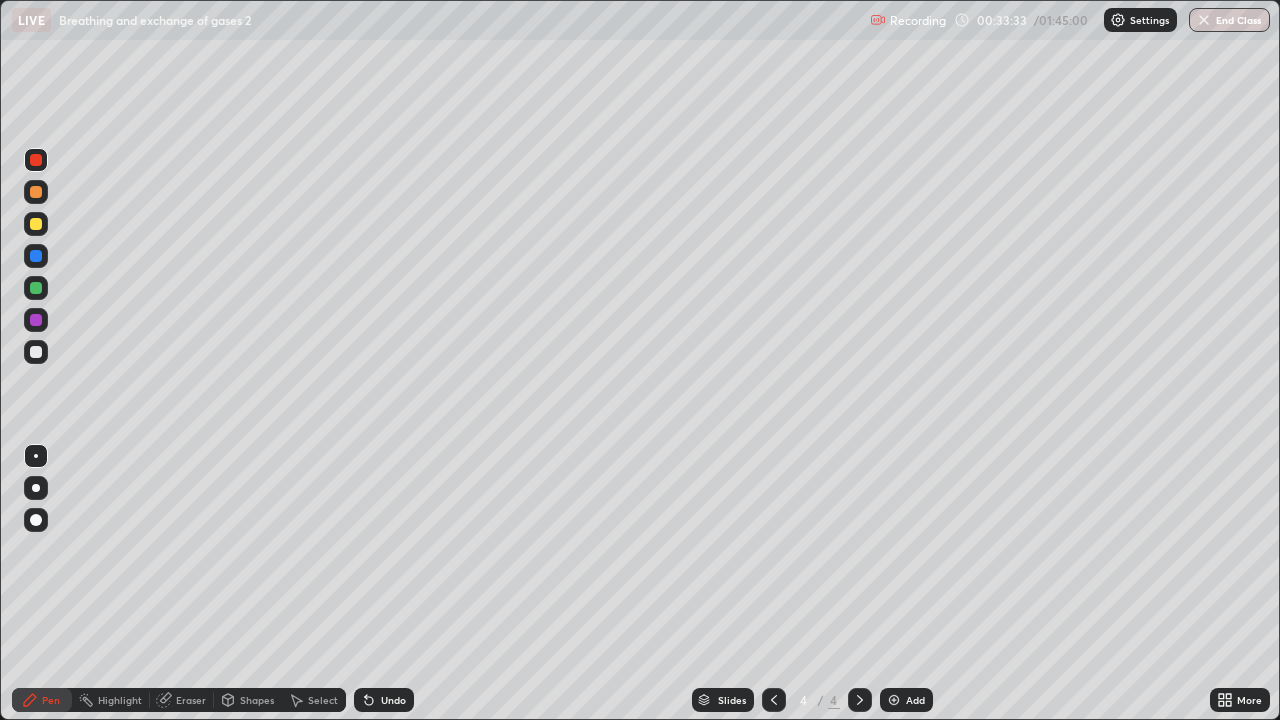 click 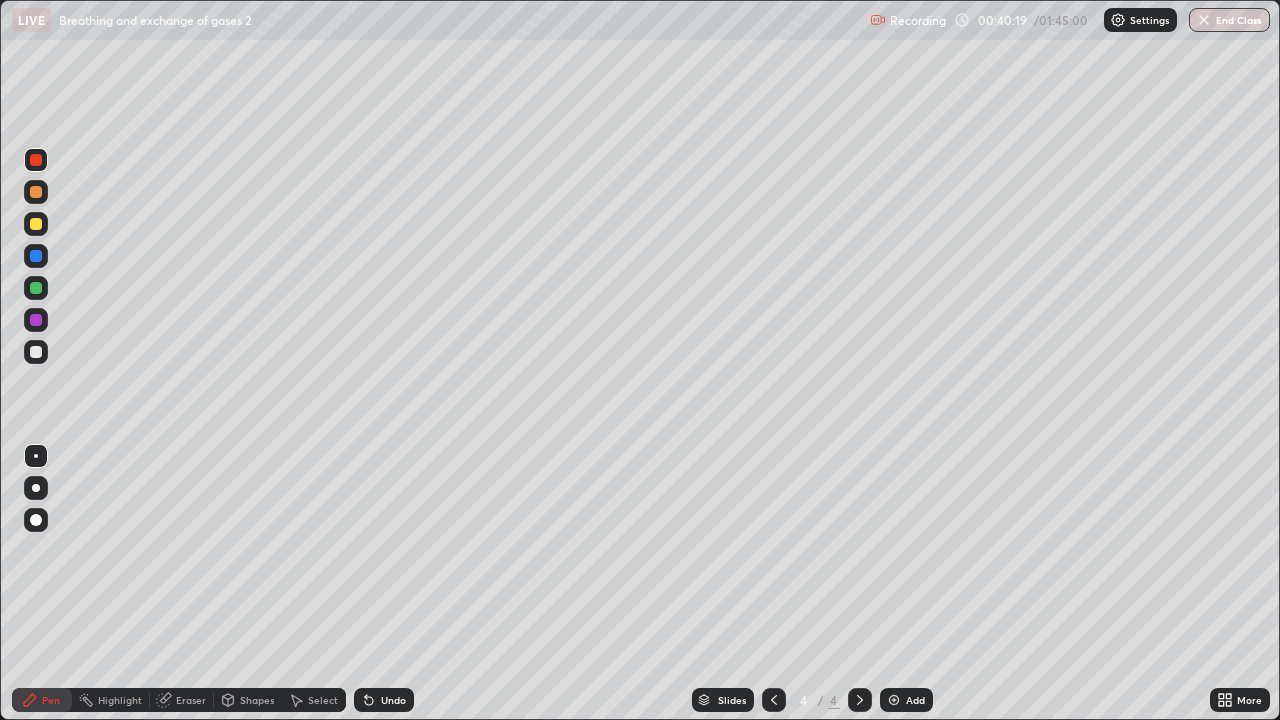 click at bounding box center (894, 700) 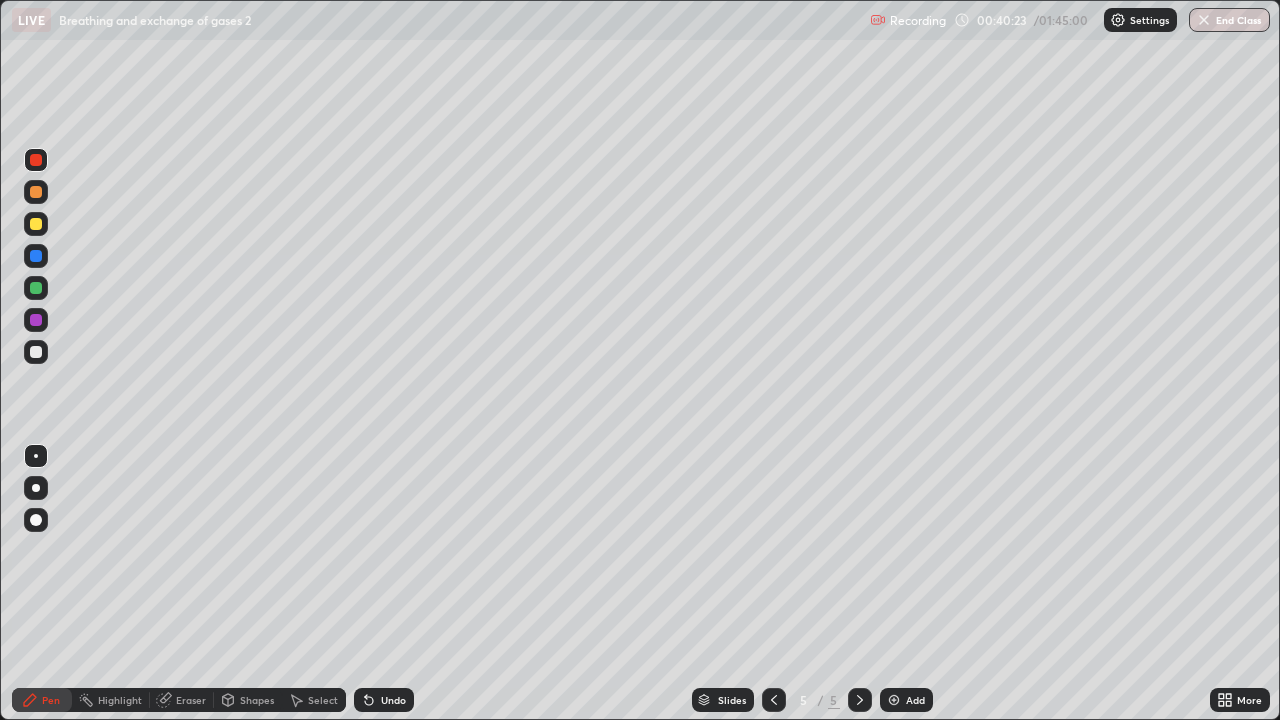 click at bounding box center (36, 192) 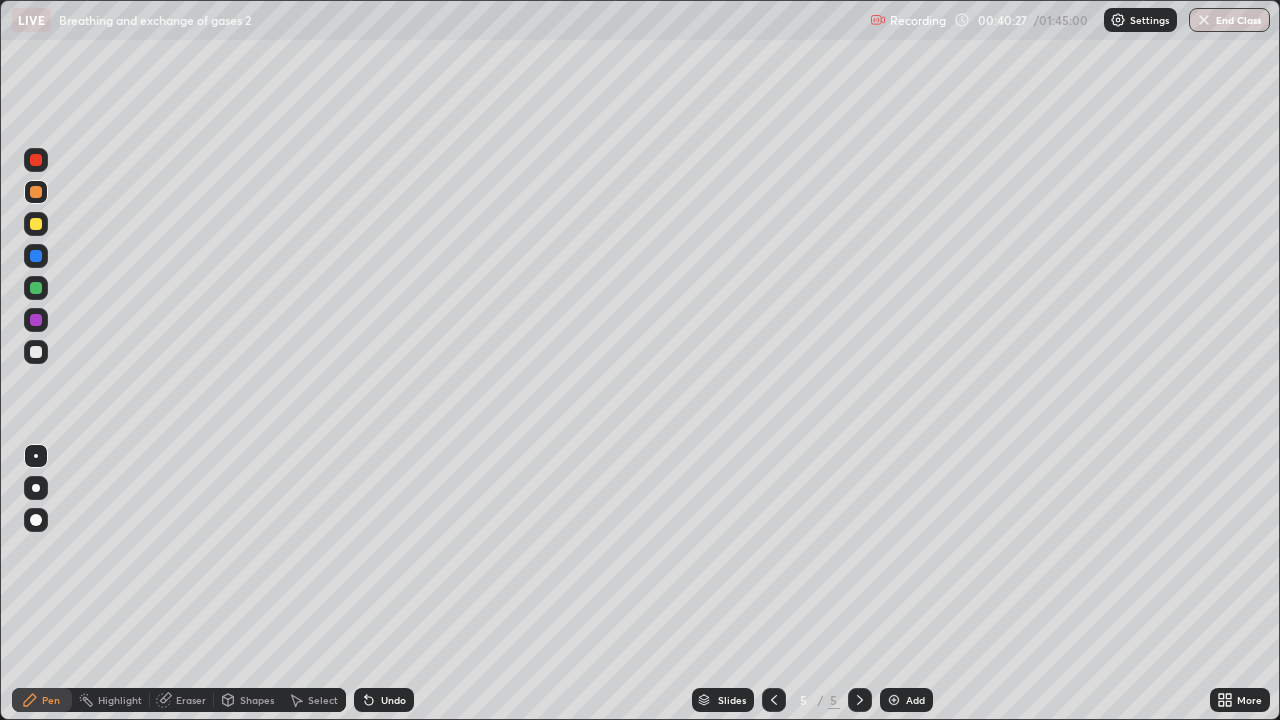 click 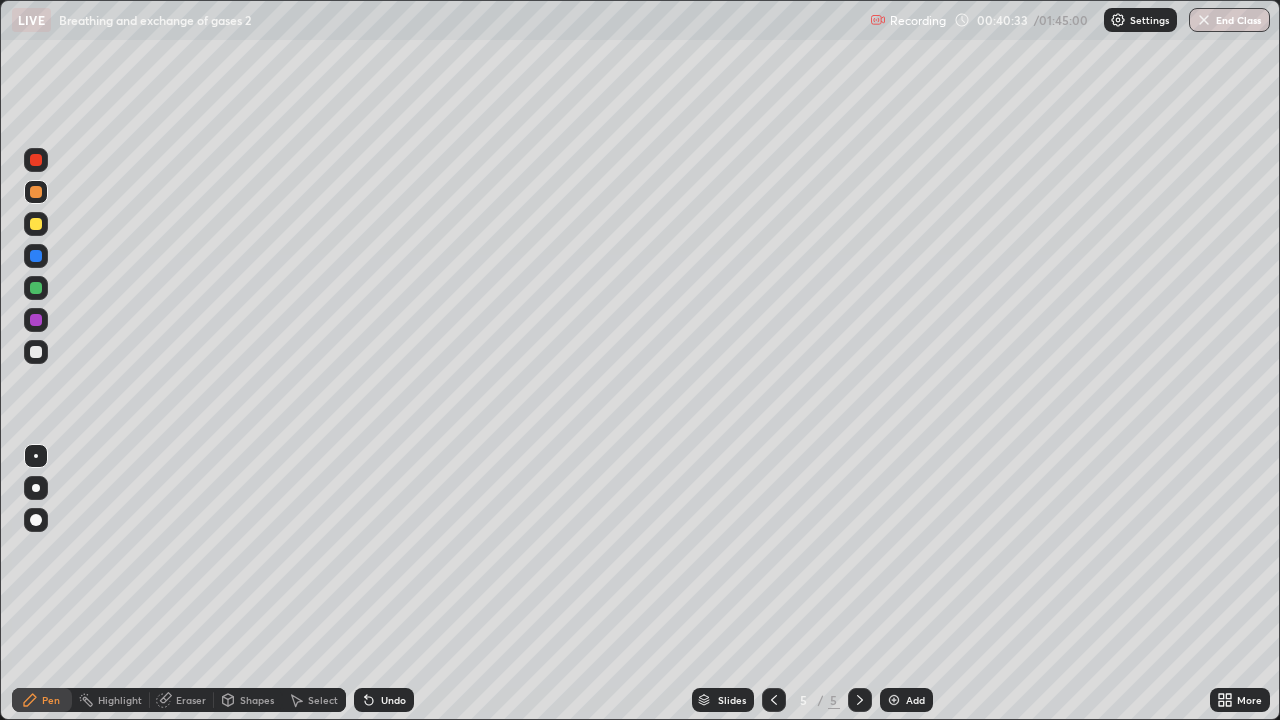 click at bounding box center [36, 352] 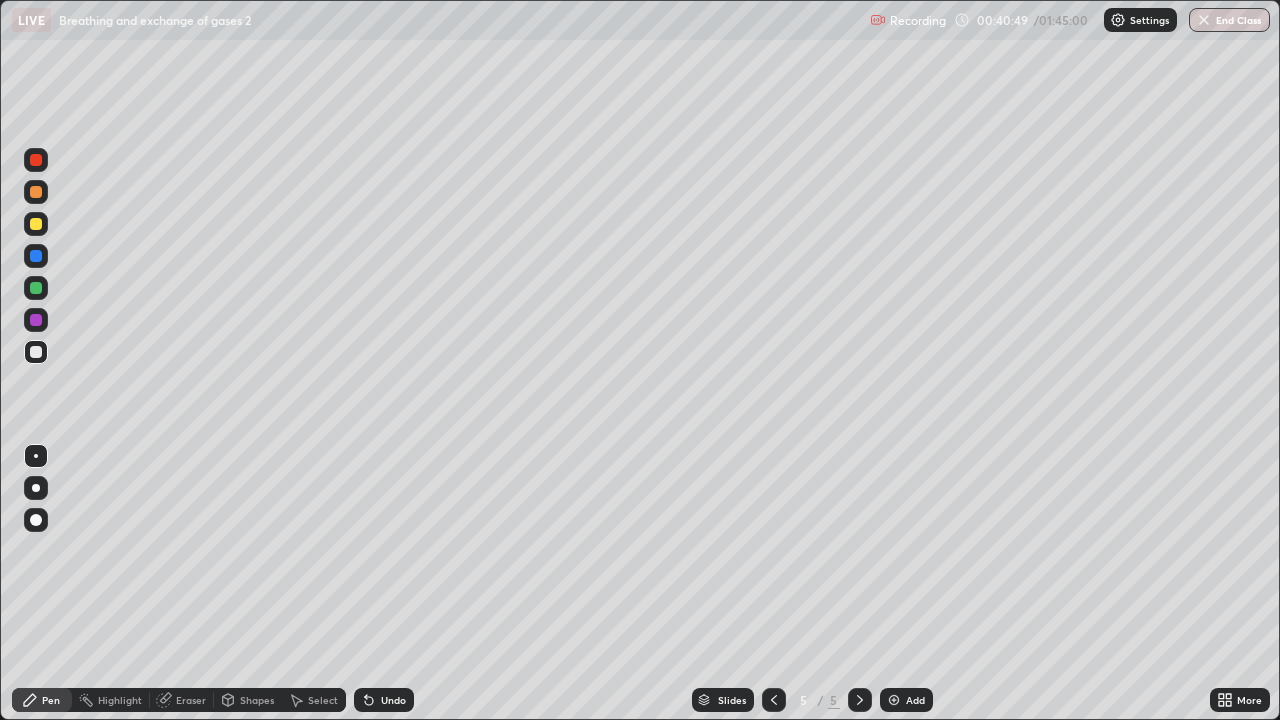 click on "Undo" at bounding box center [393, 700] 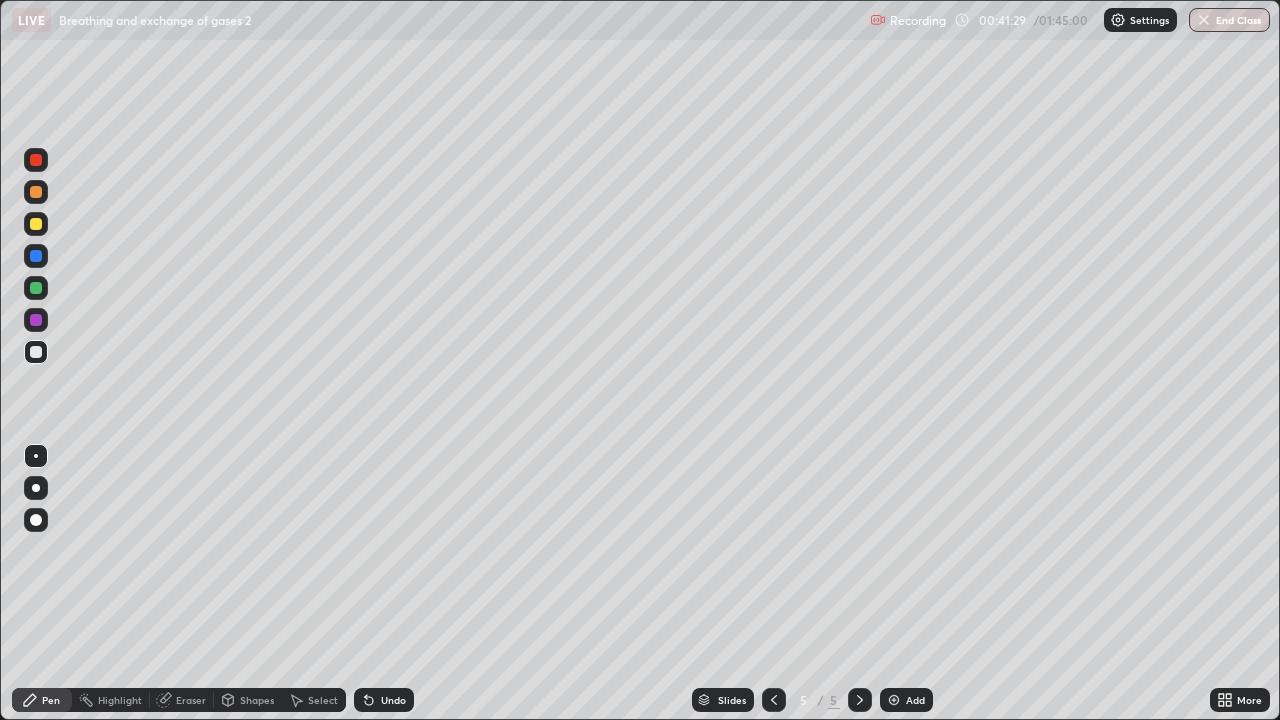 click at bounding box center (36, 224) 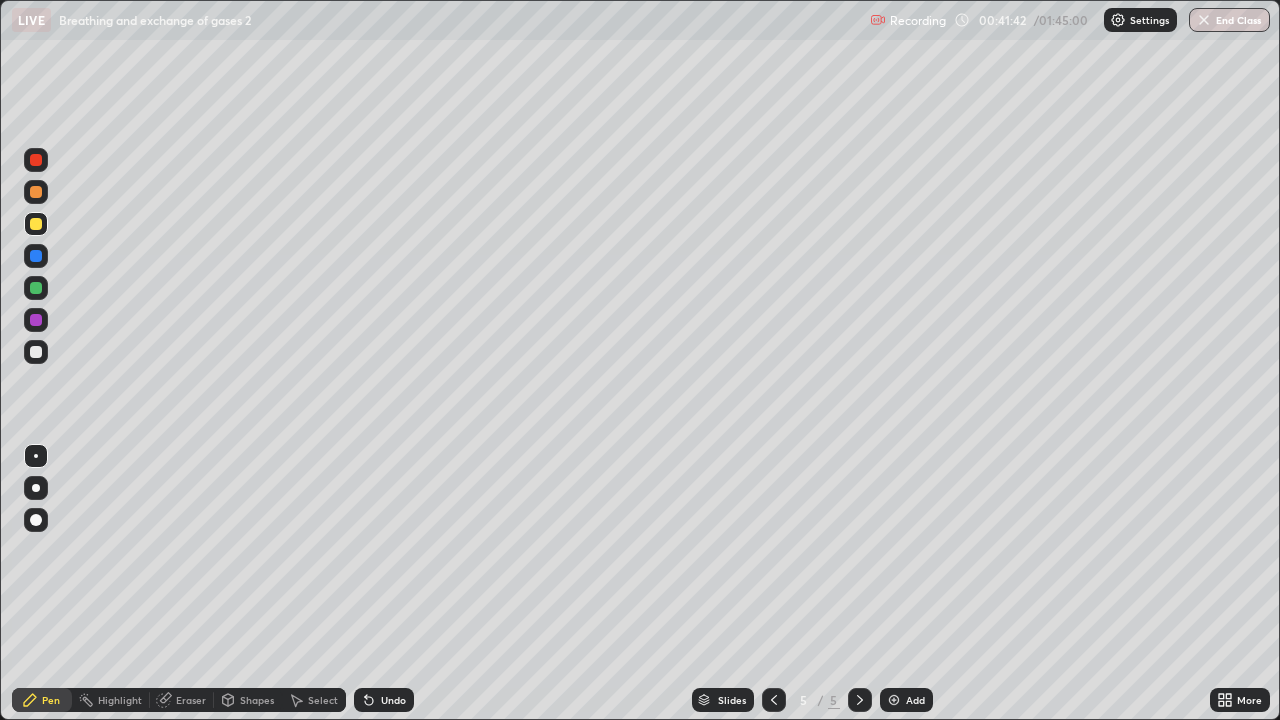 click 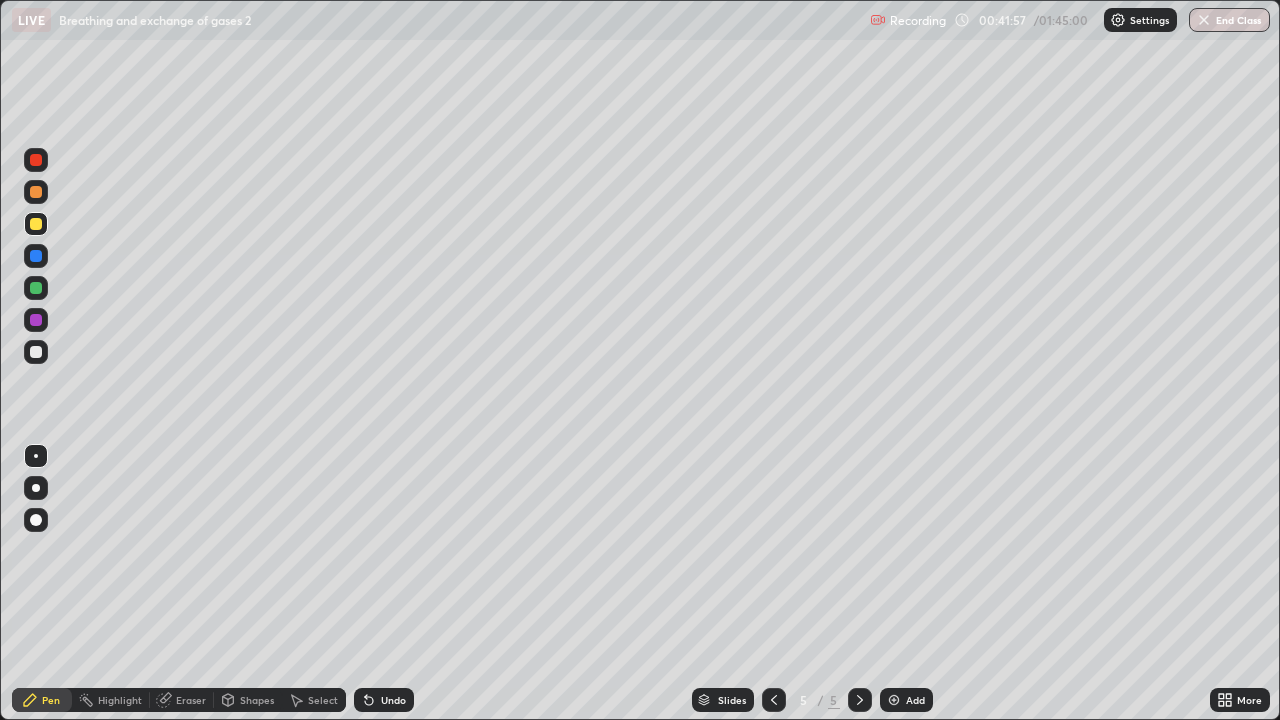 click at bounding box center [36, 352] 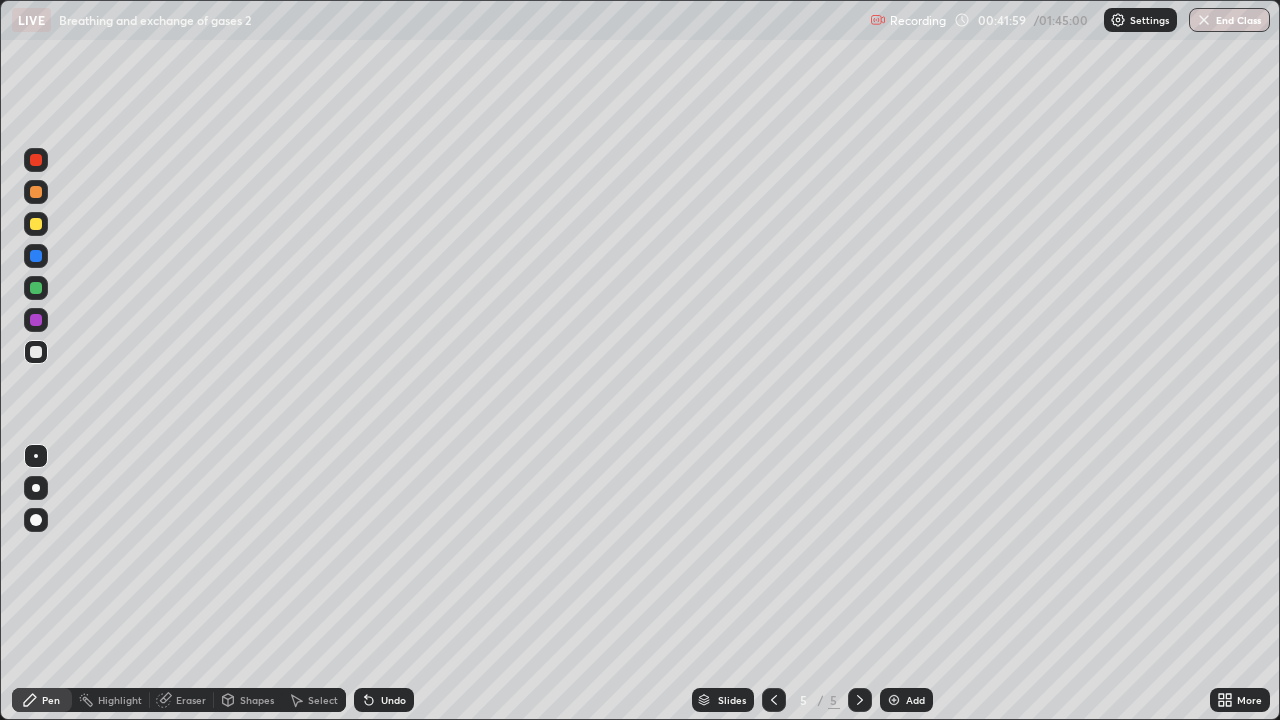click on "Undo" at bounding box center (380, 700) 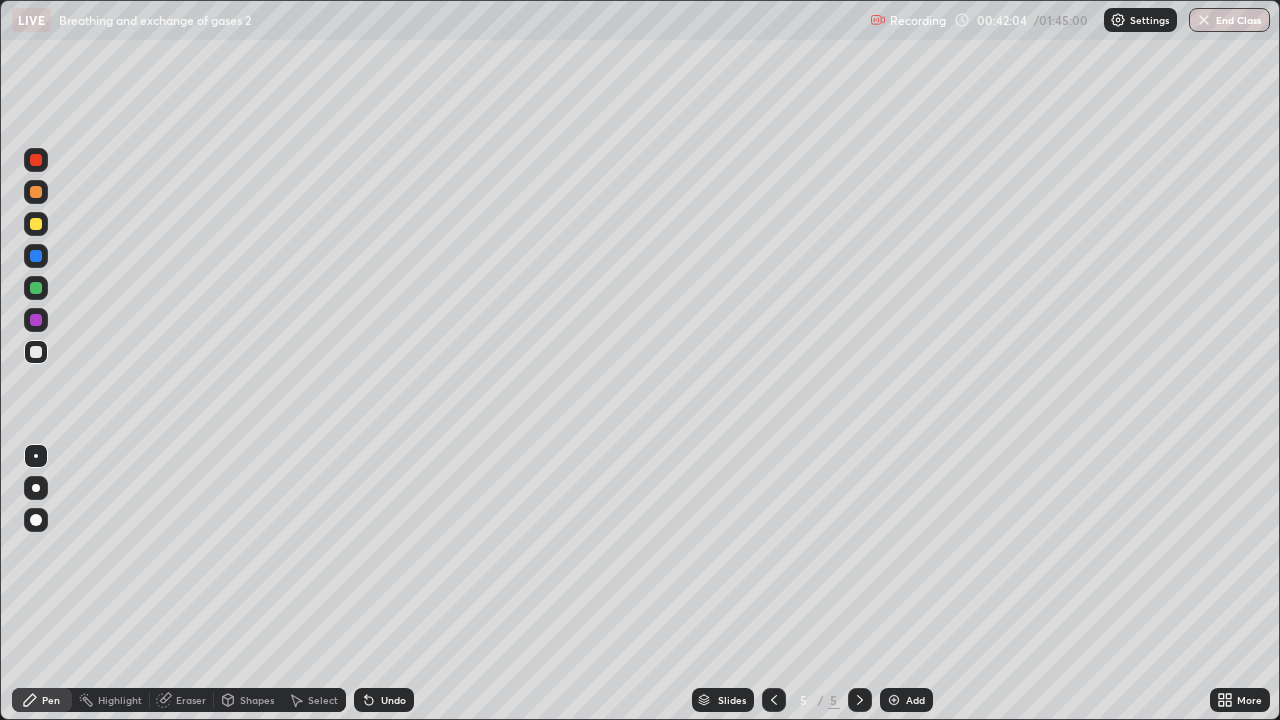 click on "Eraser" at bounding box center [191, 700] 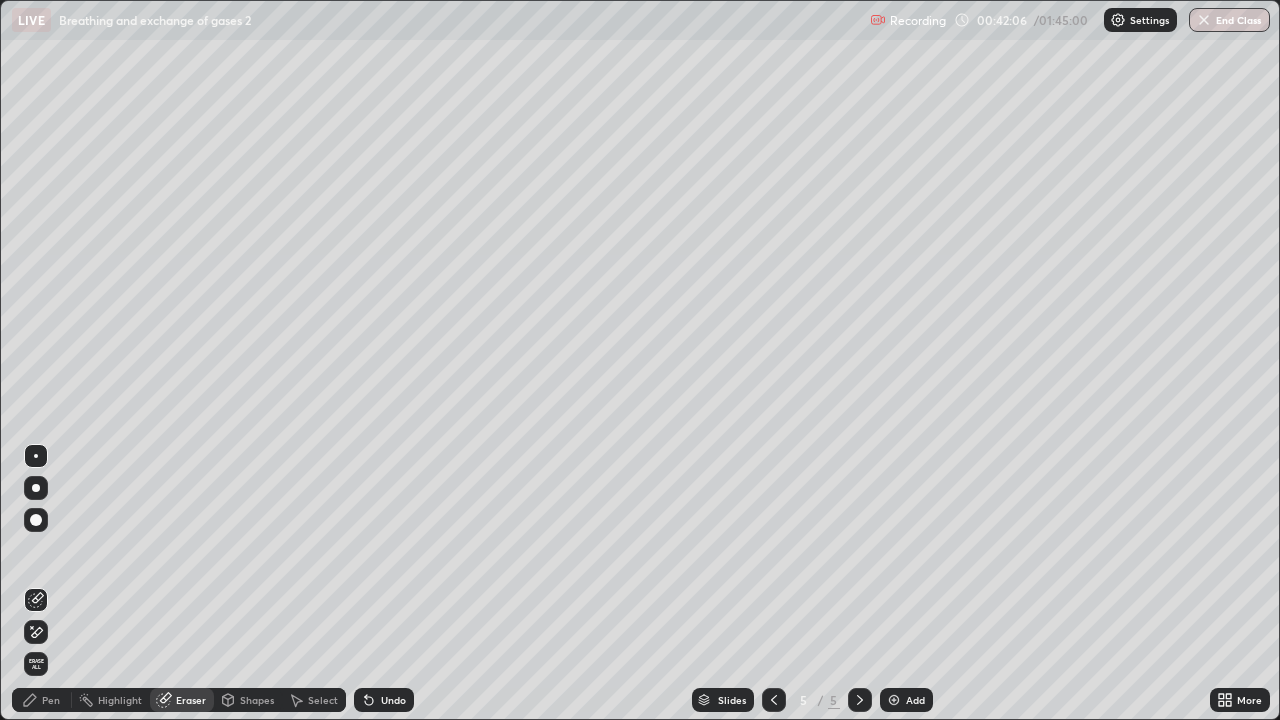 click on "Pen" at bounding box center [51, 700] 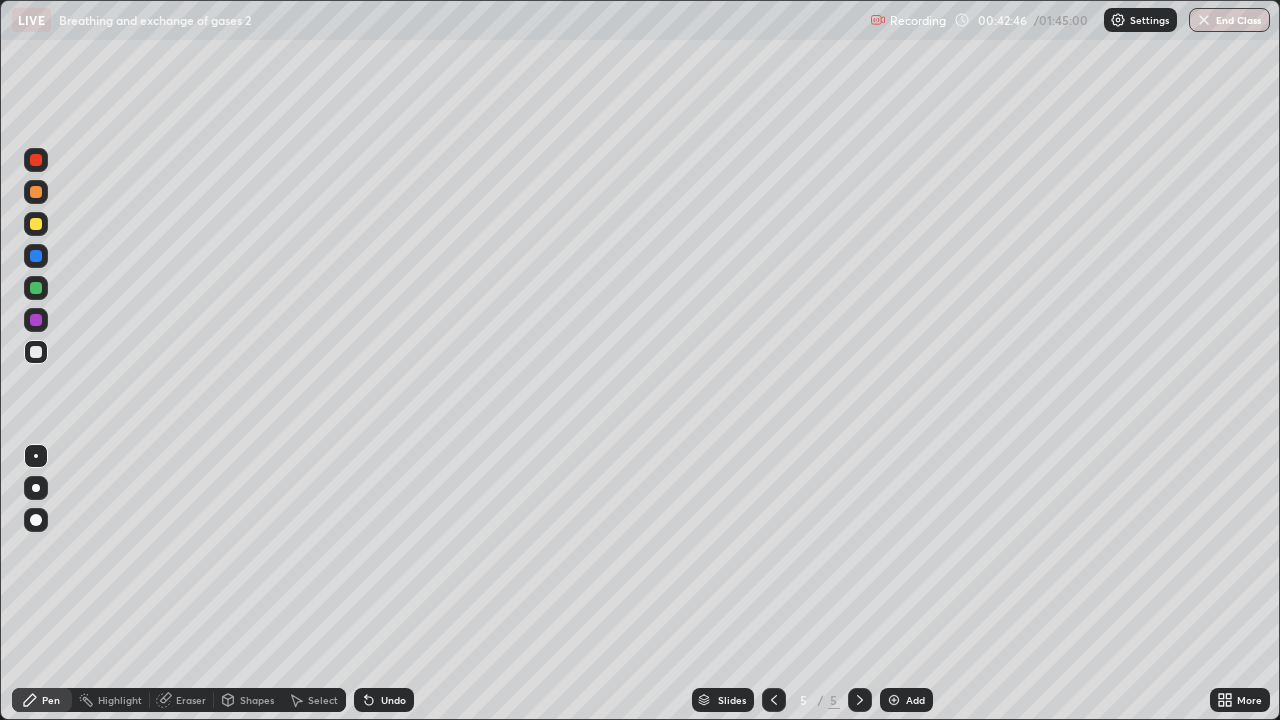 click at bounding box center (36, 224) 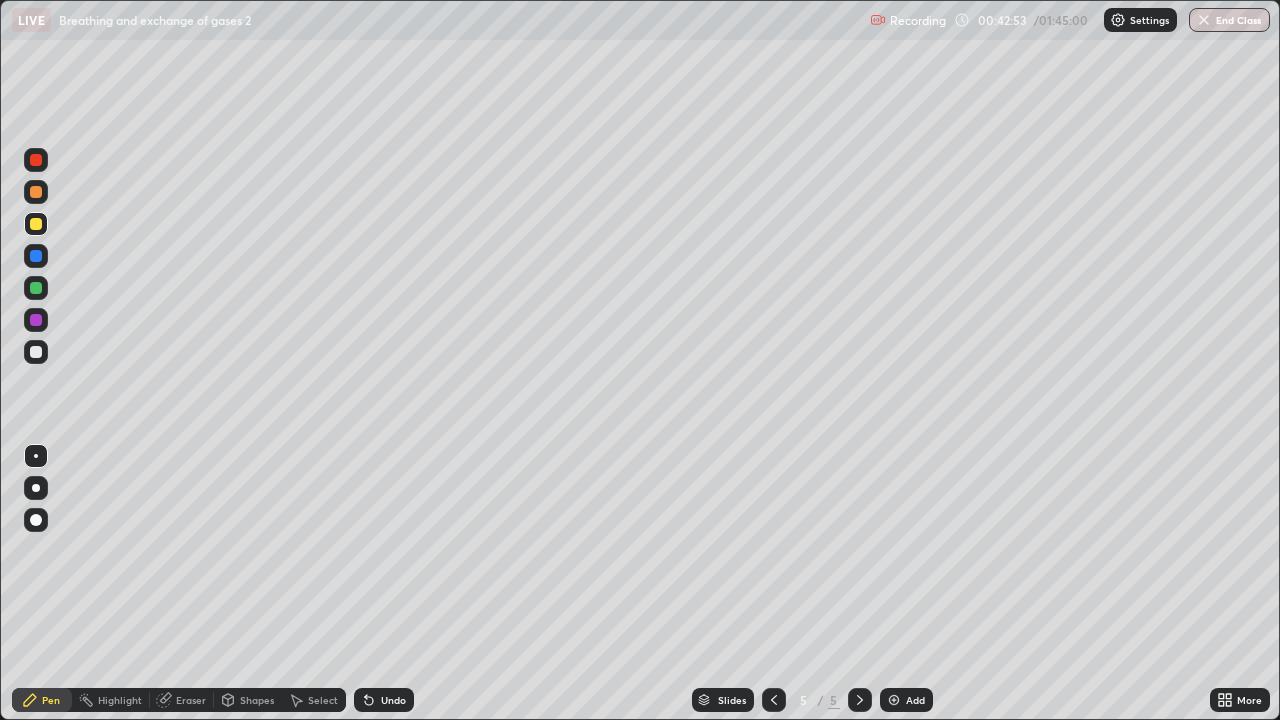 click 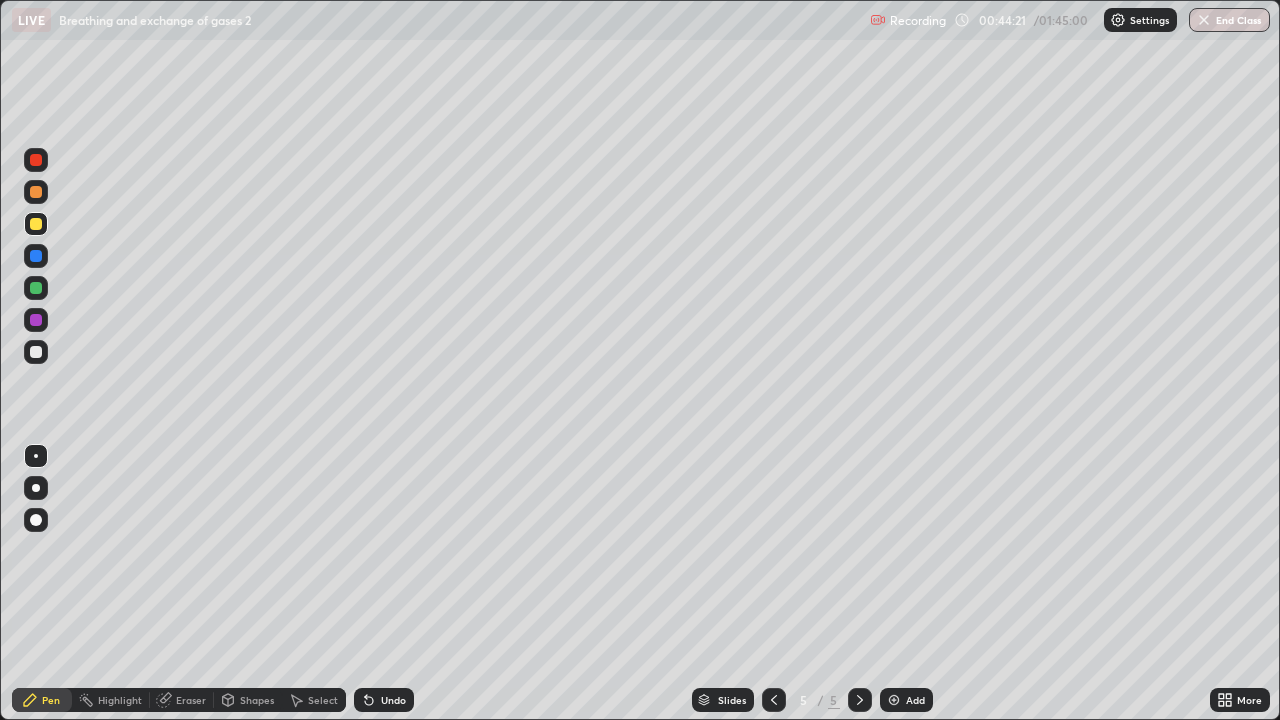 click at bounding box center (36, 352) 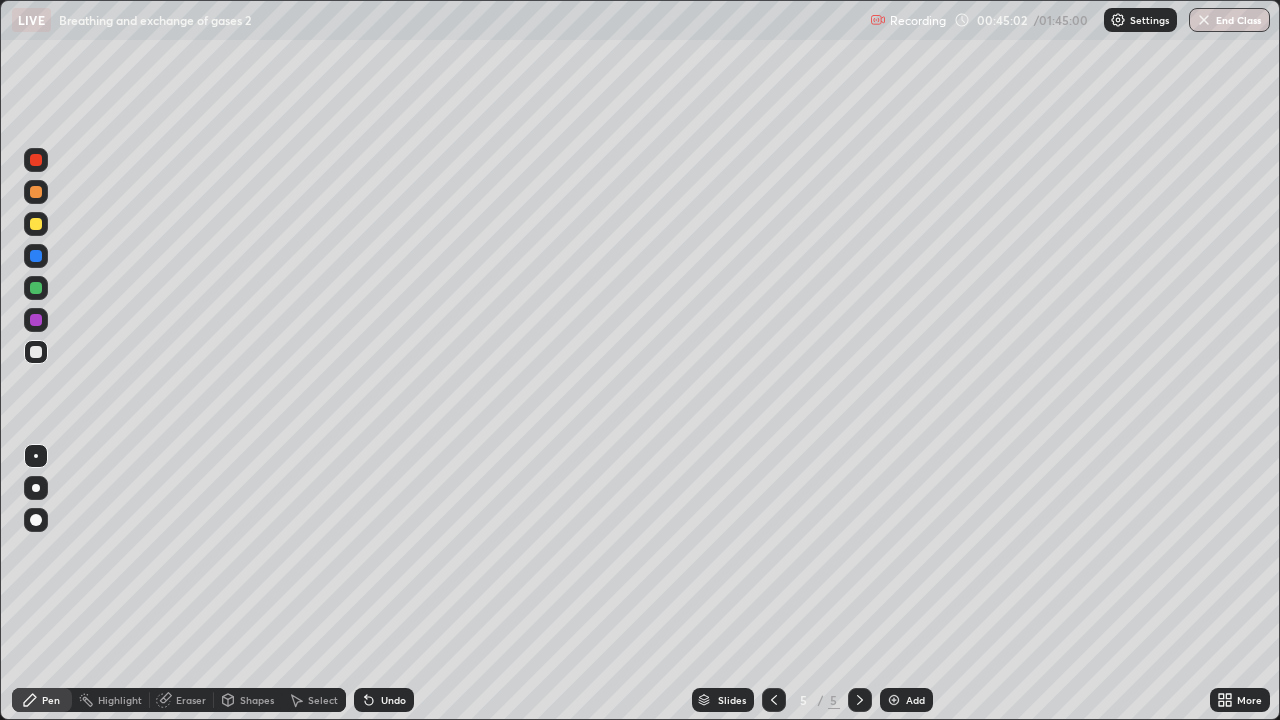 click on "Eraser" at bounding box center [191, 700] 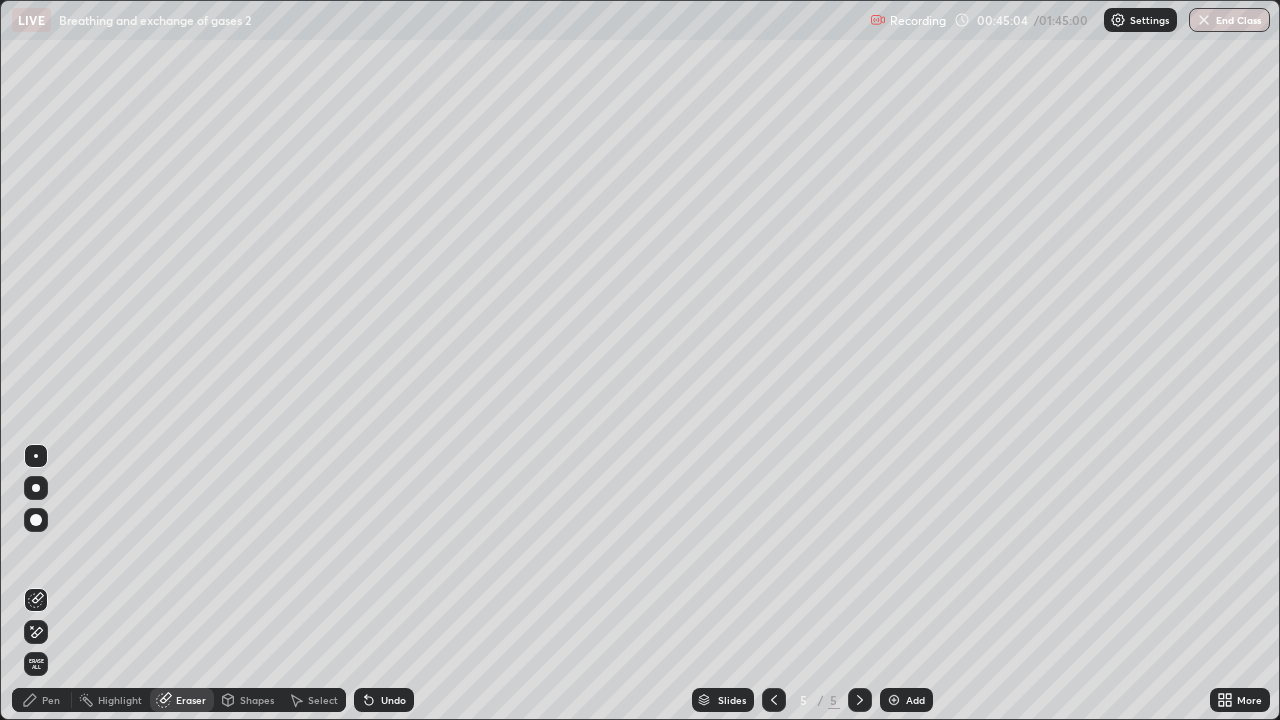 click on "Pen" at bounding box center [42, 700] 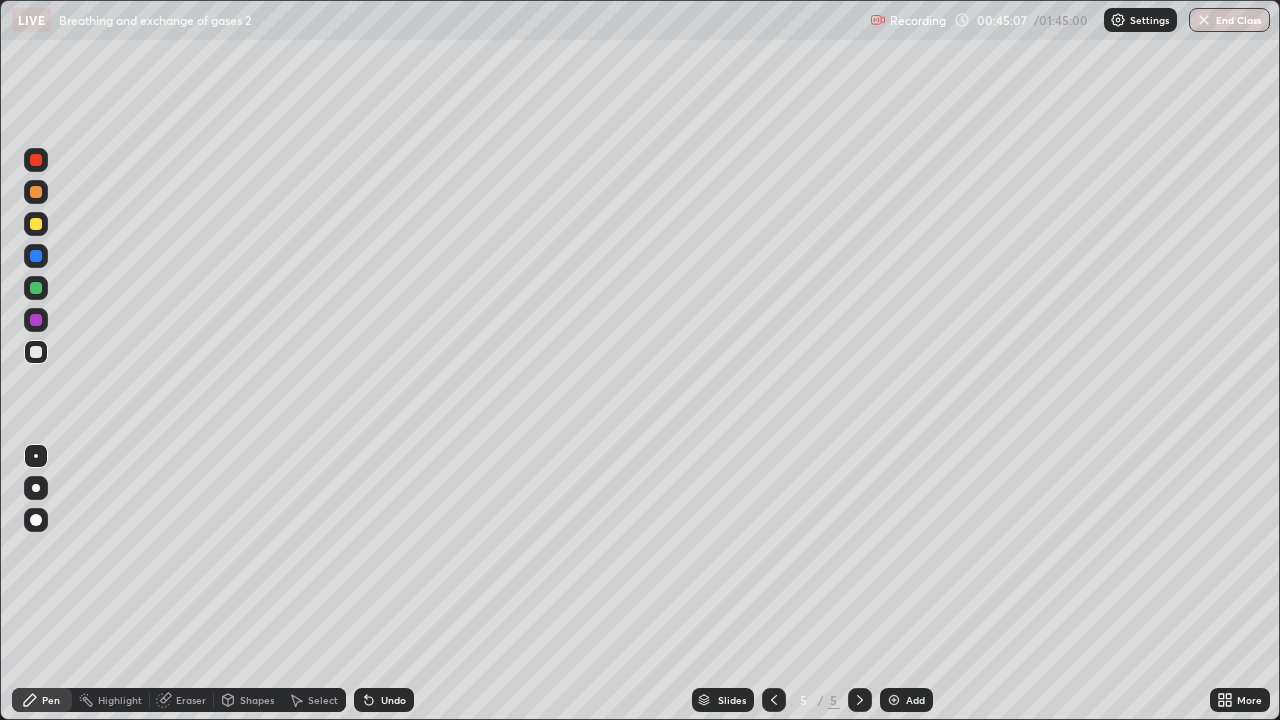 click on "Select" at bounding box center [323, 700] 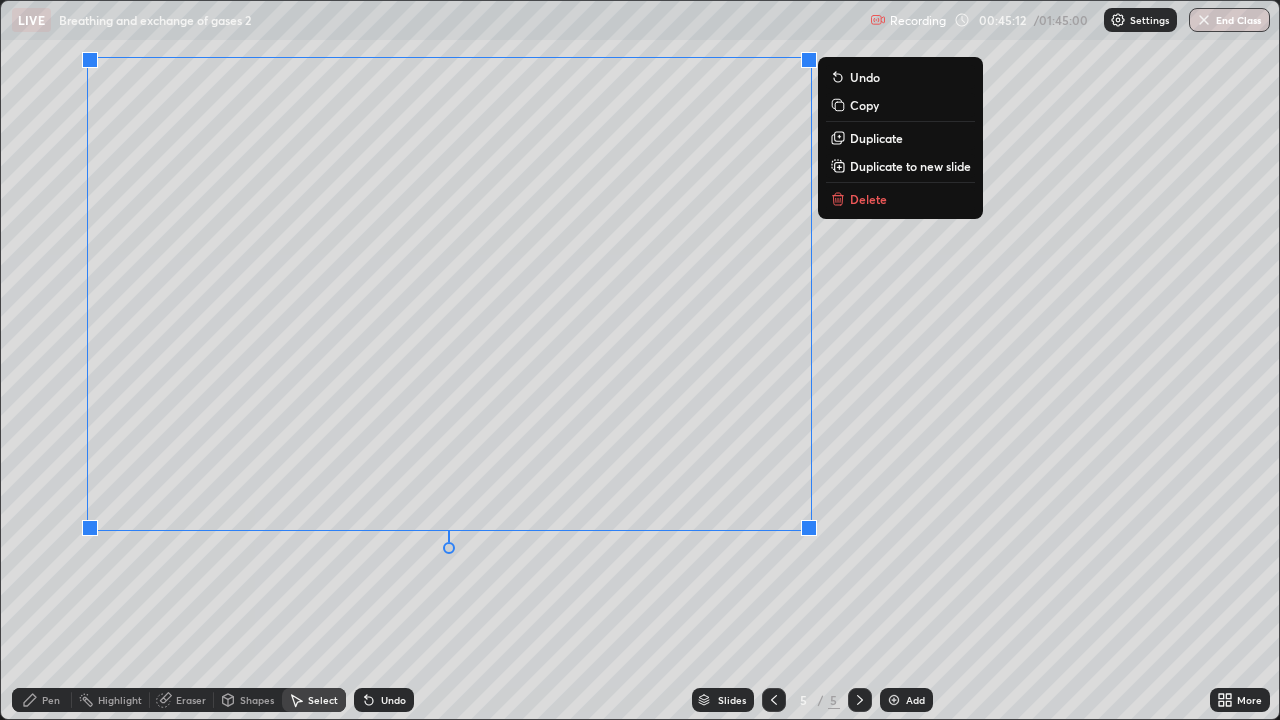 click on "Pen" at bounding box center [51, 700] 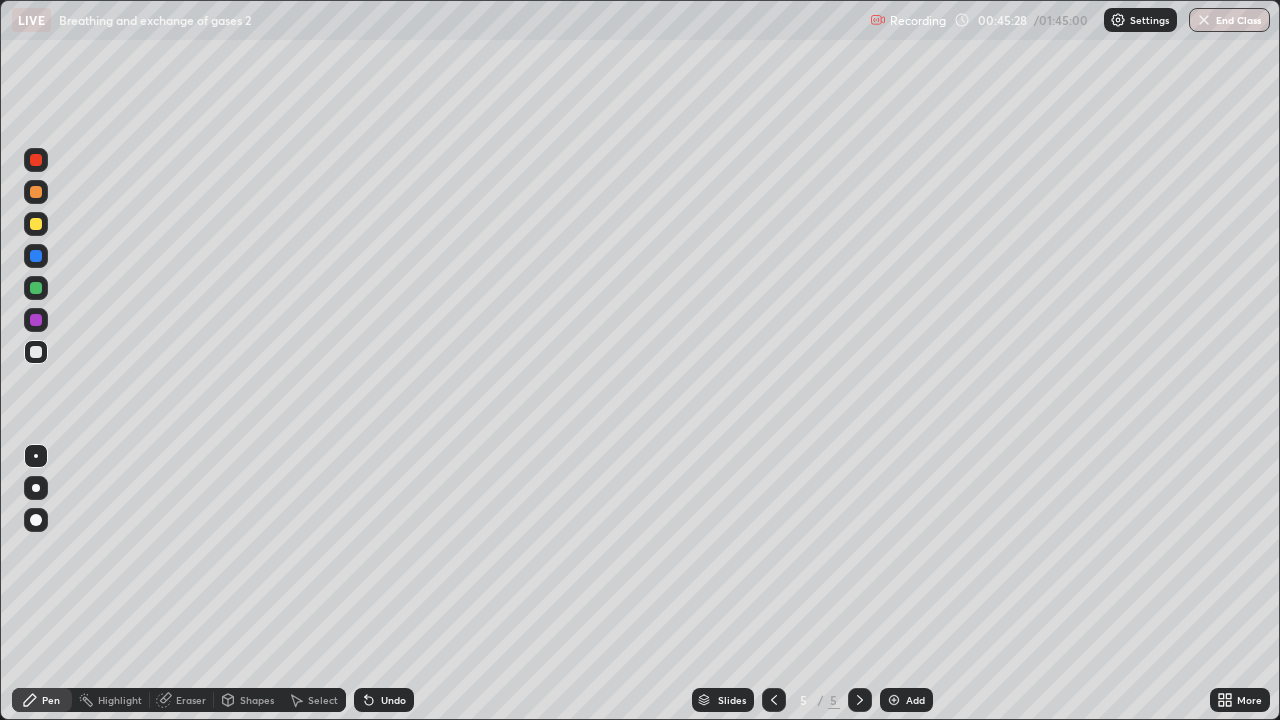 click 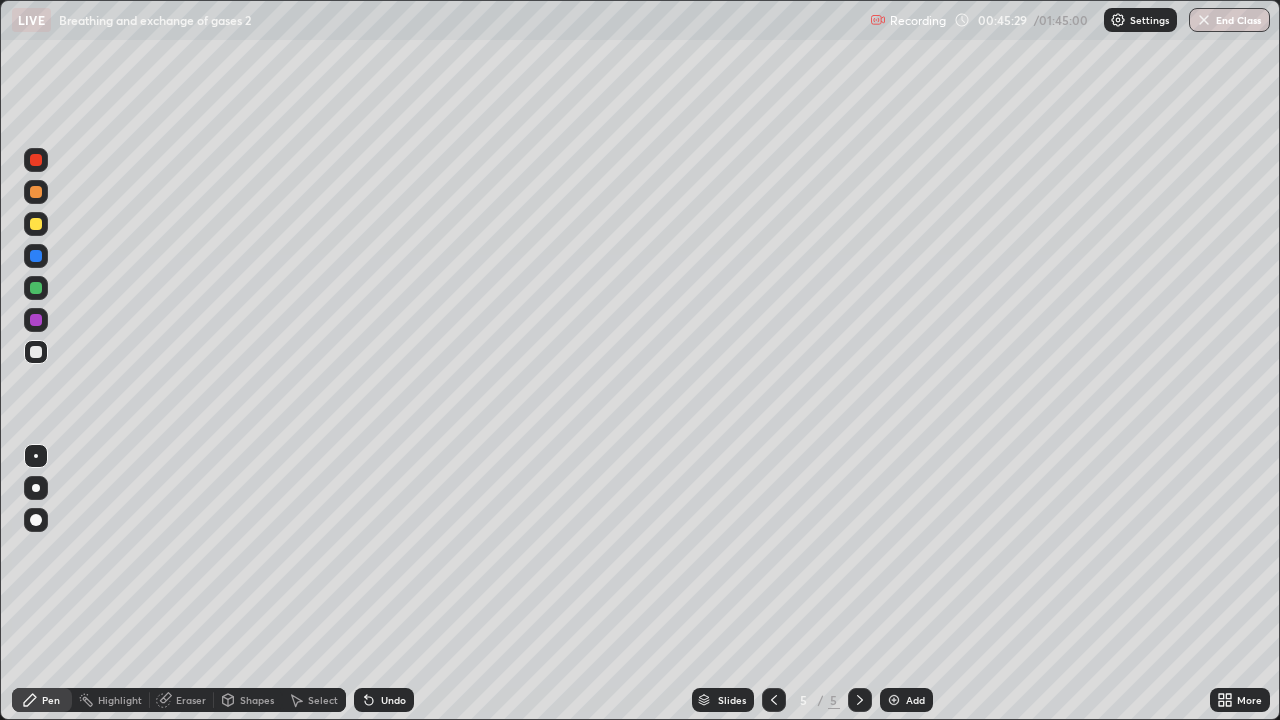 click 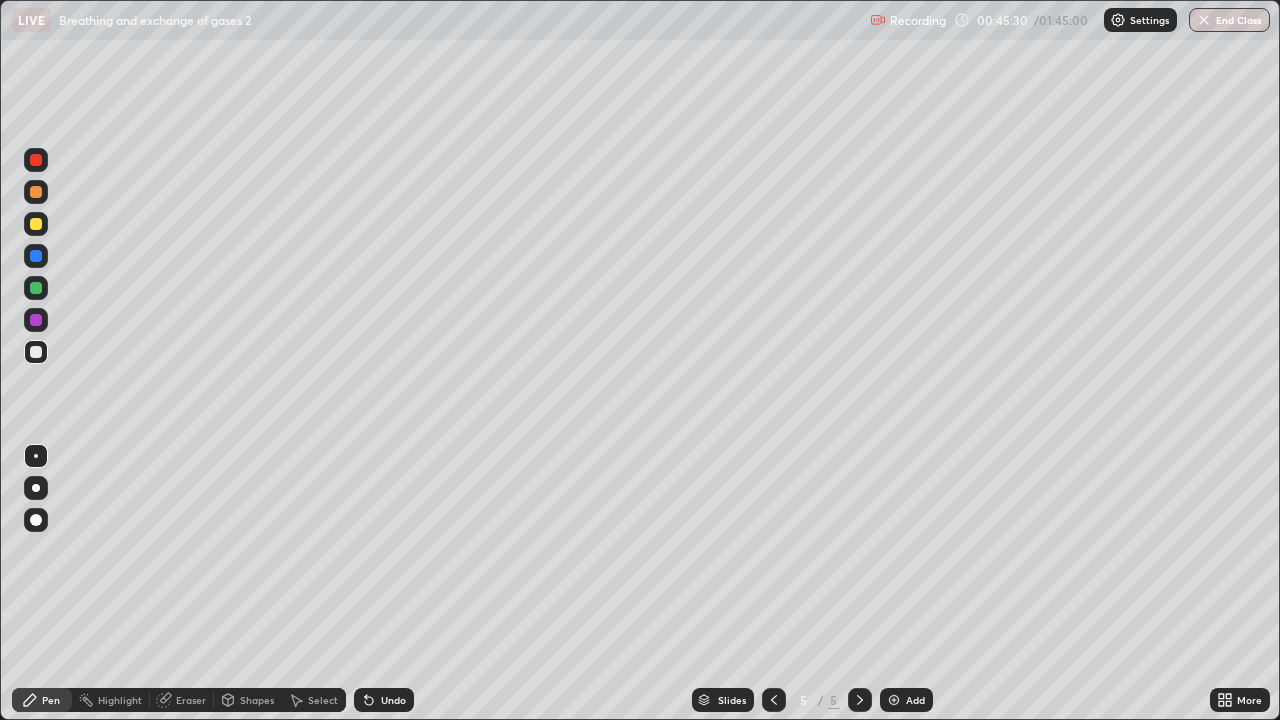 click 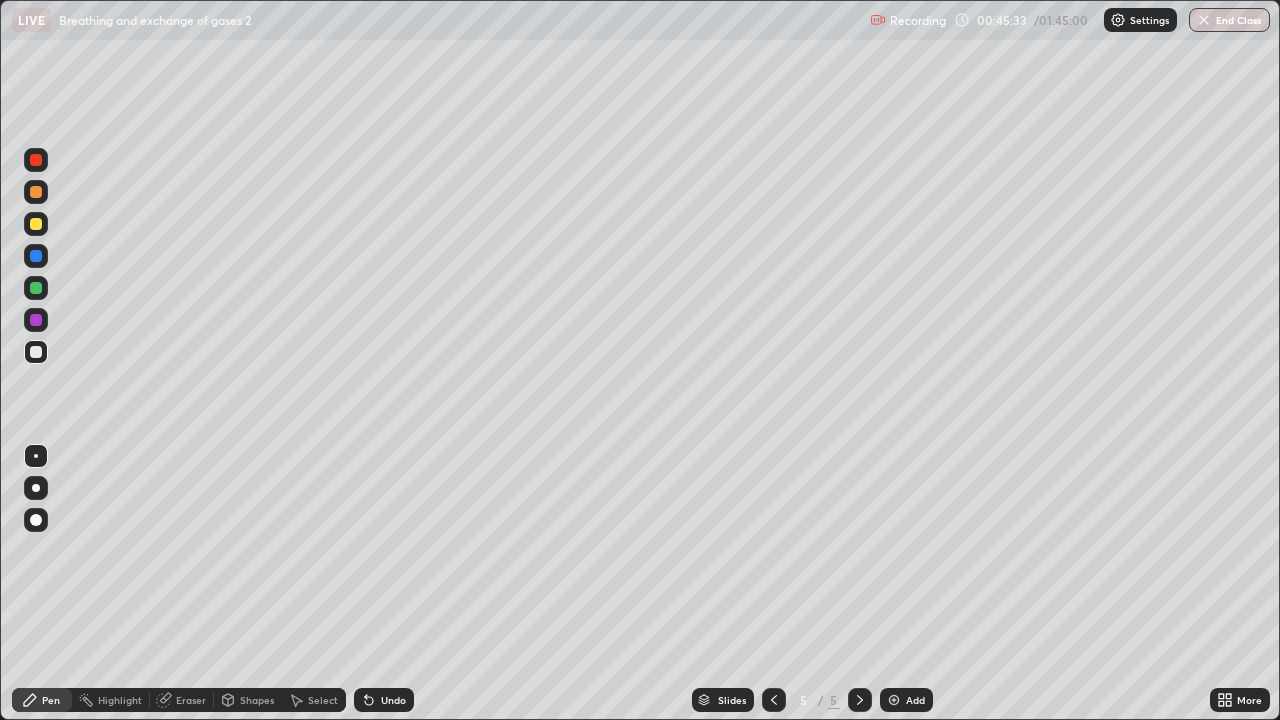 click on "Undo" at bounding box center [393, 700] 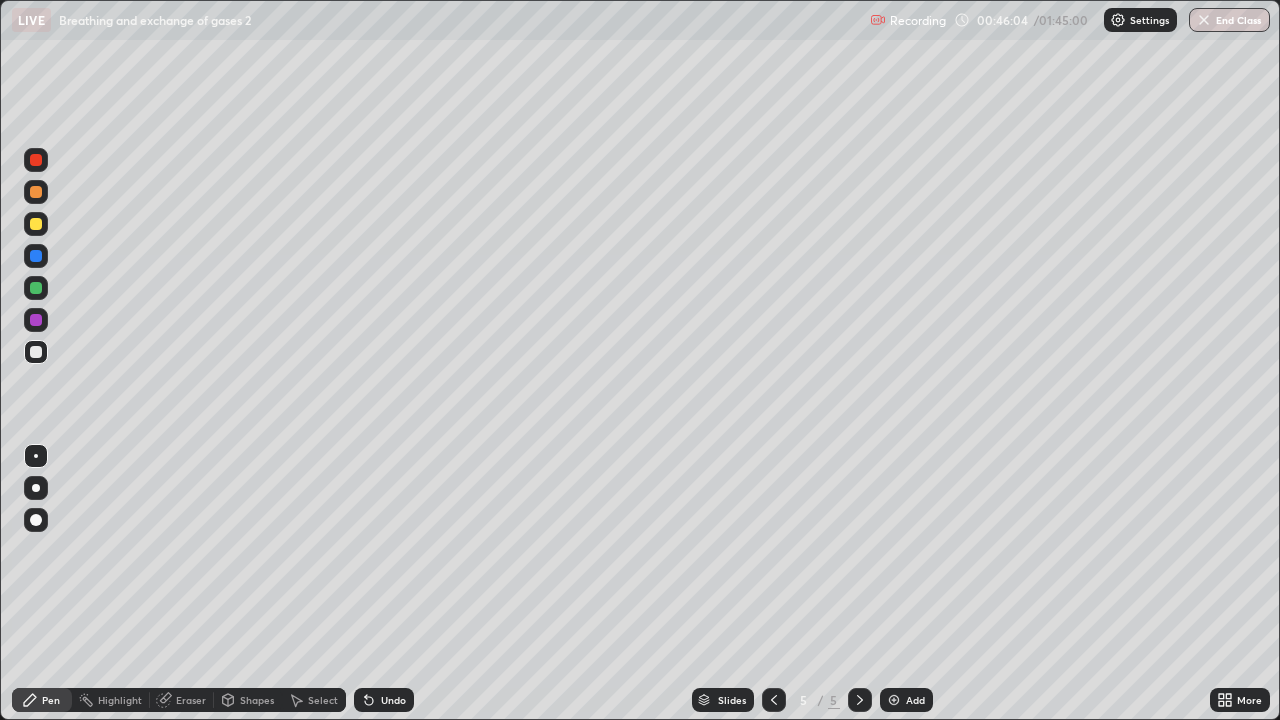 click 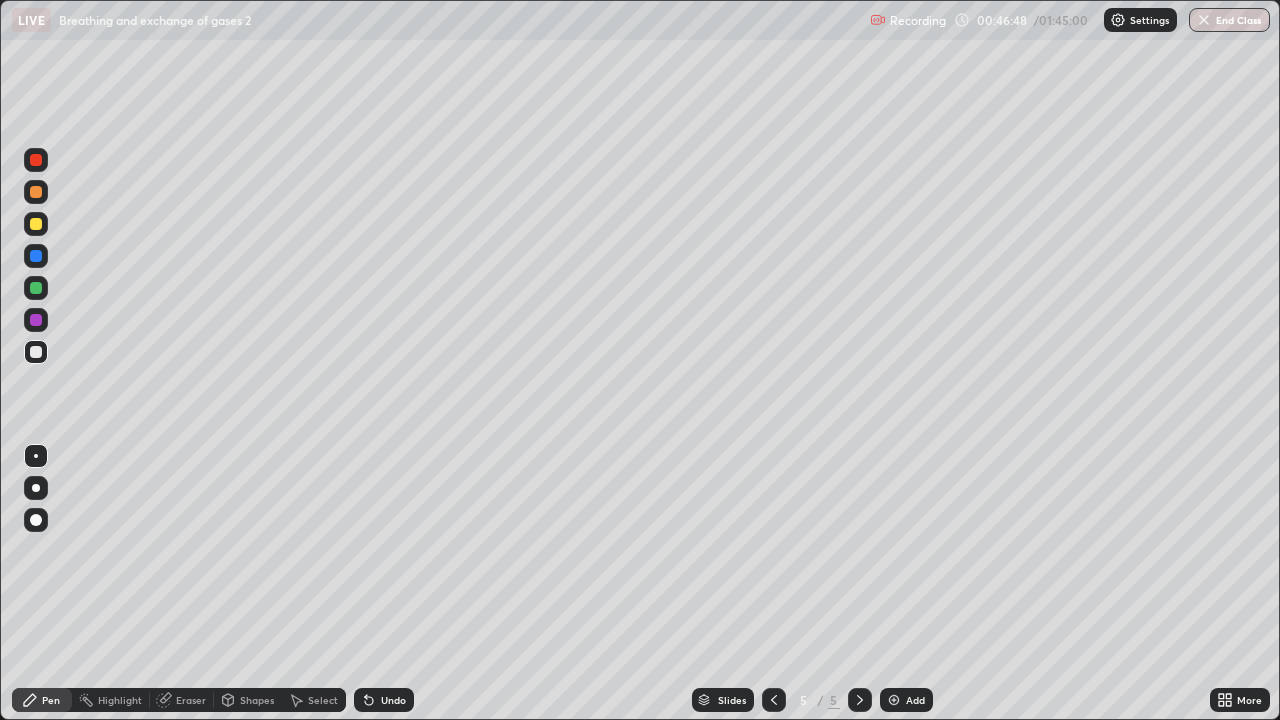 click at bounding box center [36, 224] 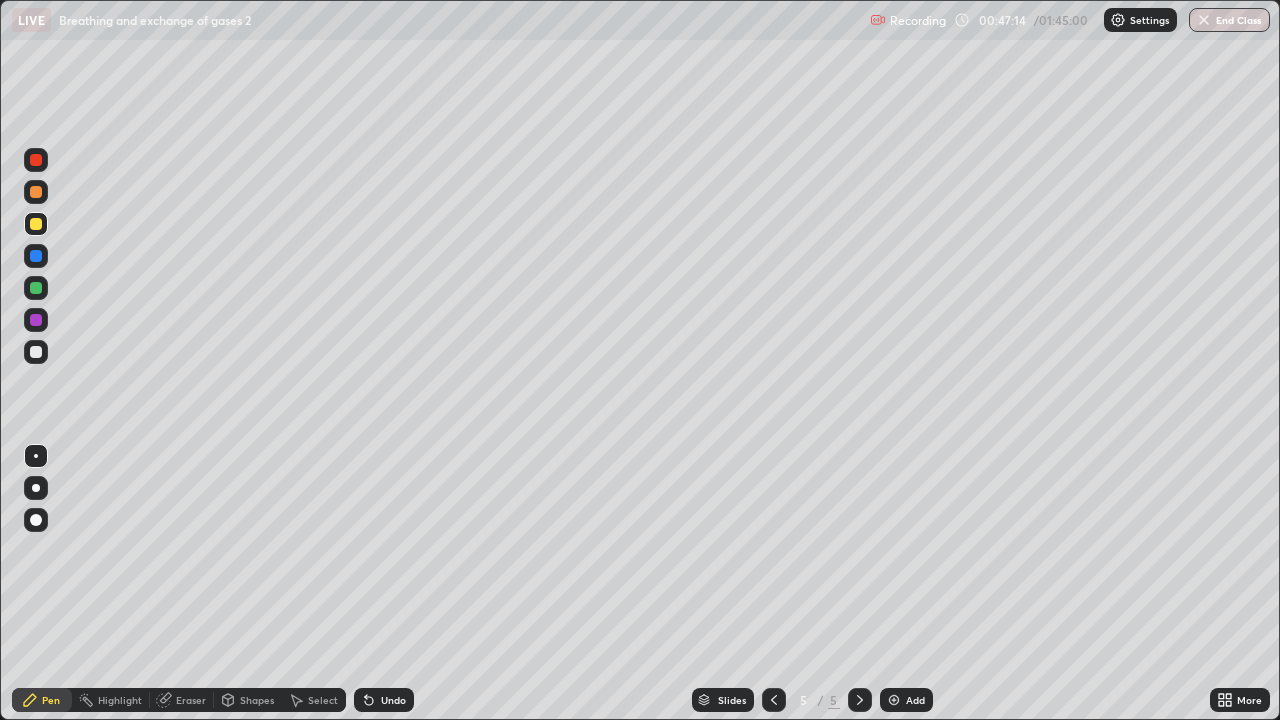 click at bounding box center [36, 352] 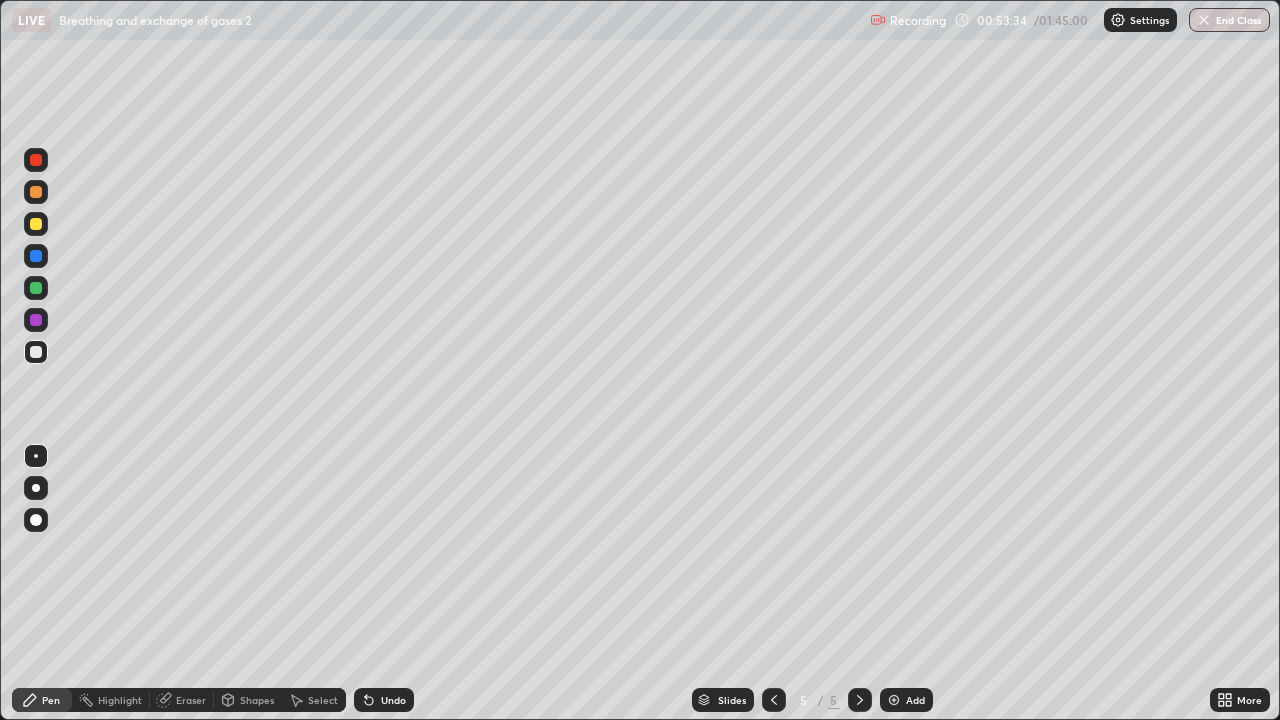 click at bounding box center [894, 700] 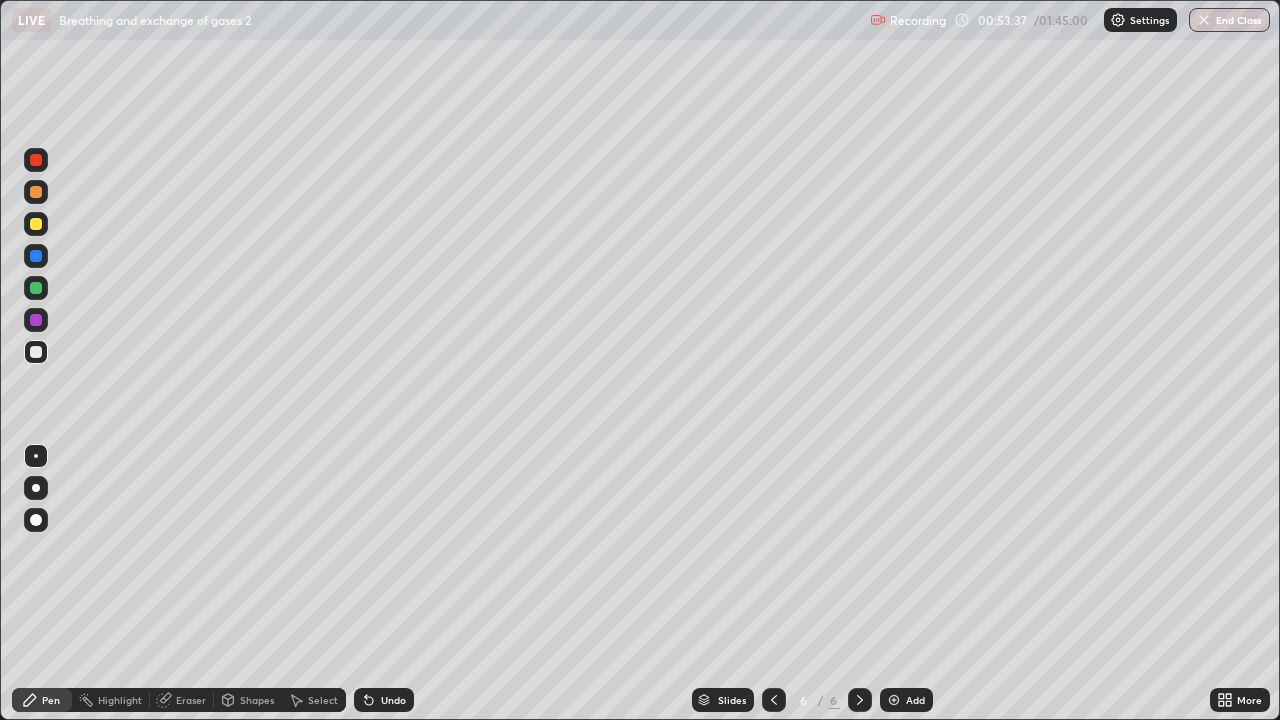 click at bounding box center (36, 192) 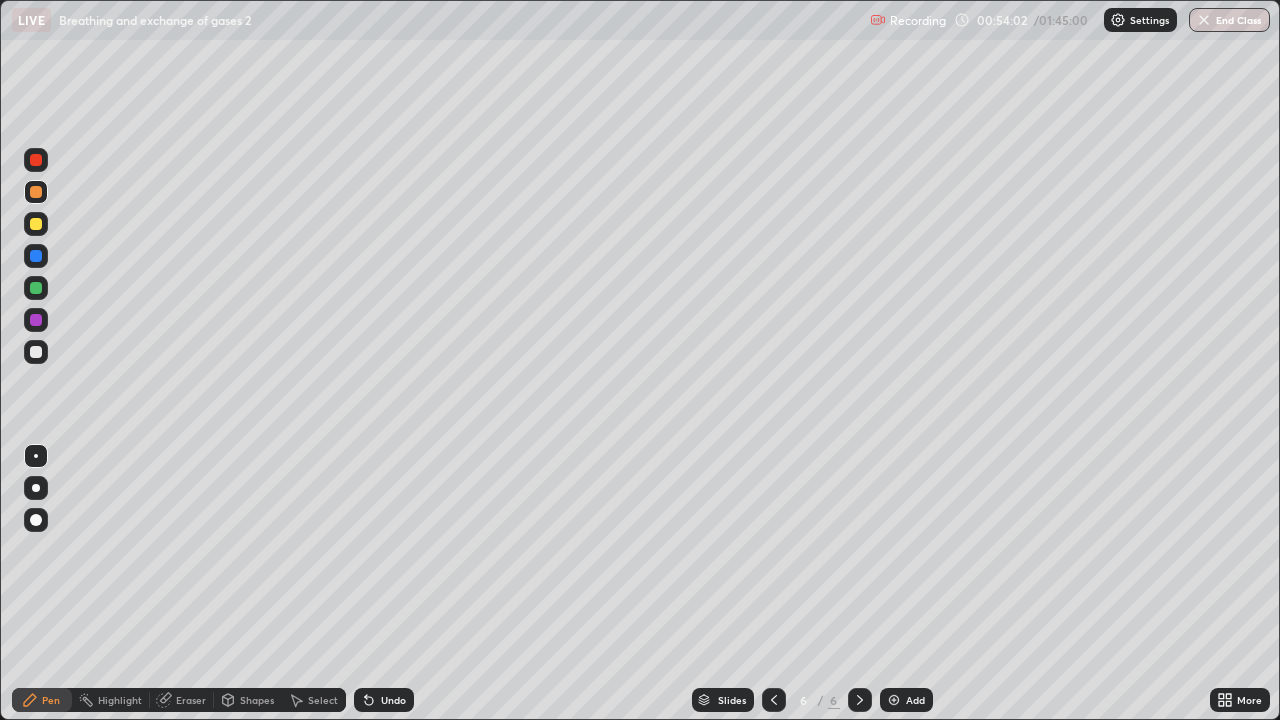 click on "Select" at bounding box center (323, 700) 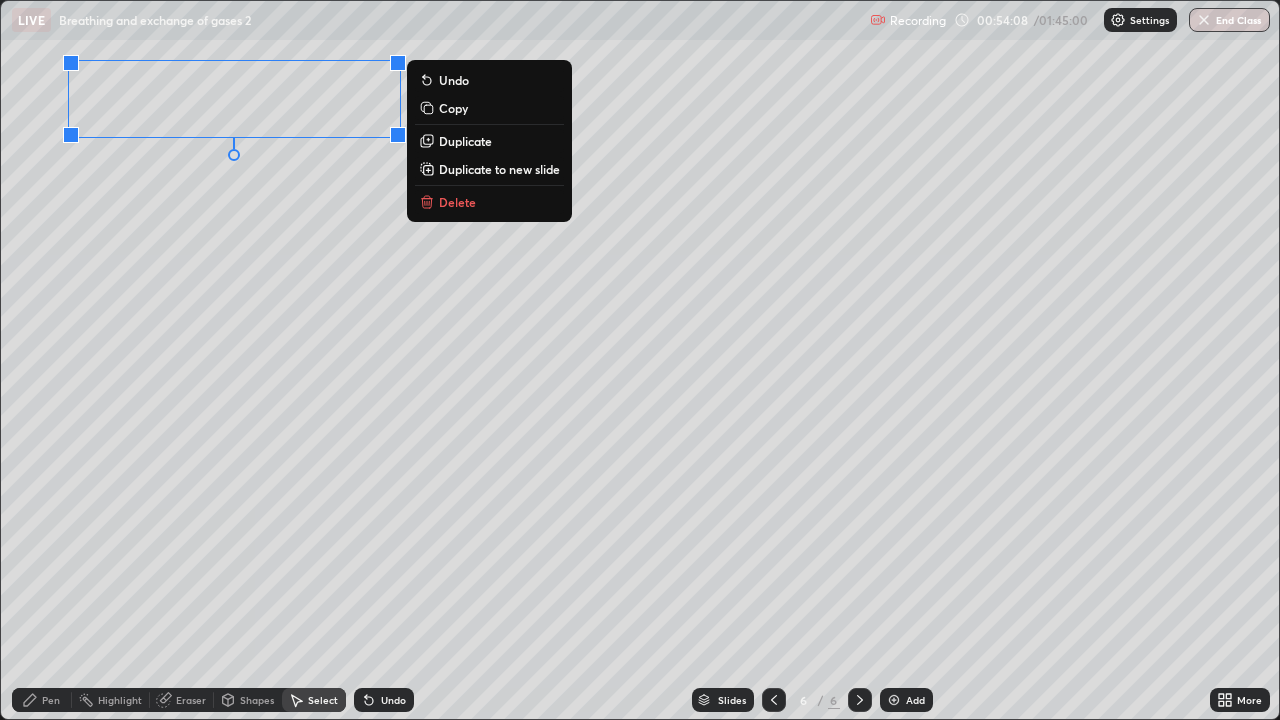 click on "Pen" at bounding box center [51, 700] 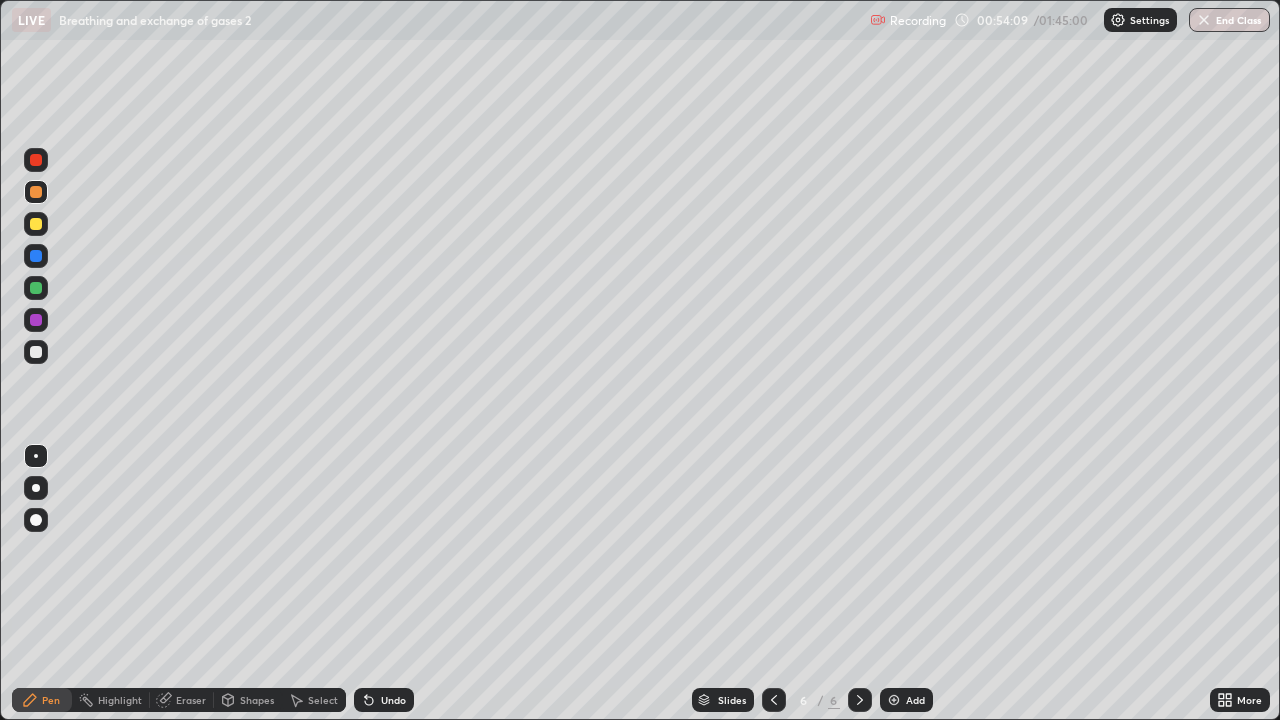 click at bounding box center [36, 352] 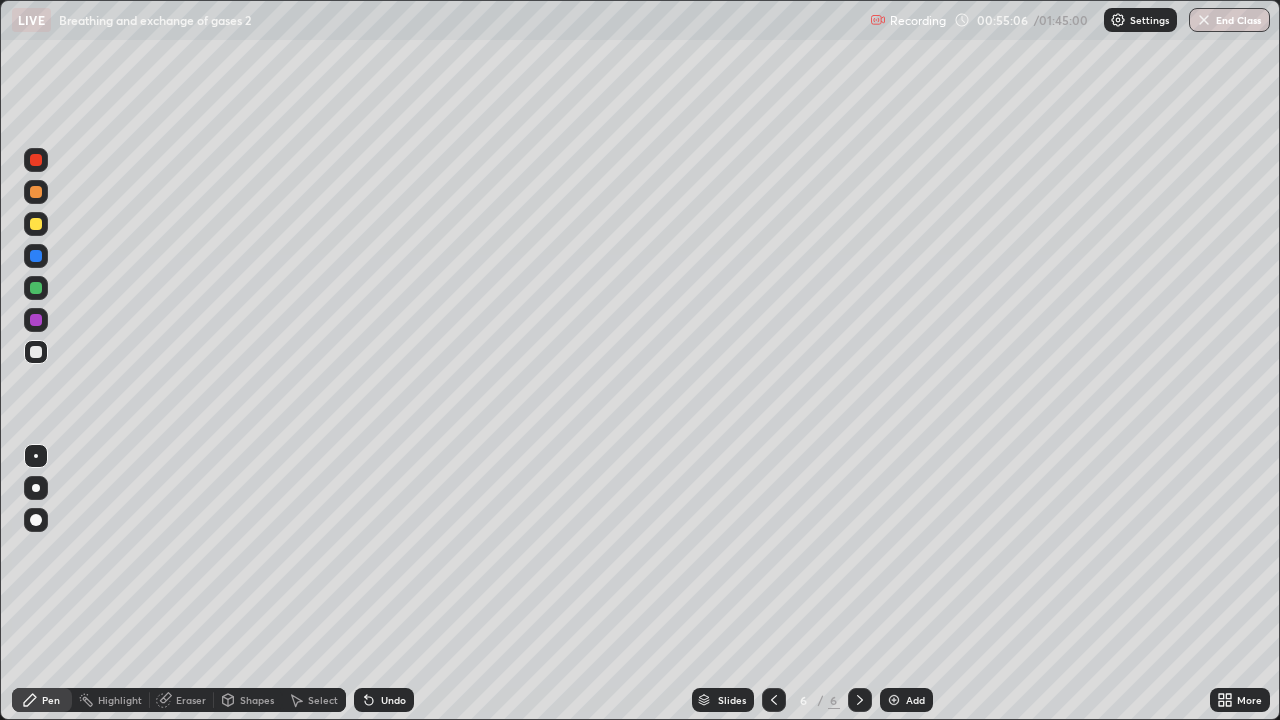 click at bounding box center (36, 224) 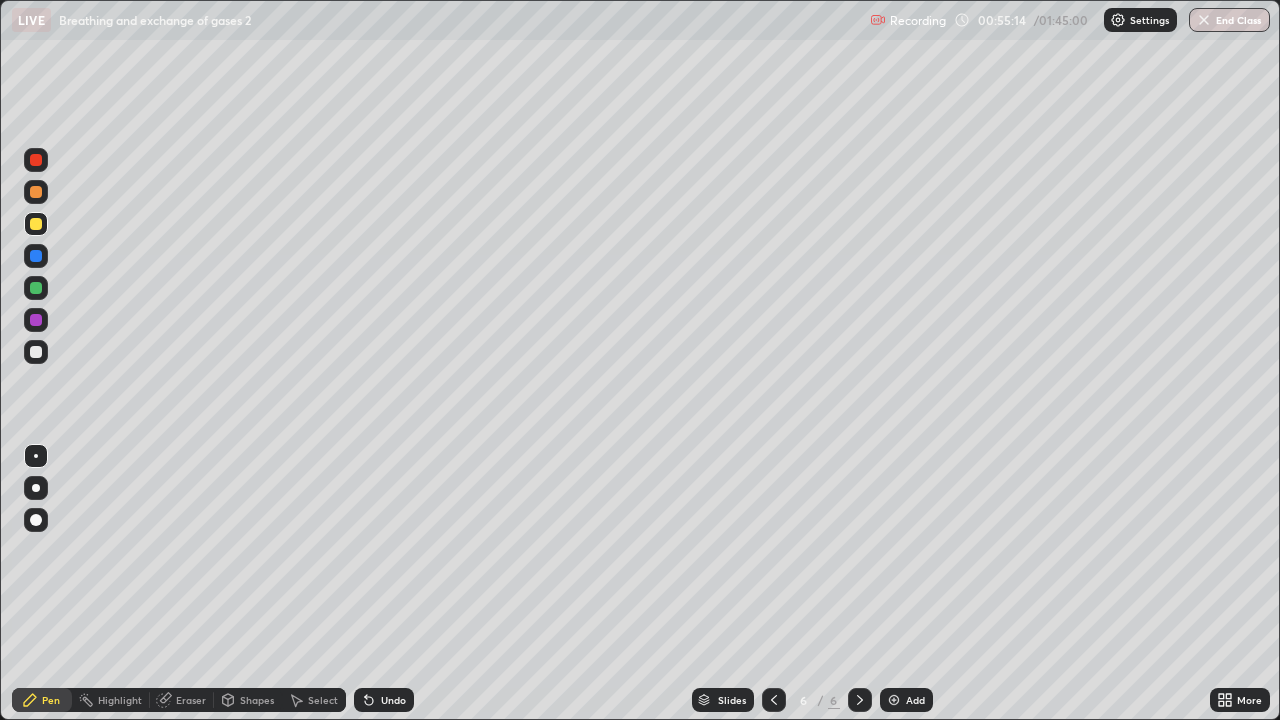 click 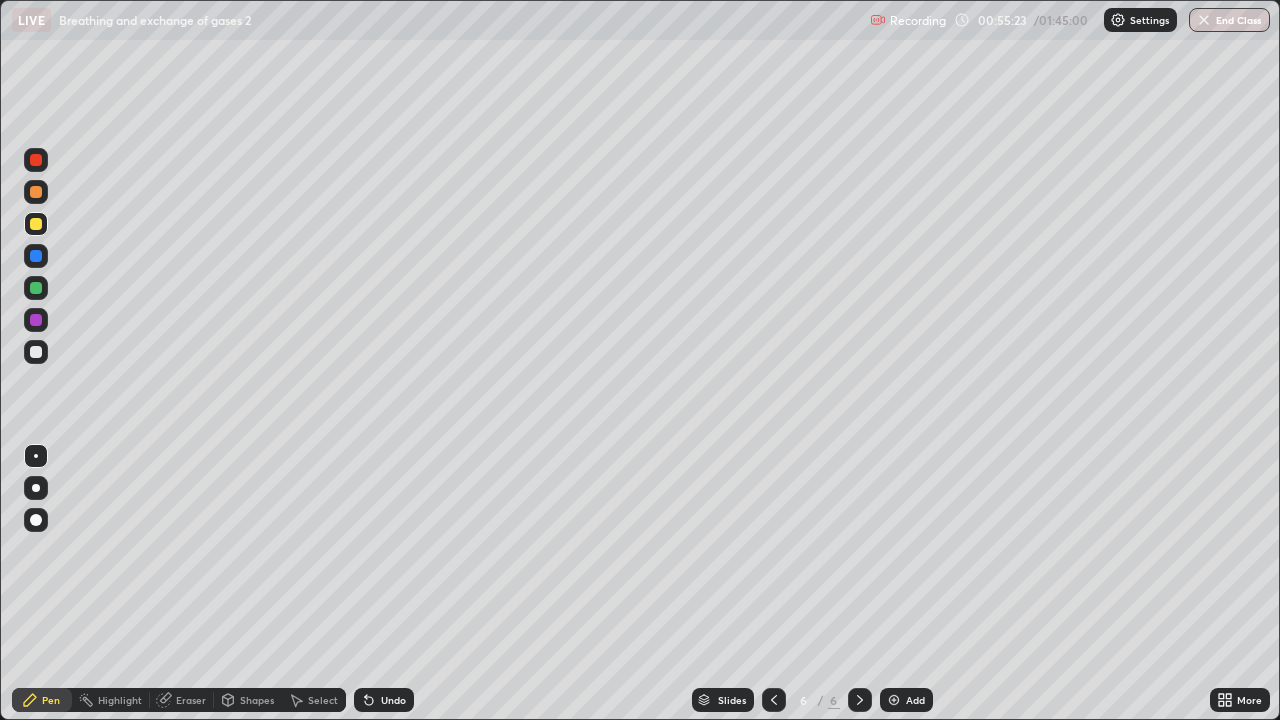 click at bounding box center [36, 352] 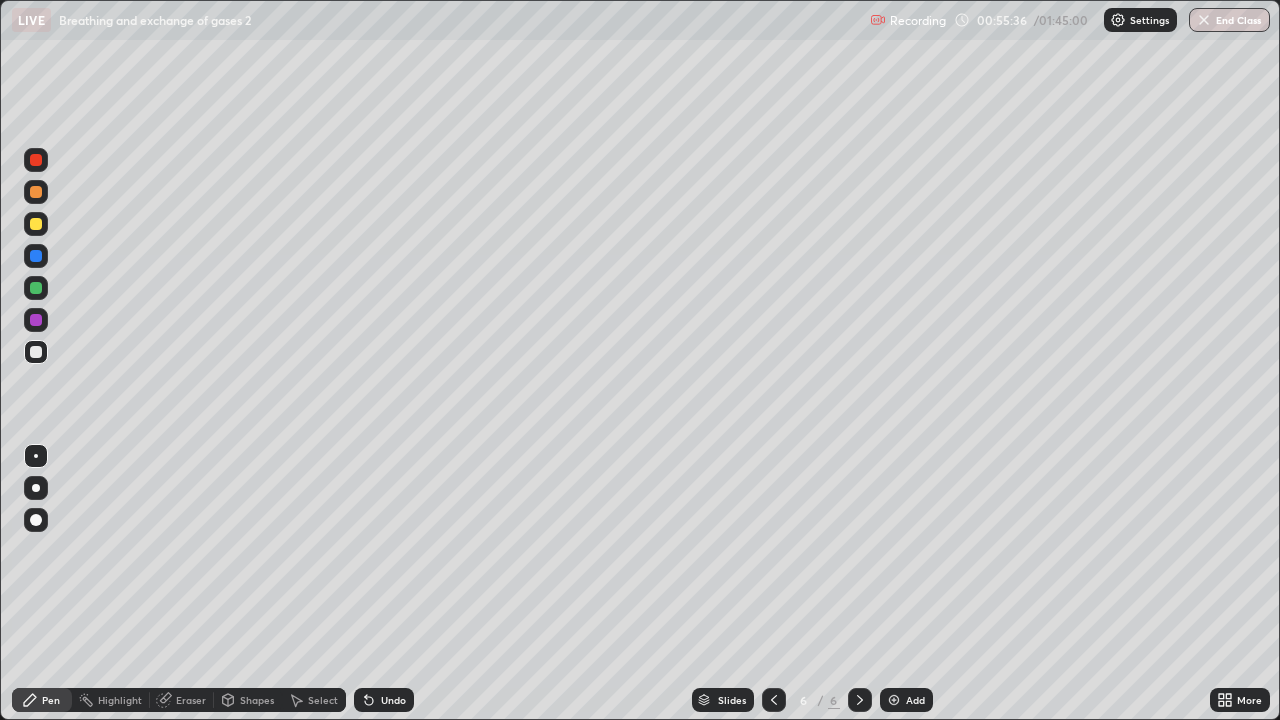 click 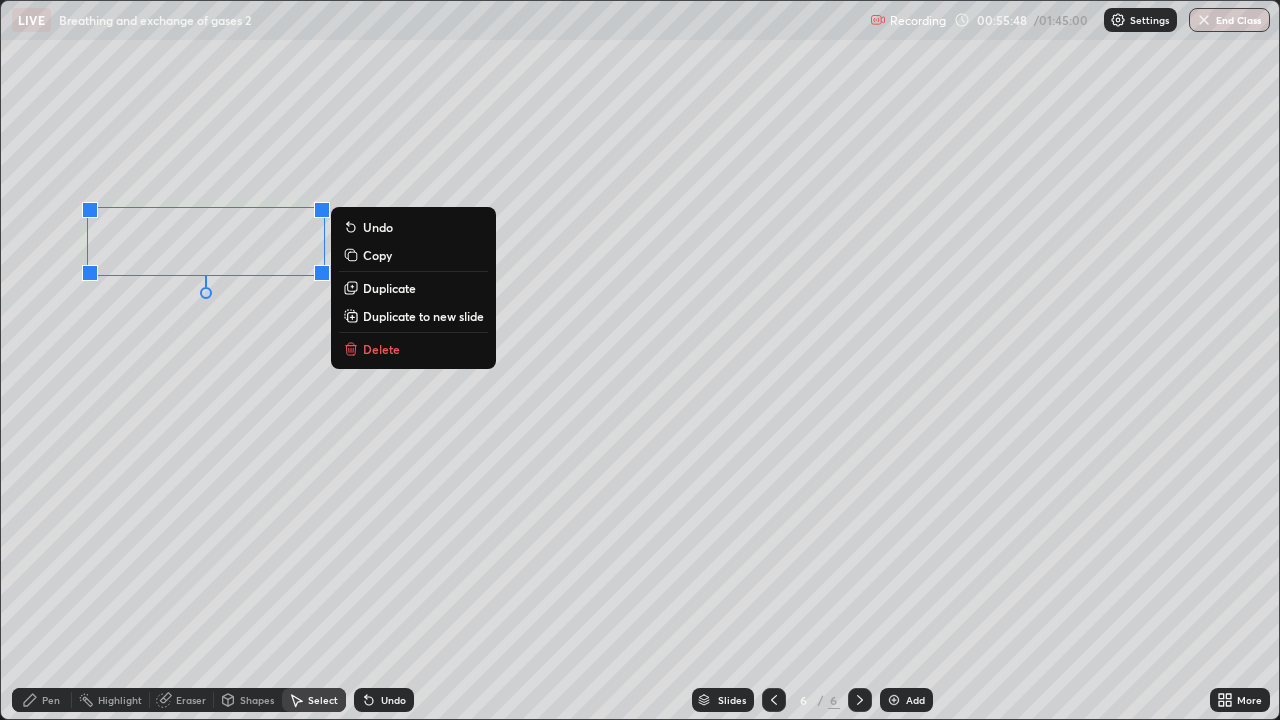 click on "Pen" at bounding box center [42, 700] 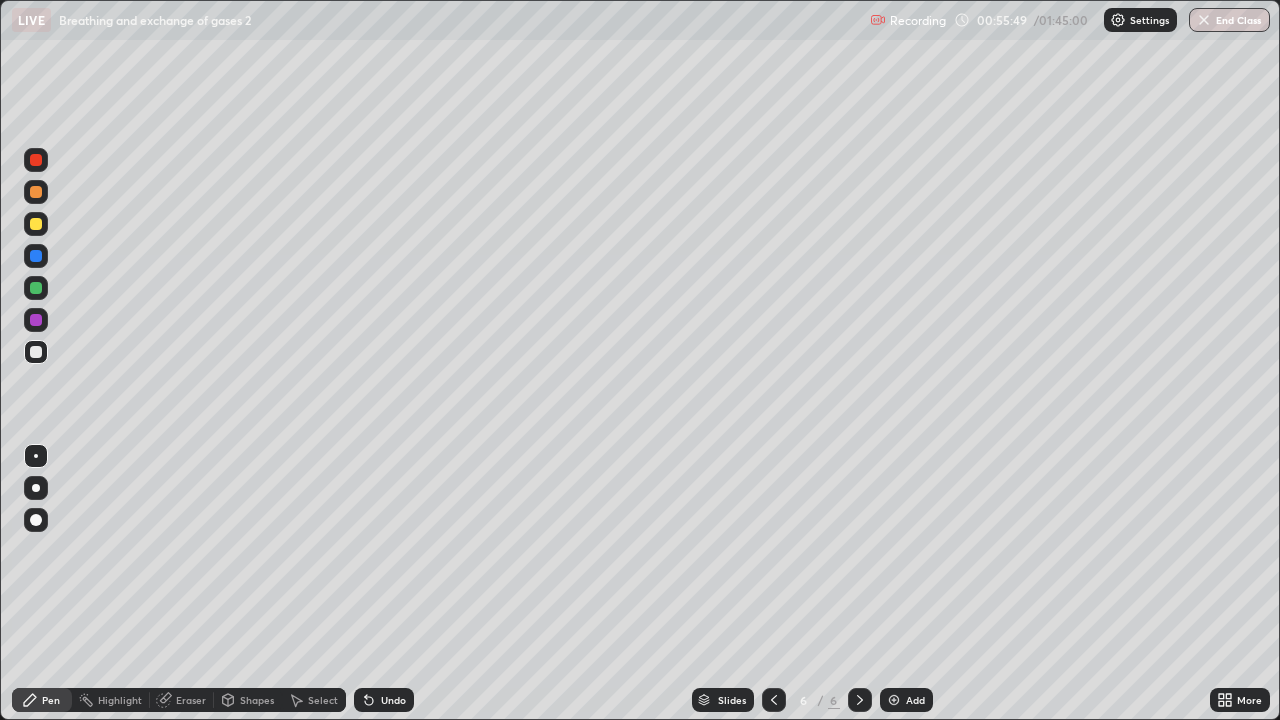 click at bounding box center (36, 352) 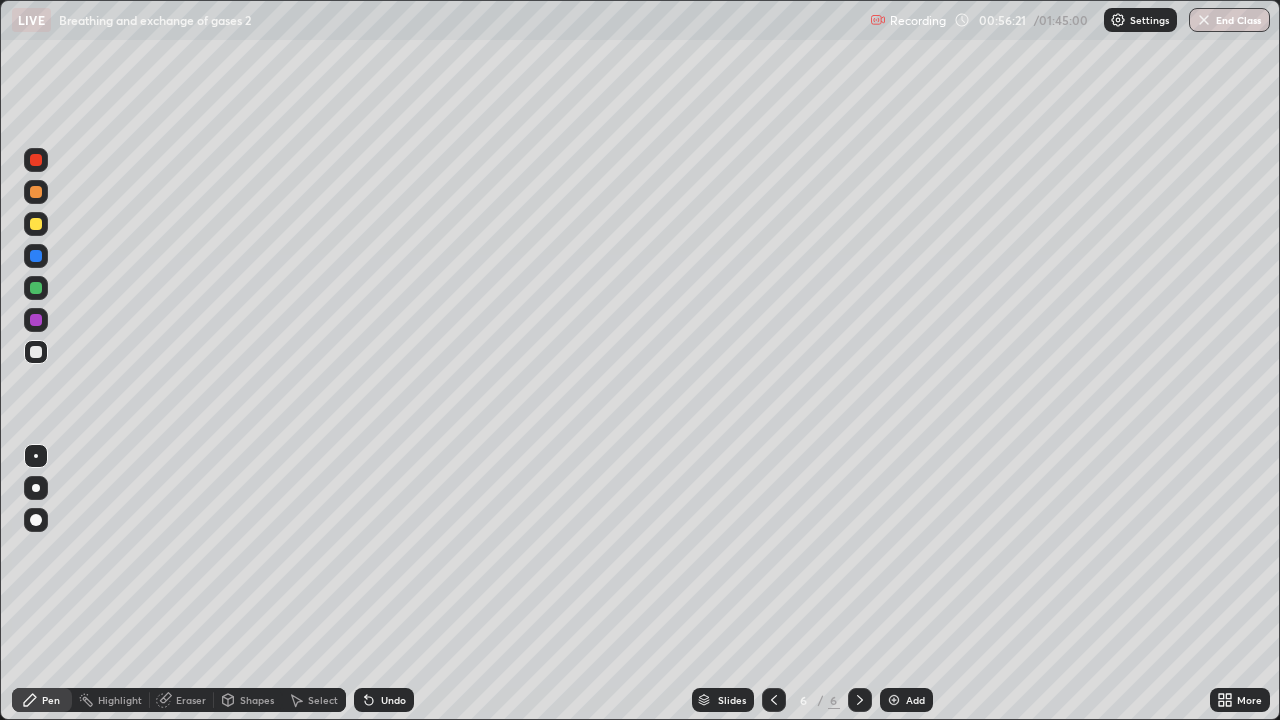 click at bounding box center (36, 192) 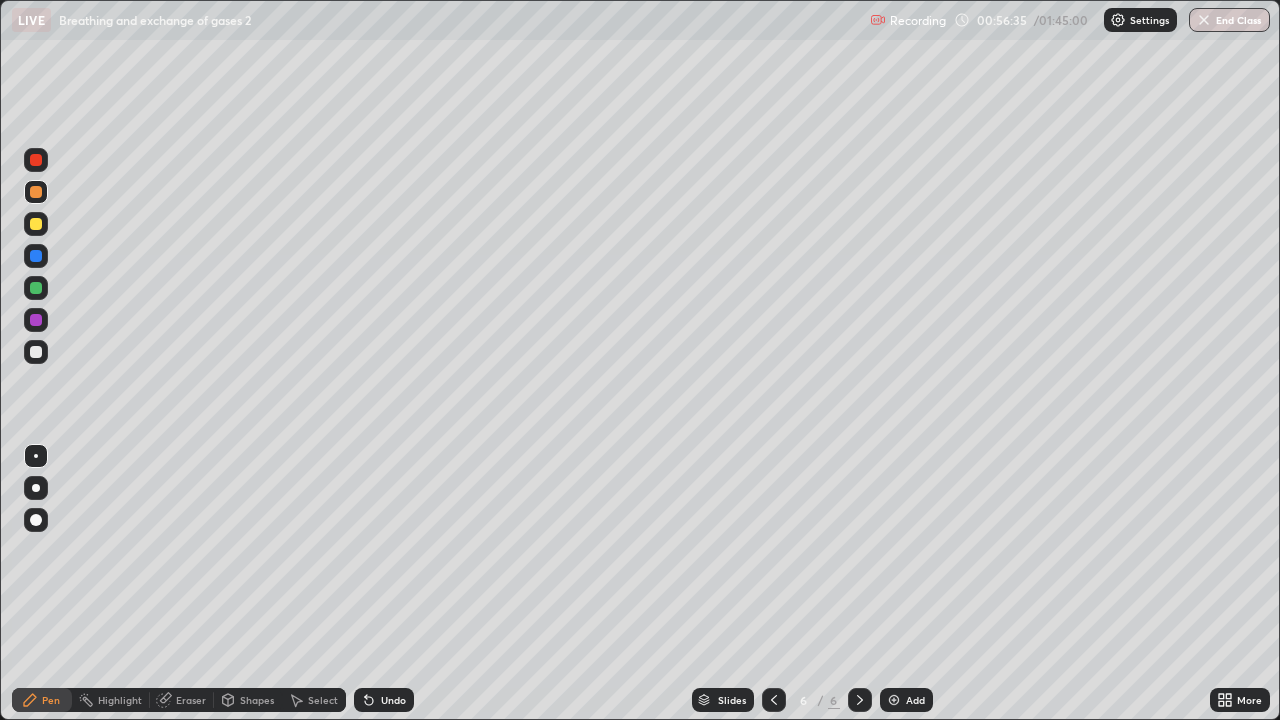 click 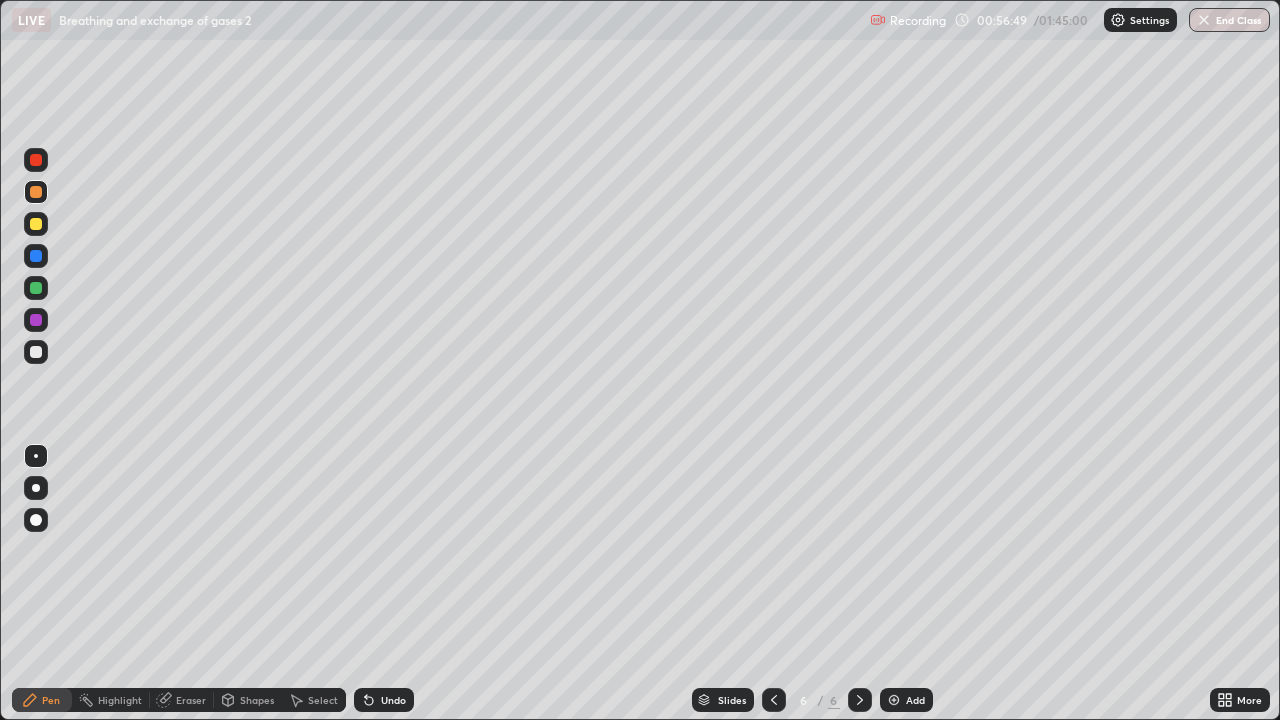 click at bounding box center (36, 352) 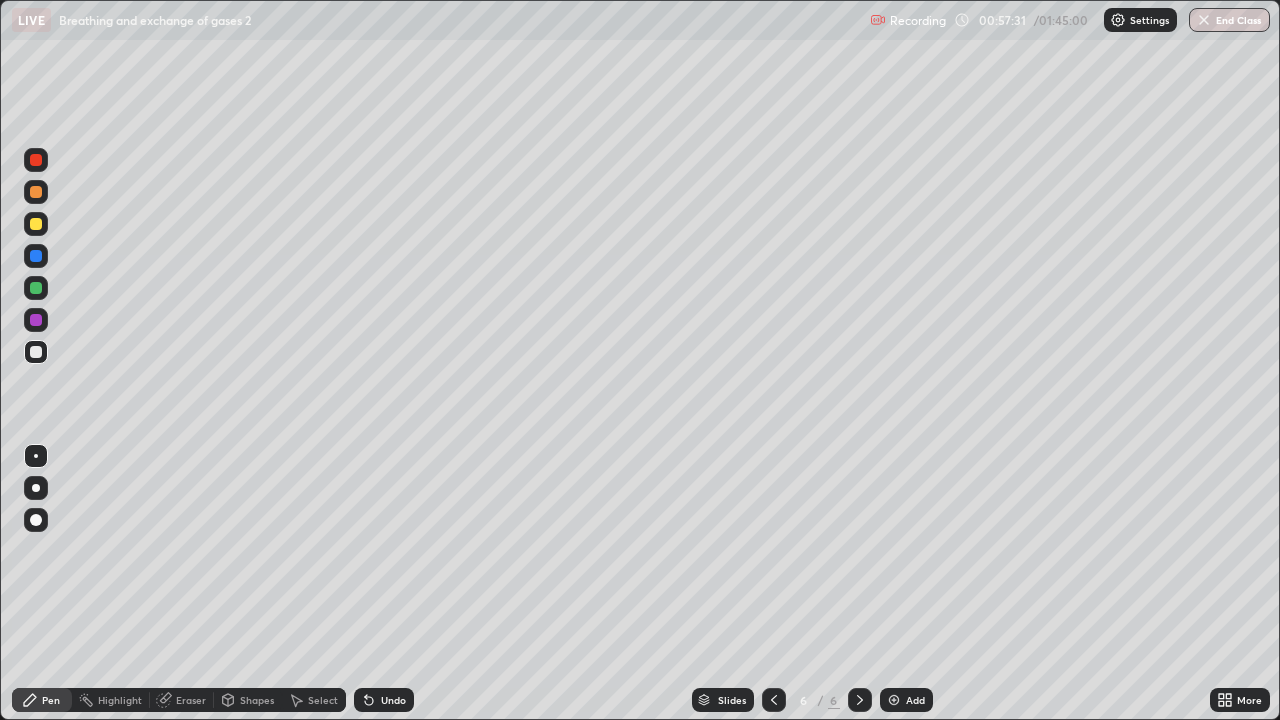 click at bounding box center (36, 192) 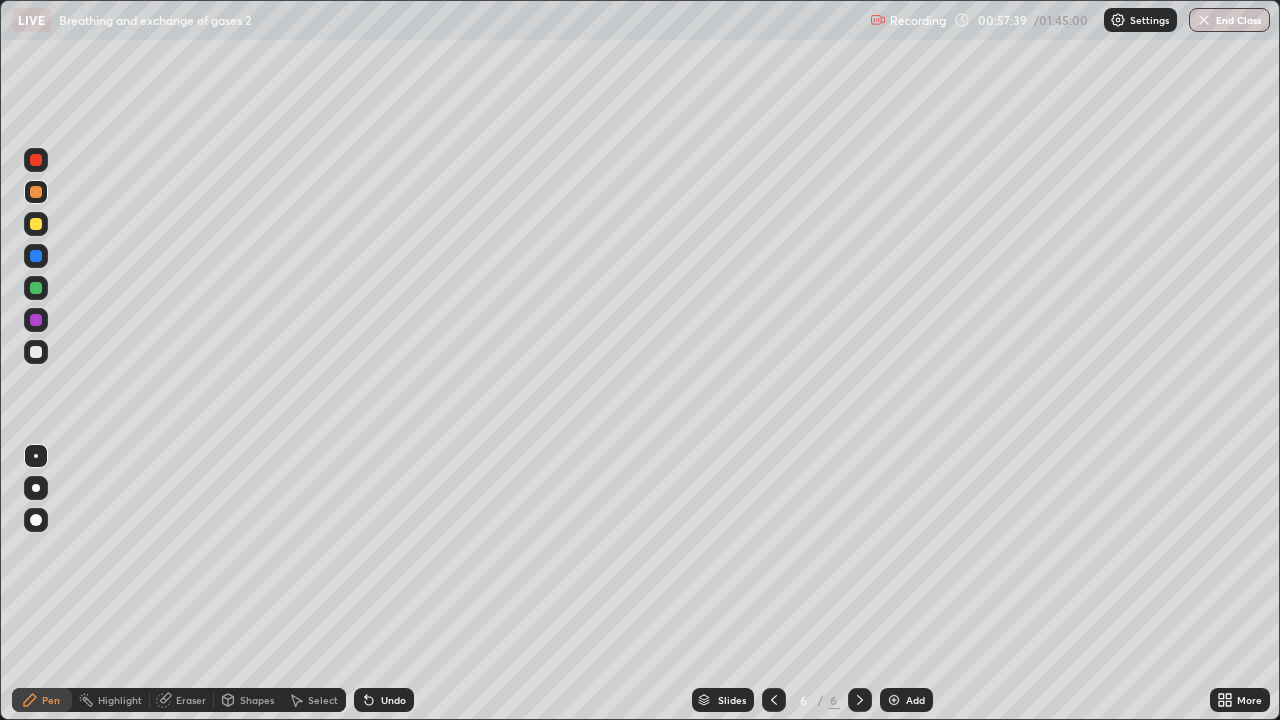 click 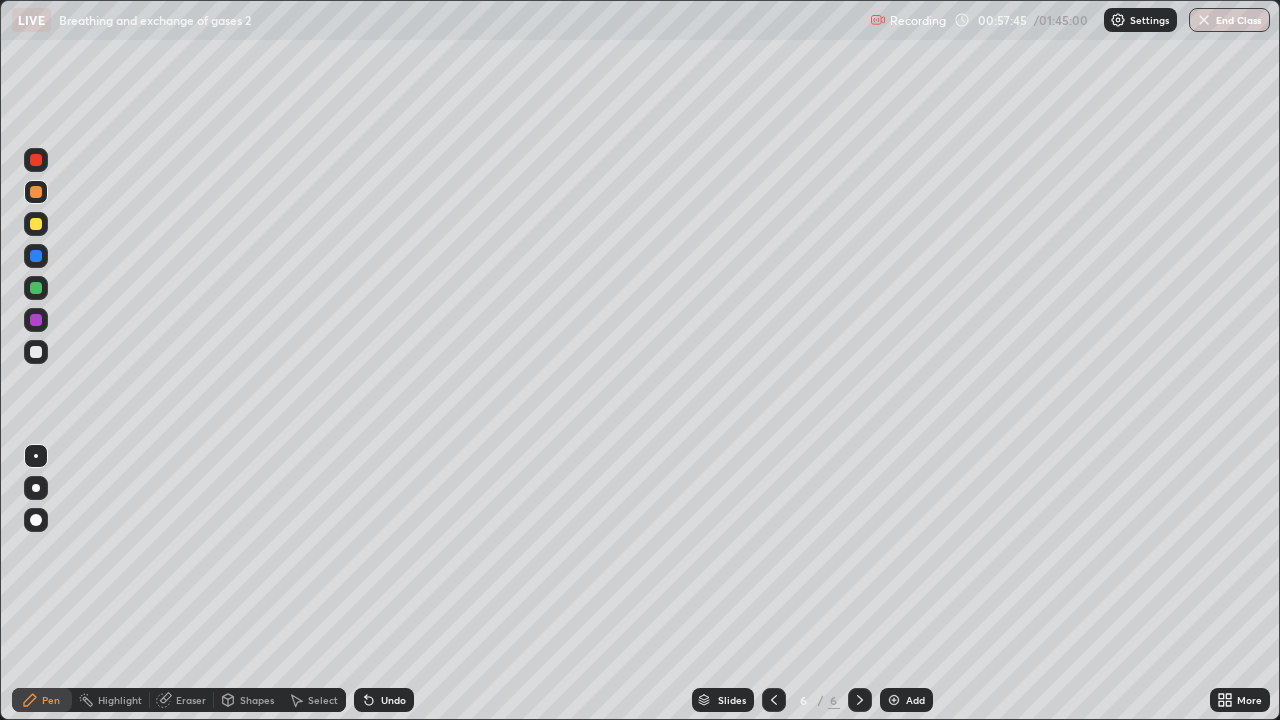 click 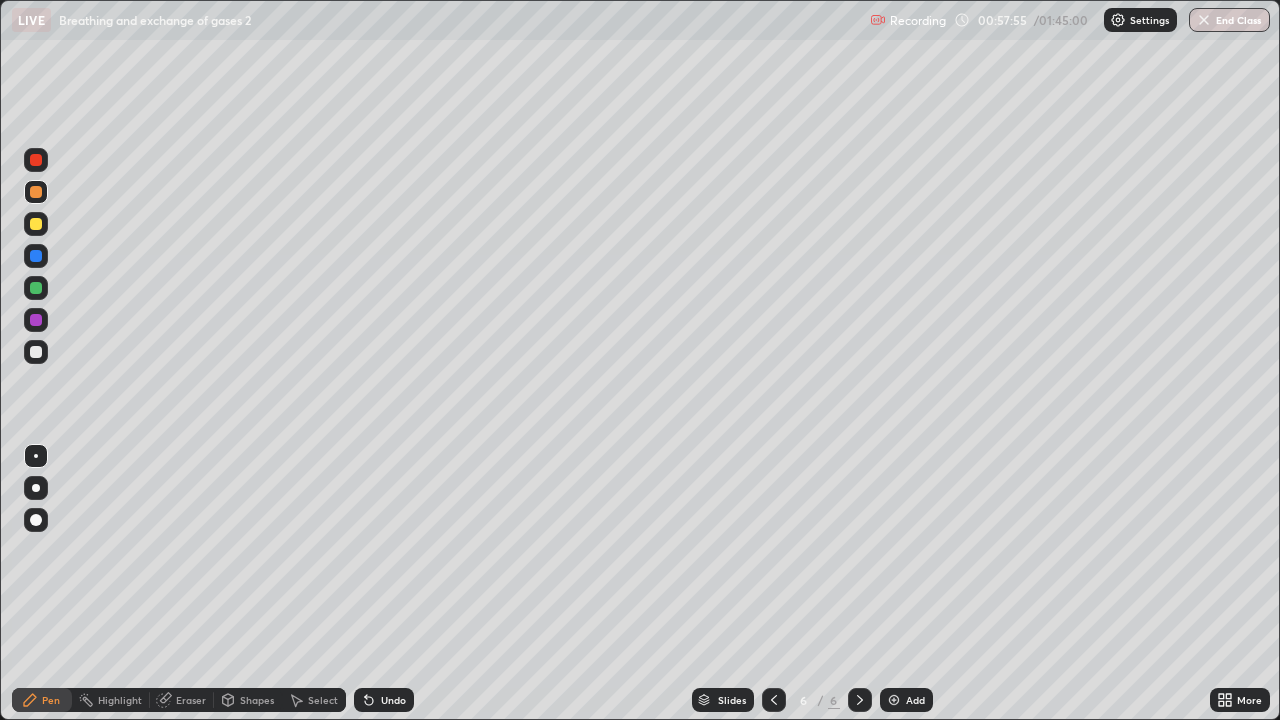click 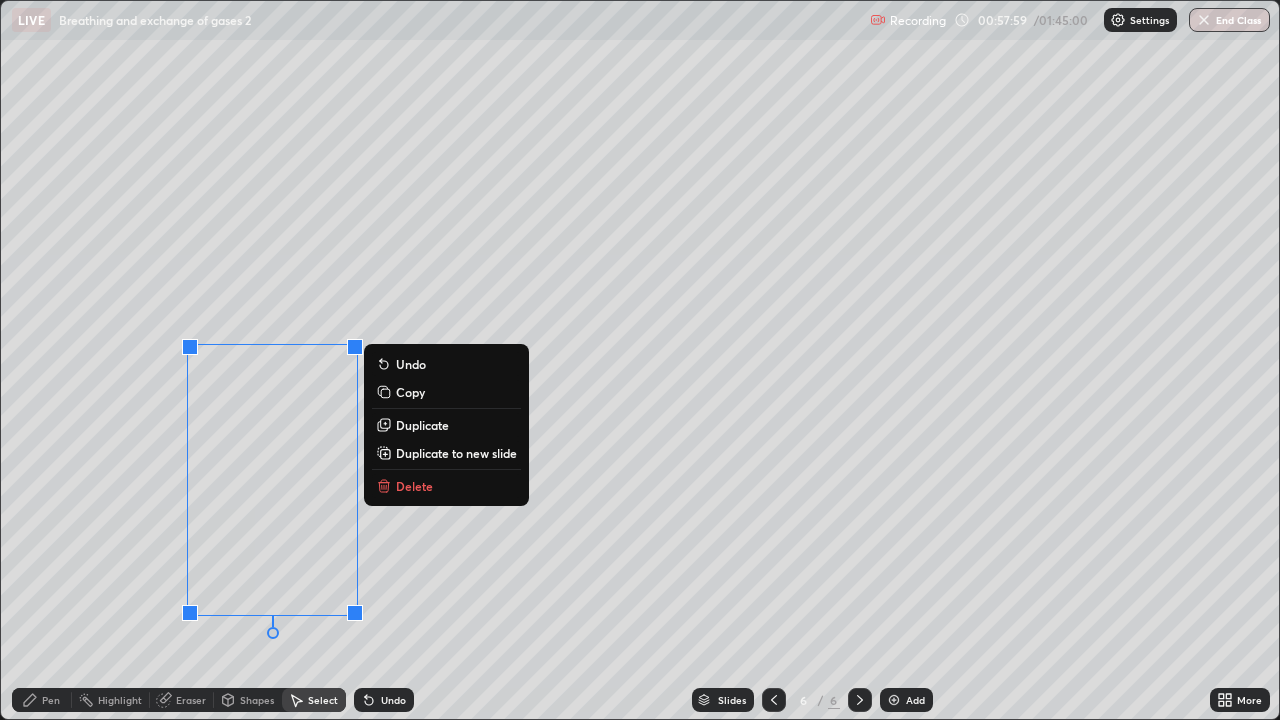 click on "Duplicate" at bounding box center [422, 425] 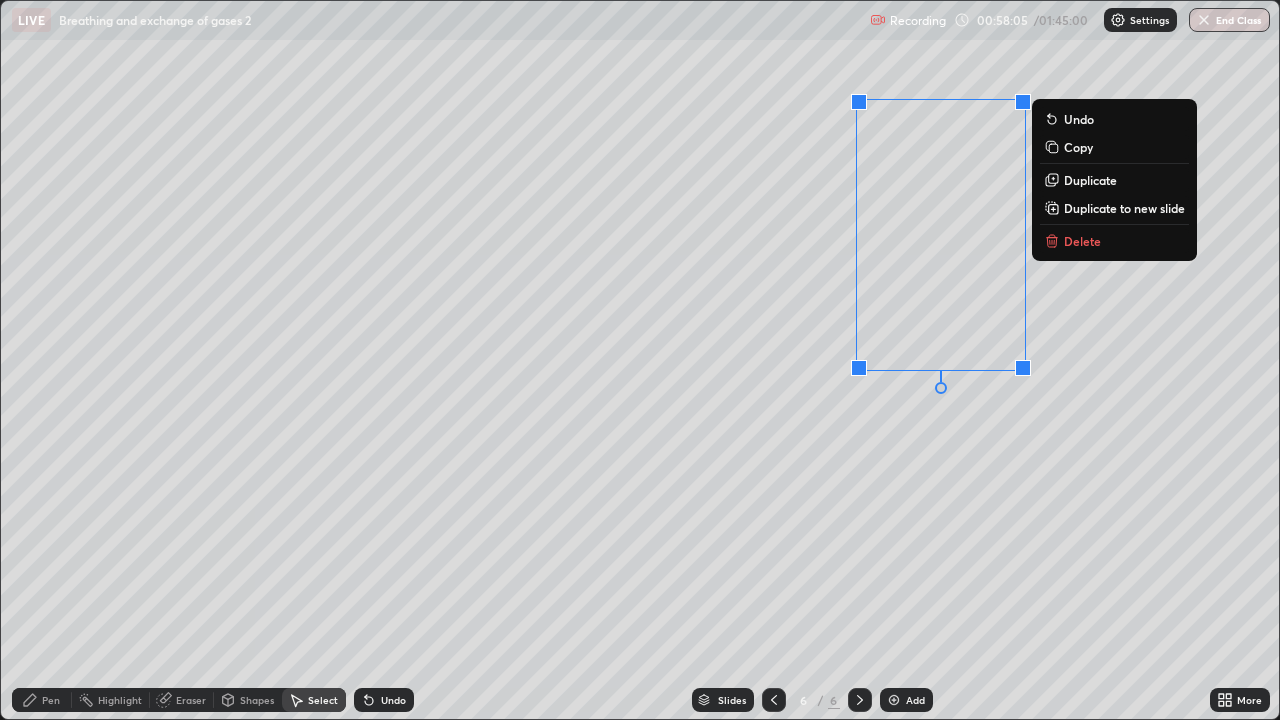 click on "Duplicate to new slide" at bounding box center [1124, 208] 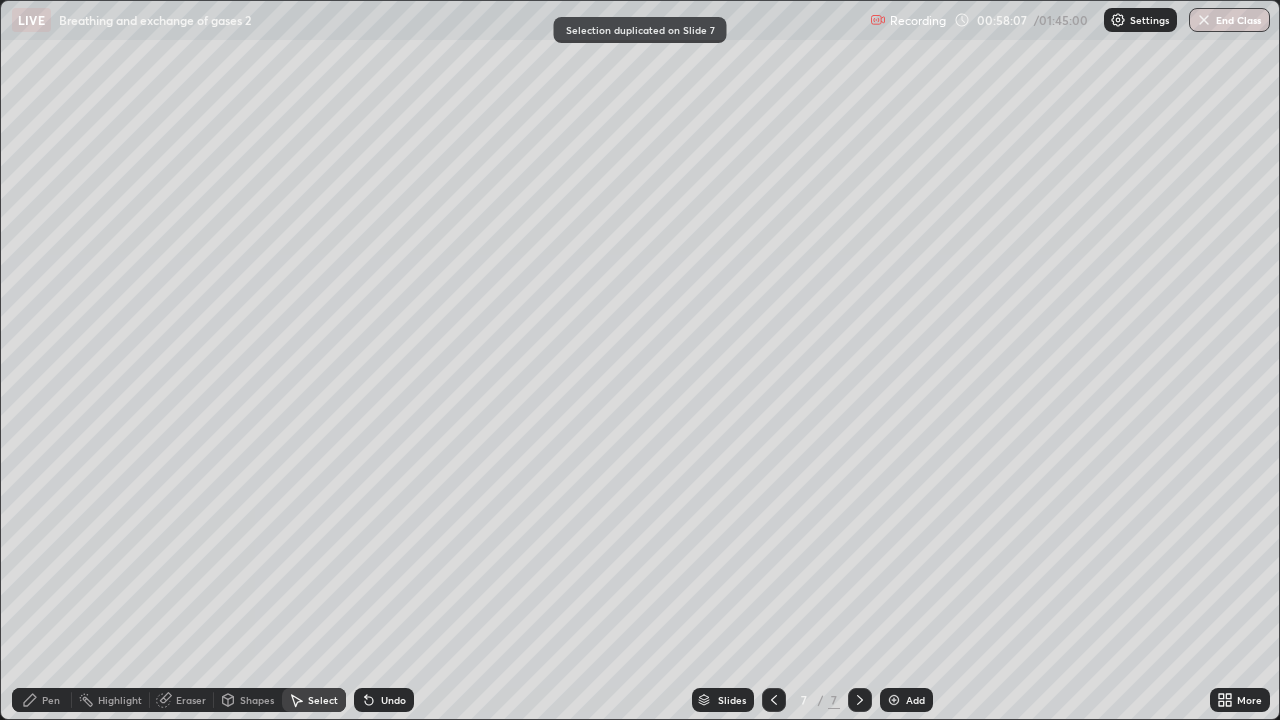 click 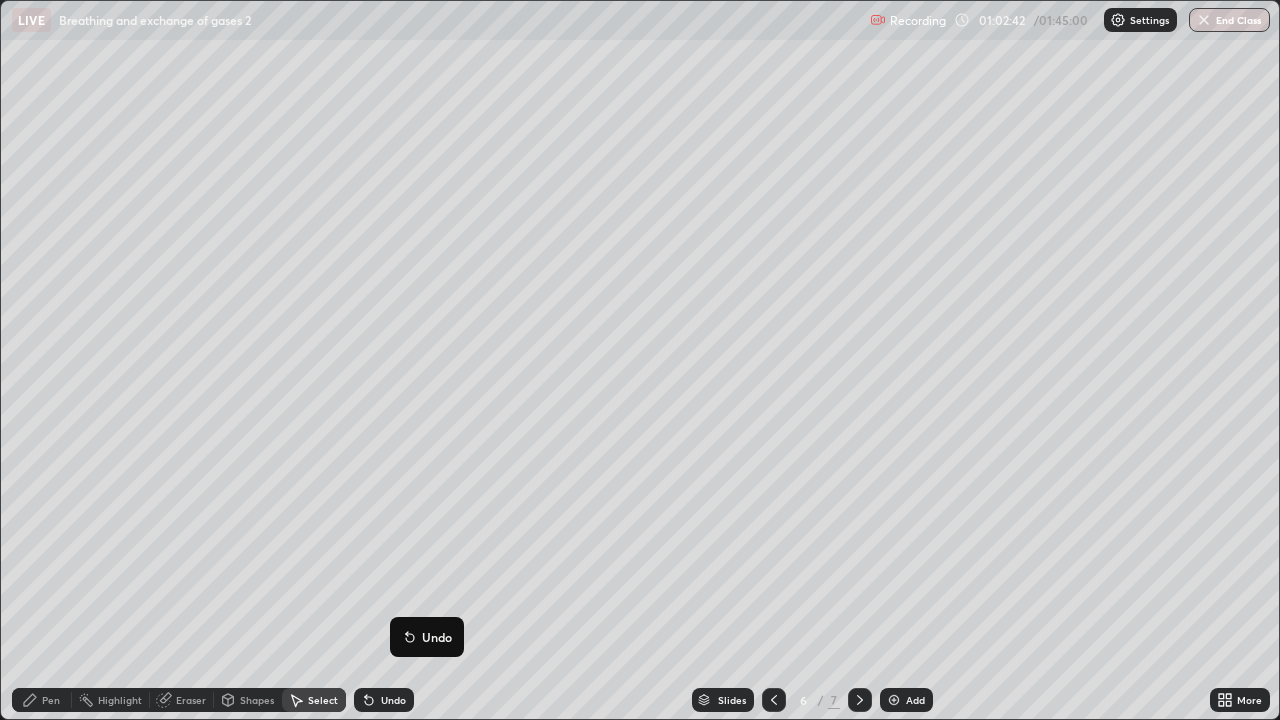 click on "Pen" at bounding box center [42, 700] 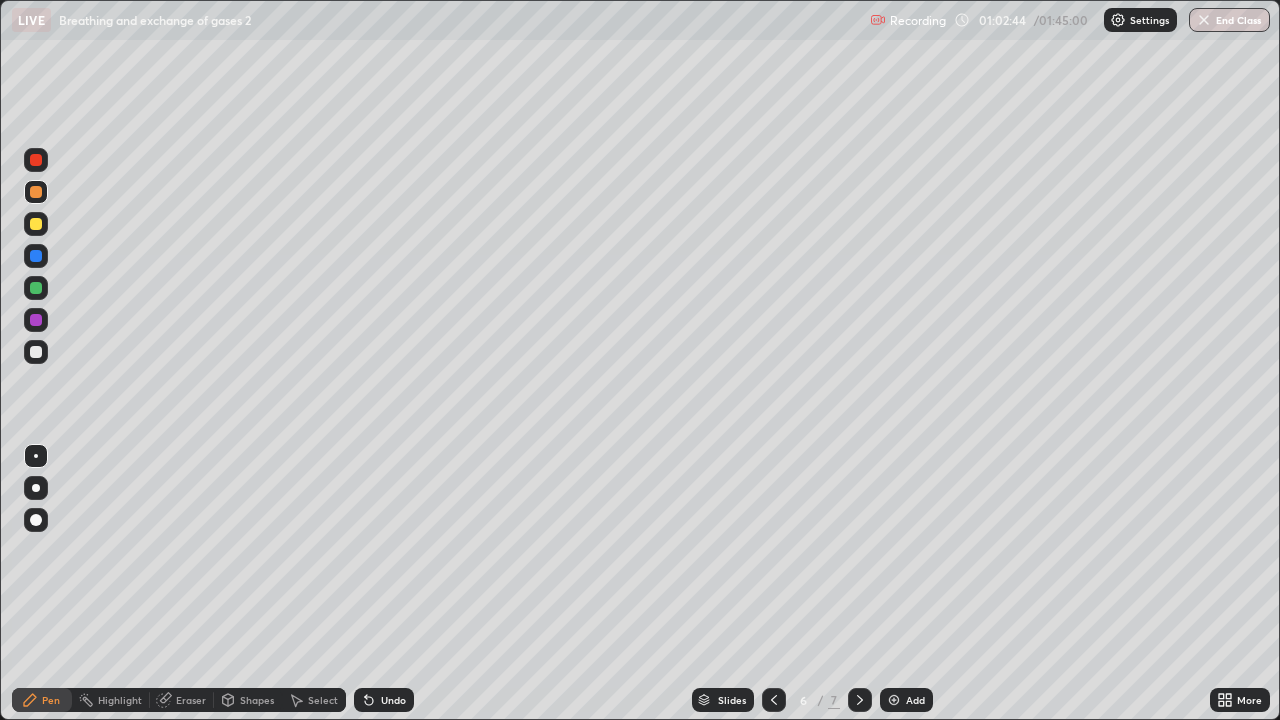 click at bounding box center (36, 160) 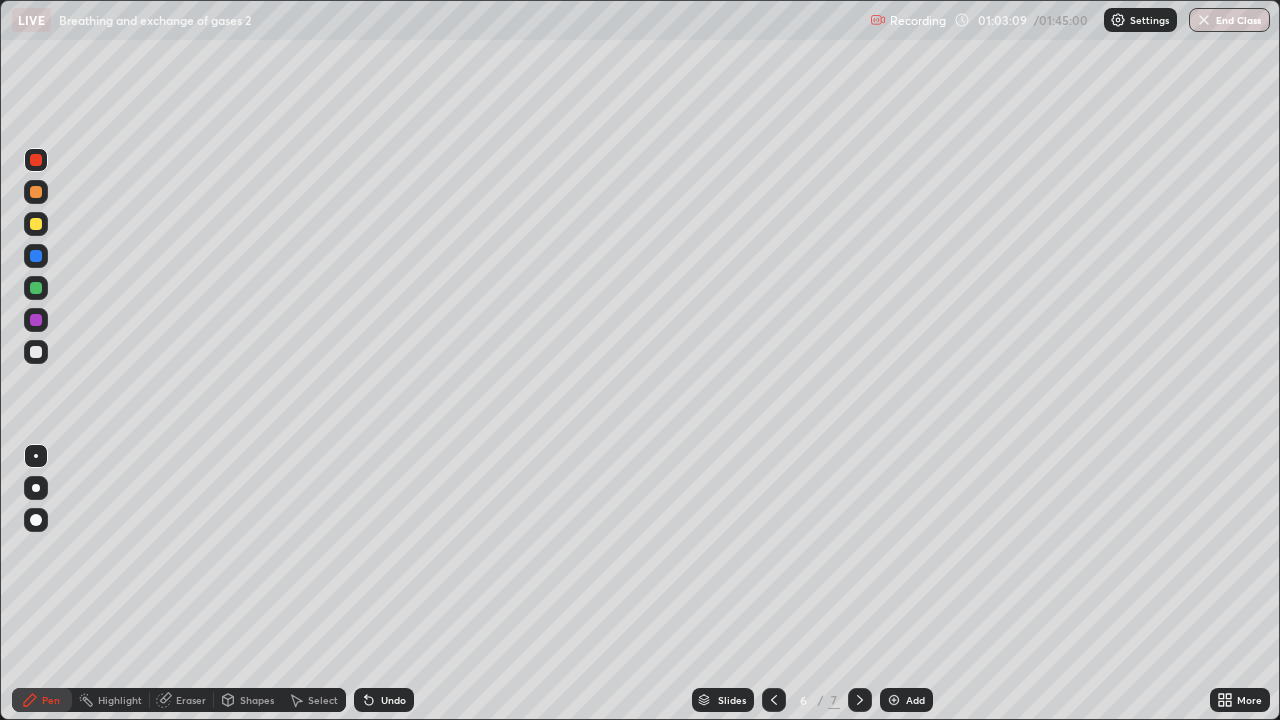 click at bounding box center (36, 352) 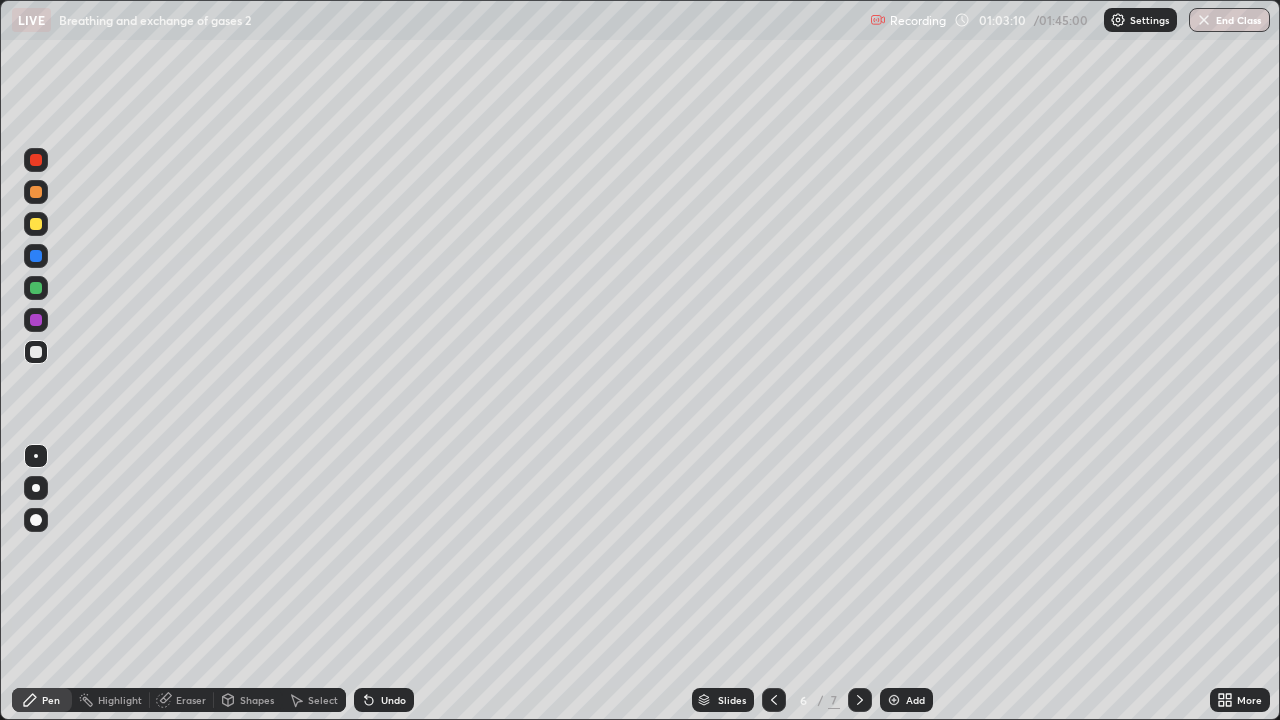 click 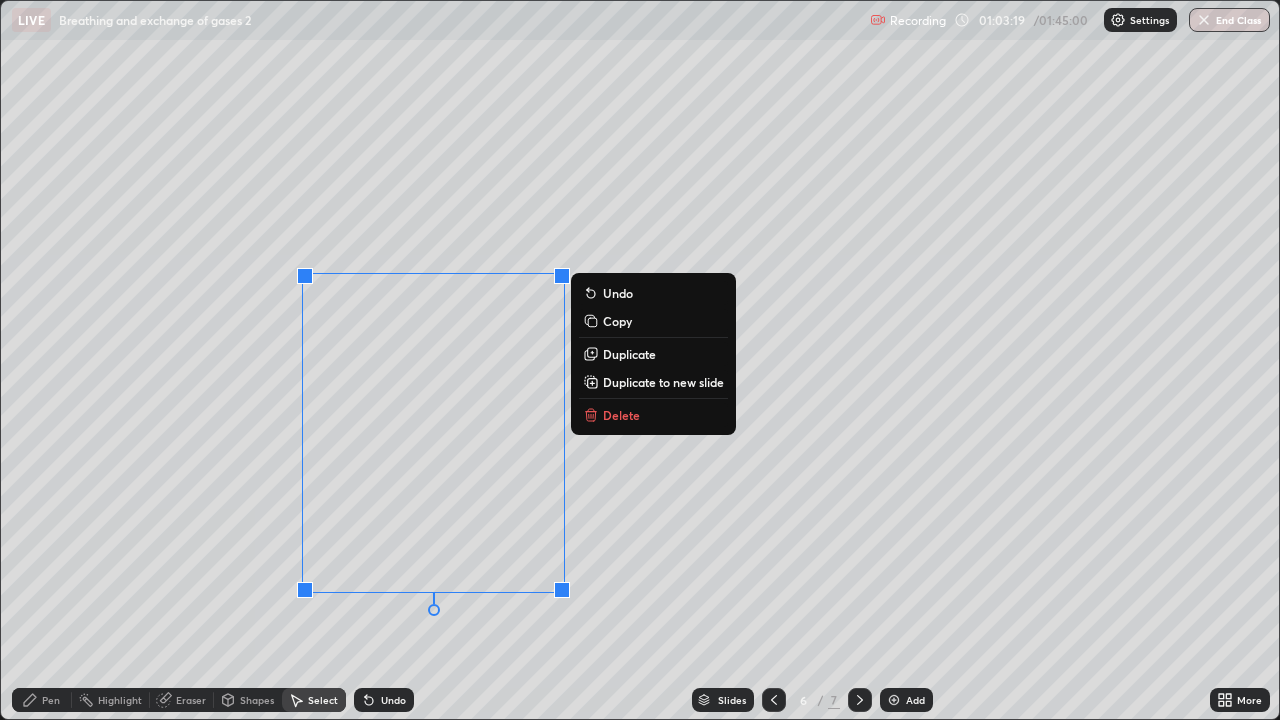 click on "Pen" at bounding box center [51, 700] 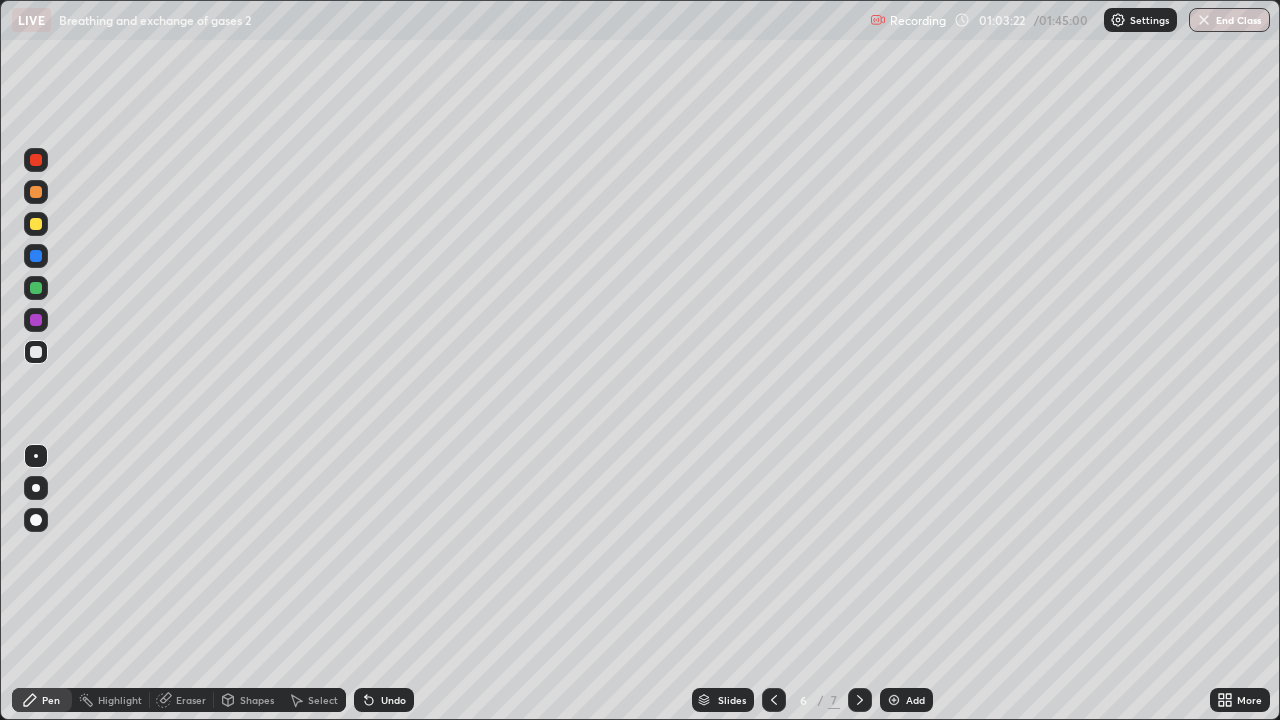 click at bounding box center [36, 160] 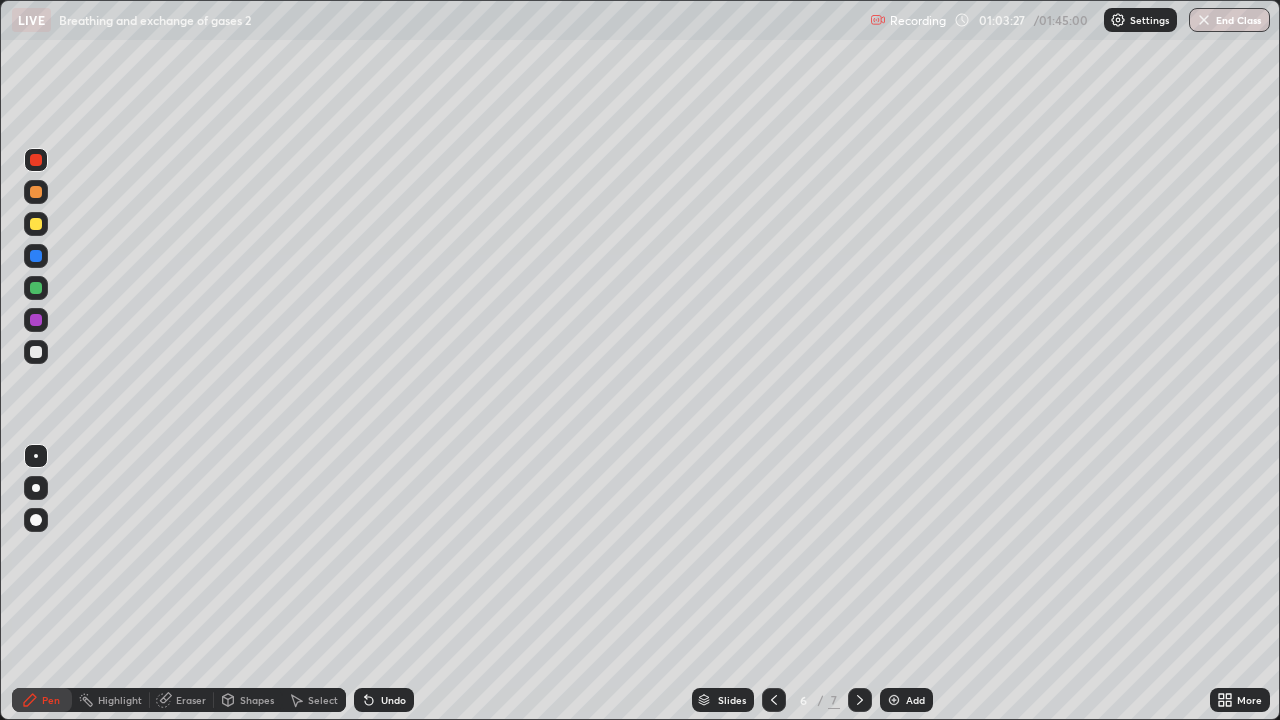 click at bounding box center [36, 352] 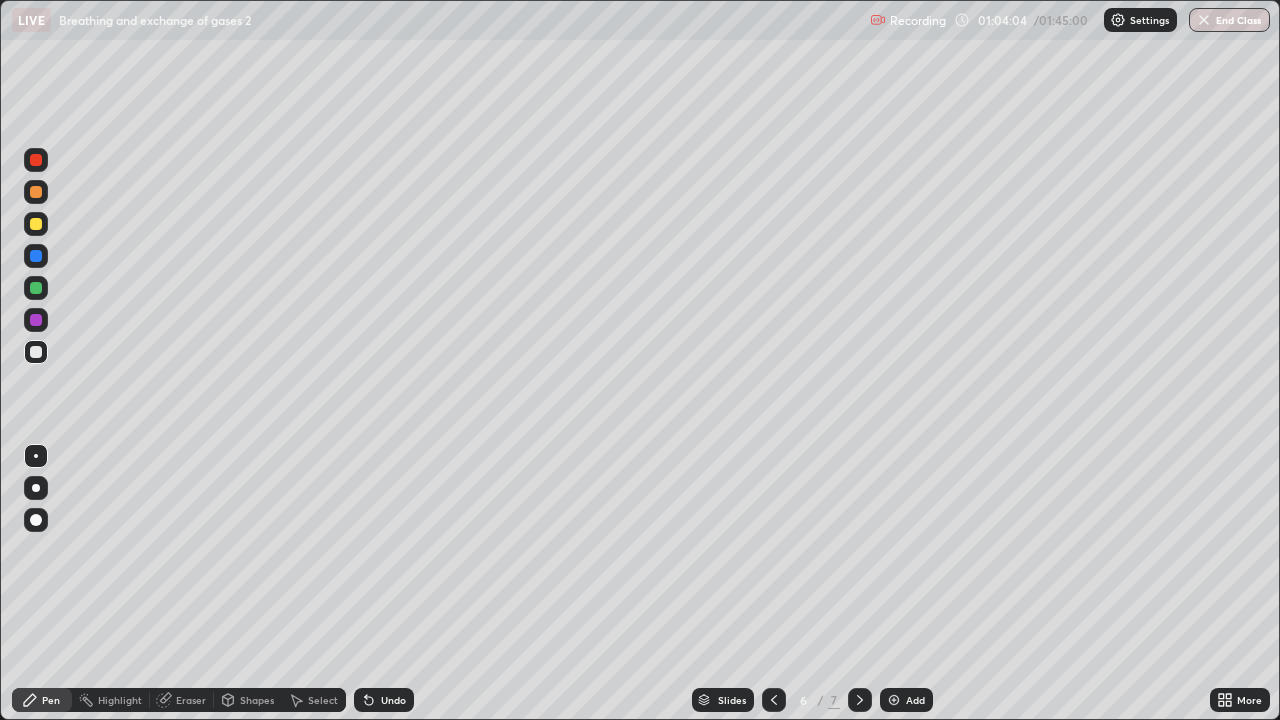 click on "Eraser" at bounding box center [191, 700] 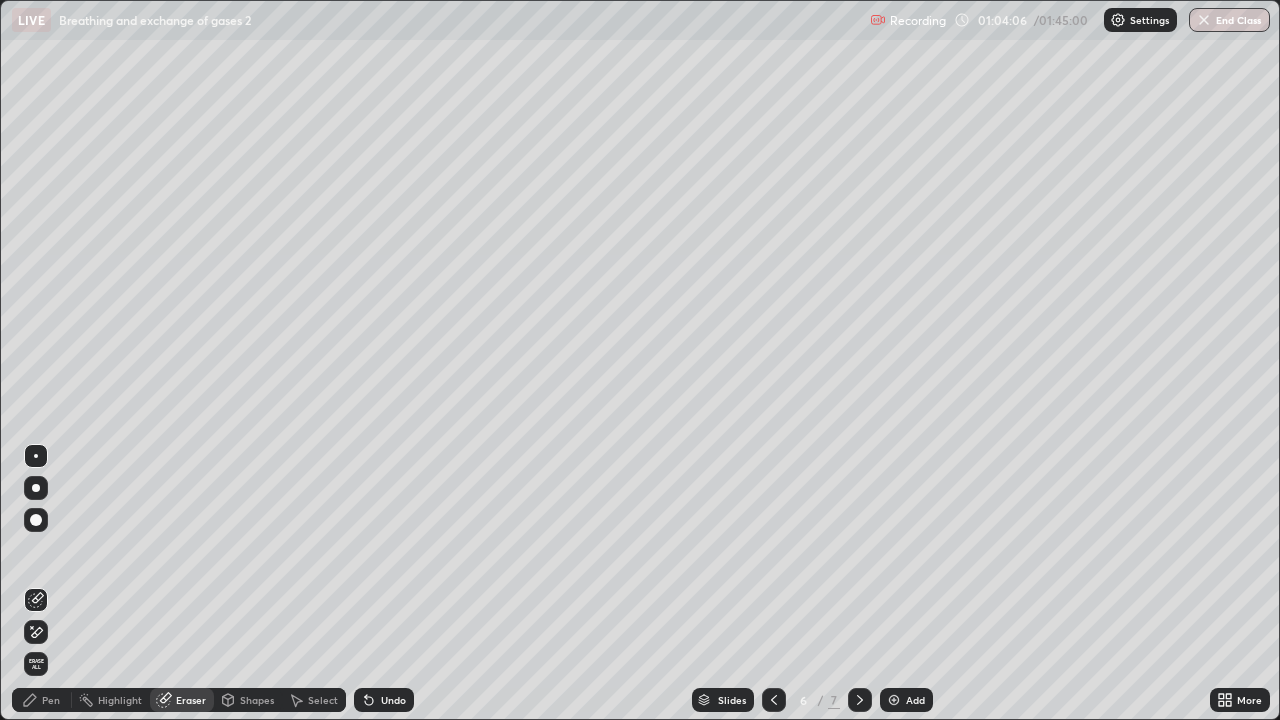 click on "Pen" at bounding box center [51, 700] 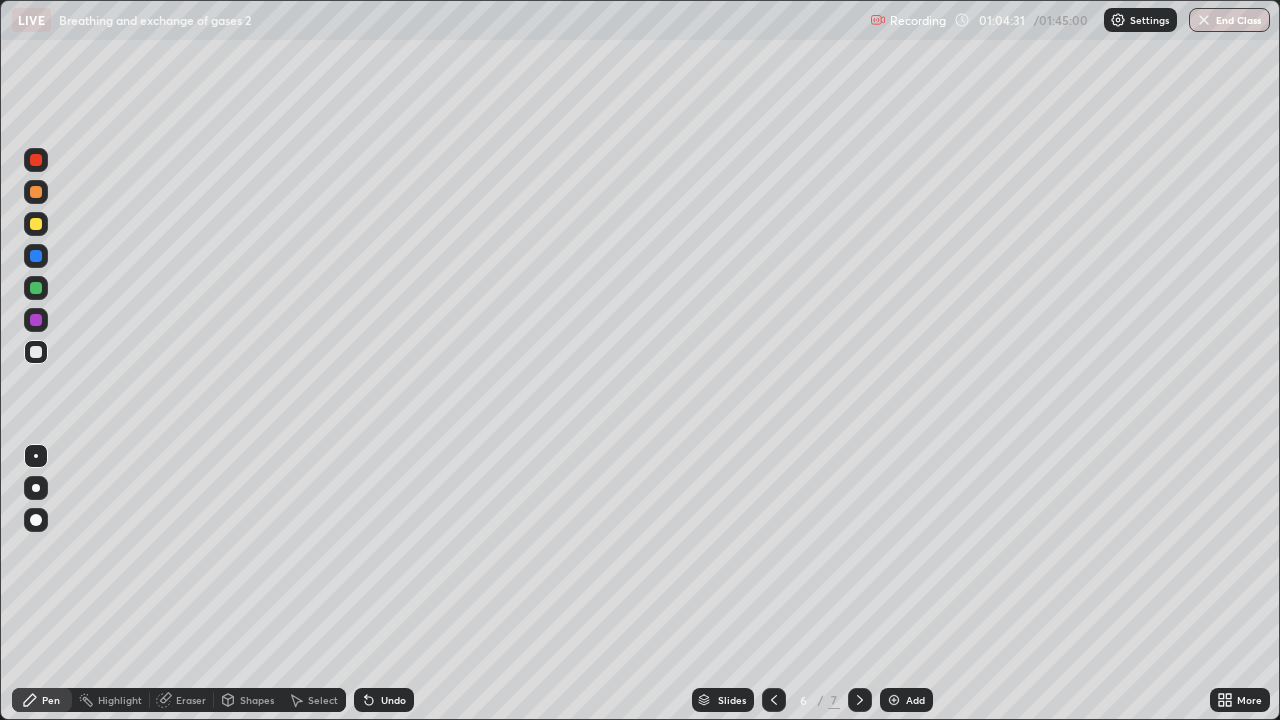 click at bounding box center [36, 160] 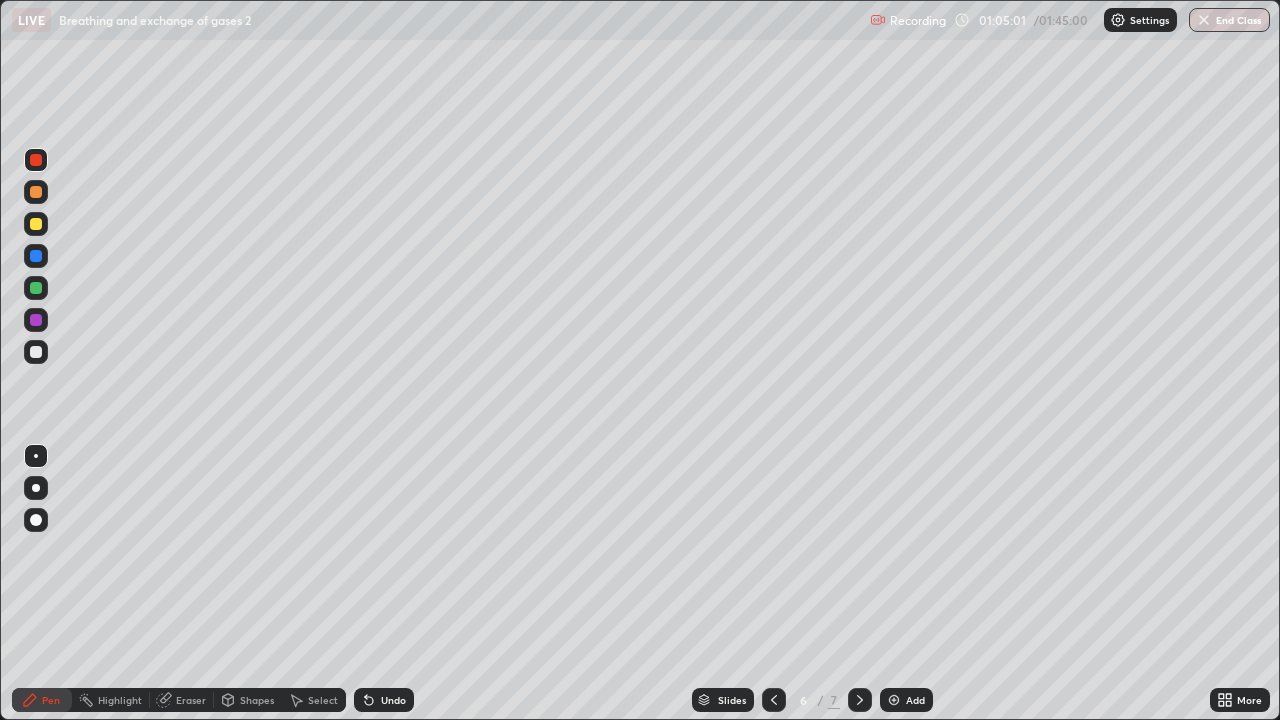 click at bounding box center (36, 352) 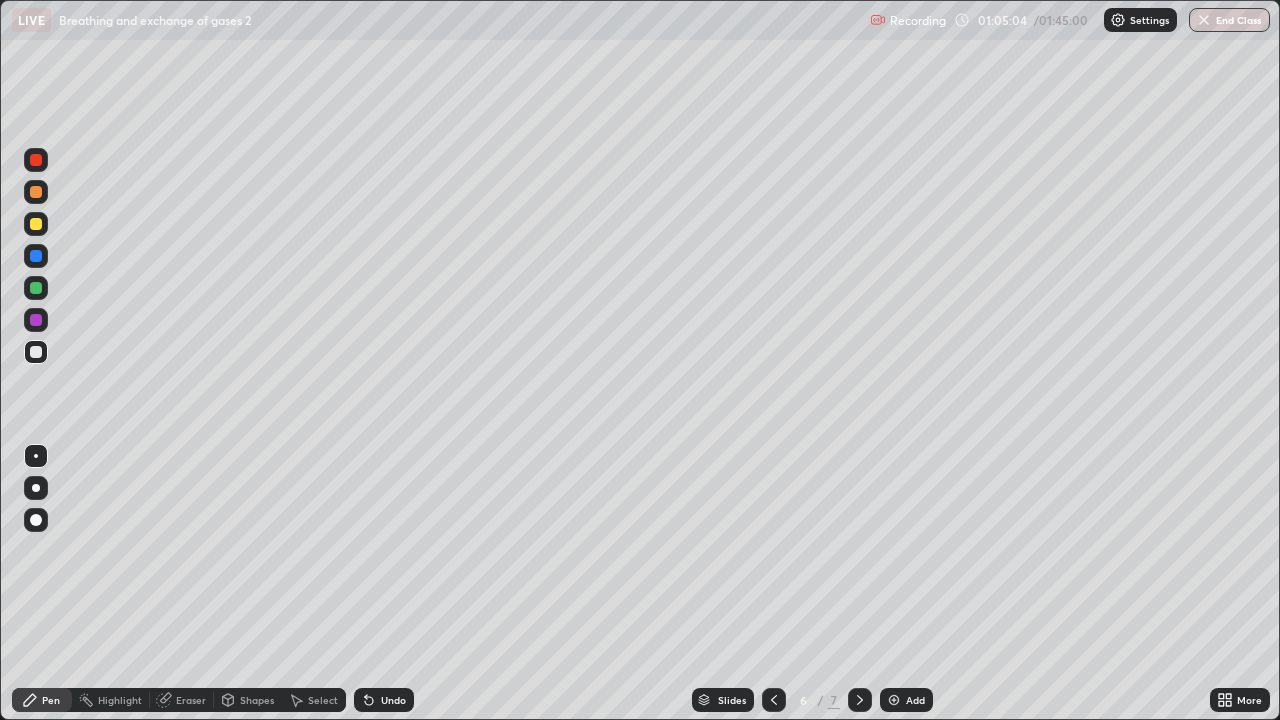 click 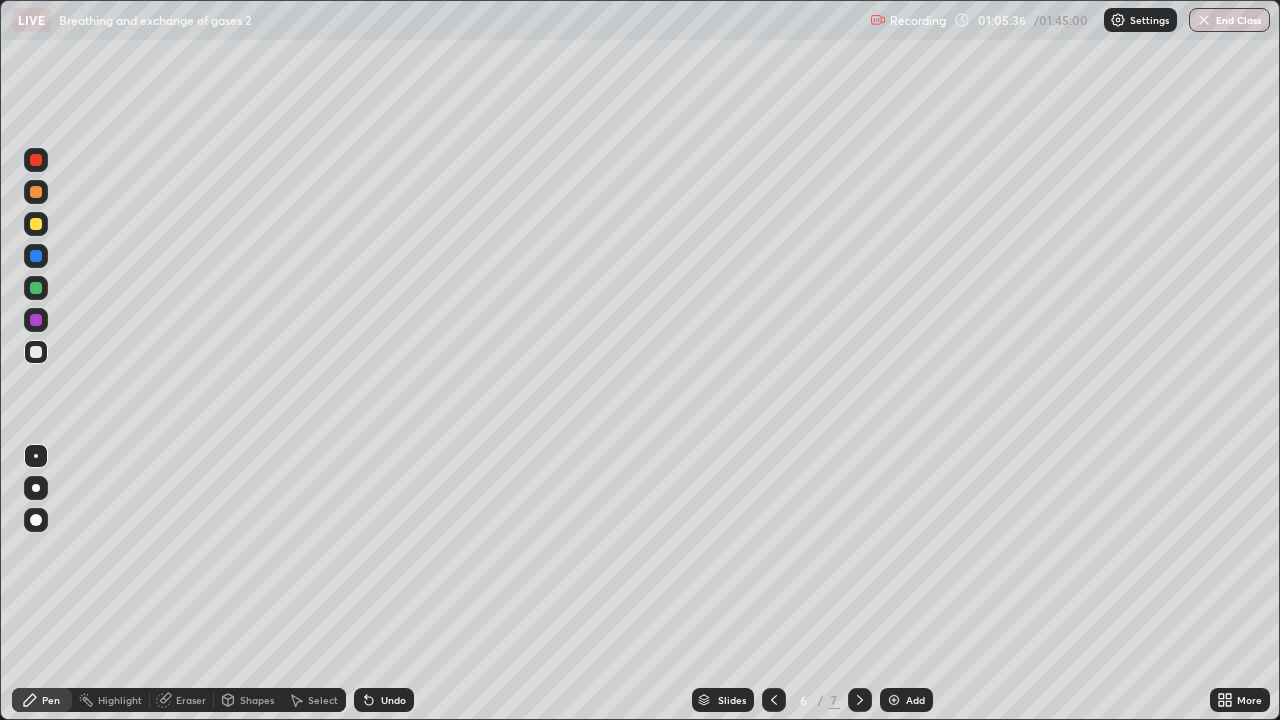 click 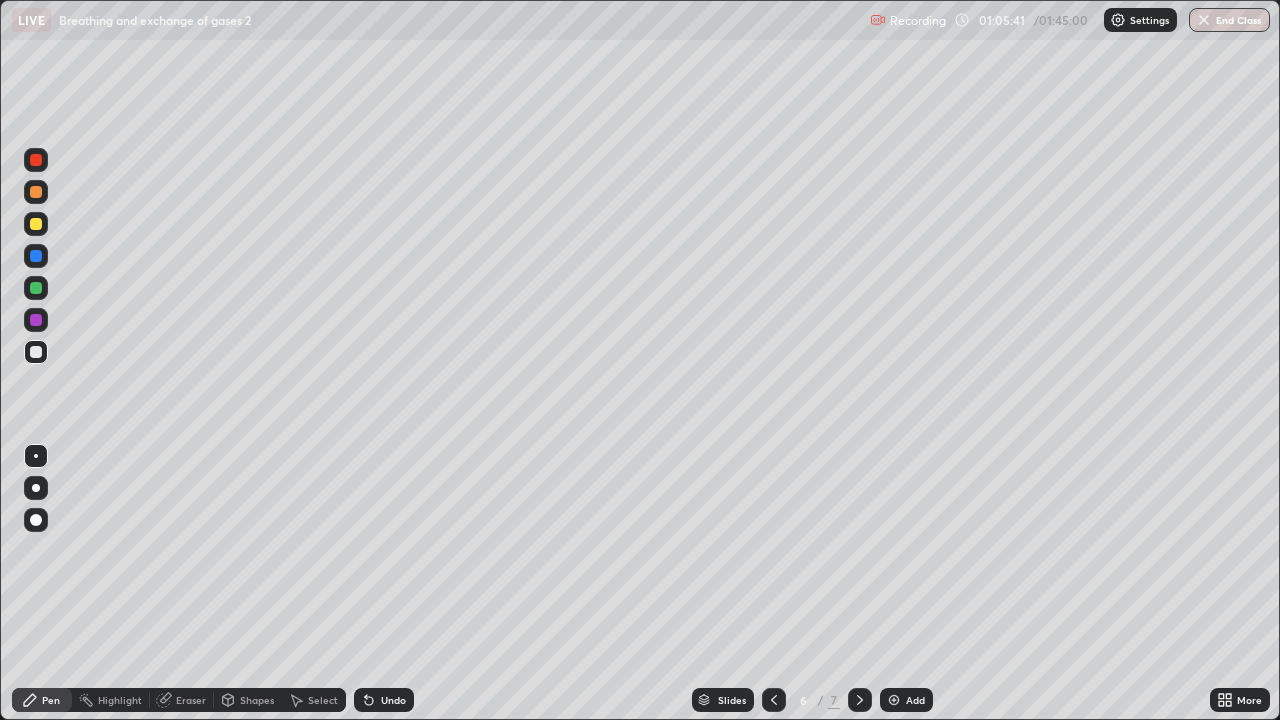 click at bounding box center [36, 160] 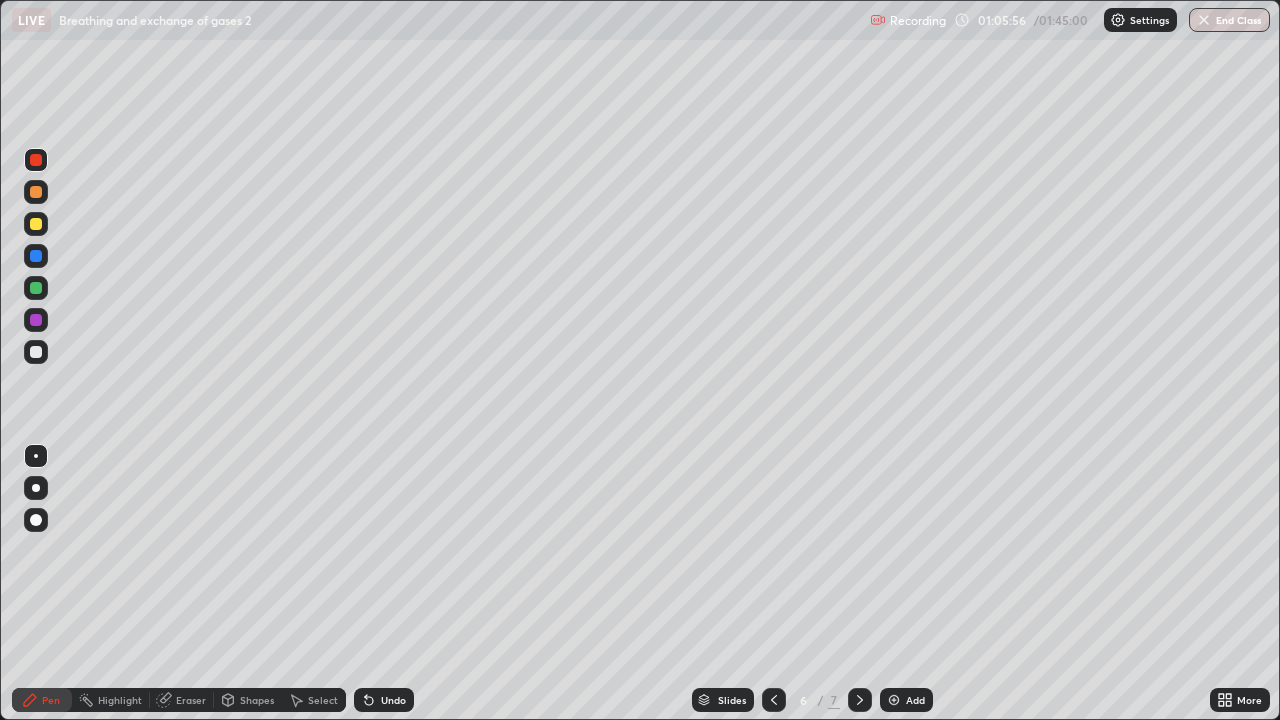 click at bounding box center [36, 352] 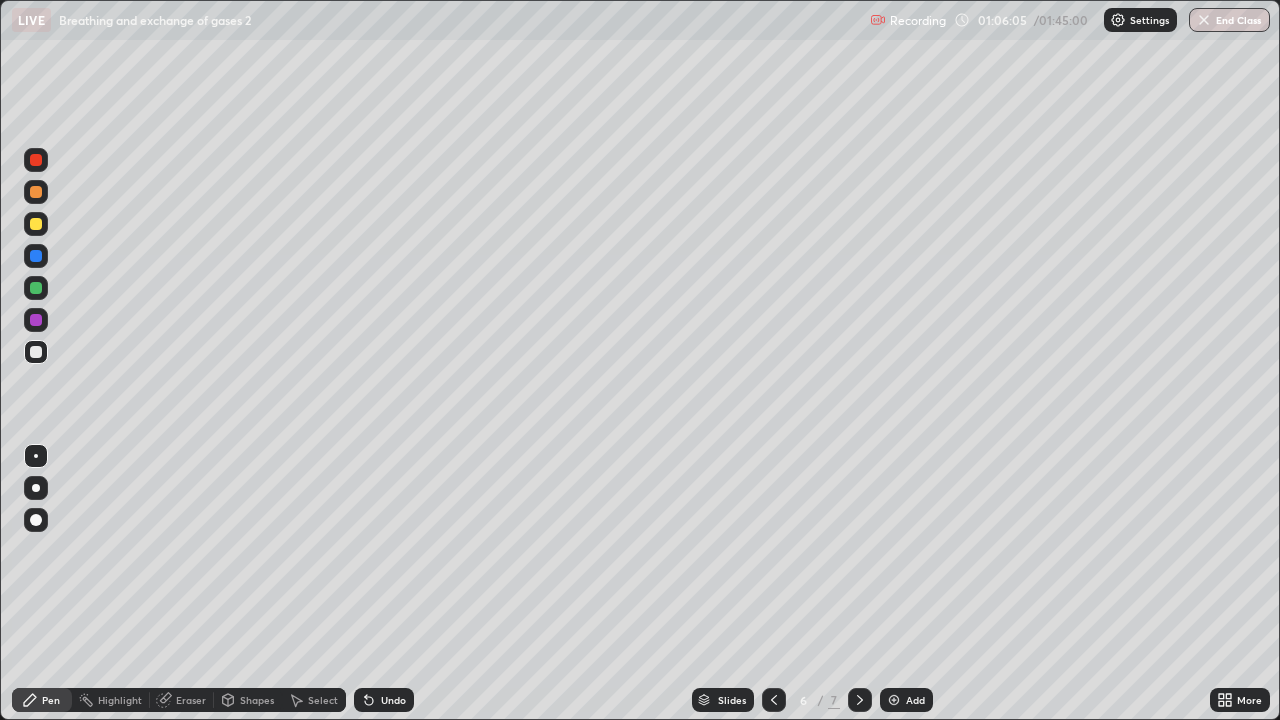 click 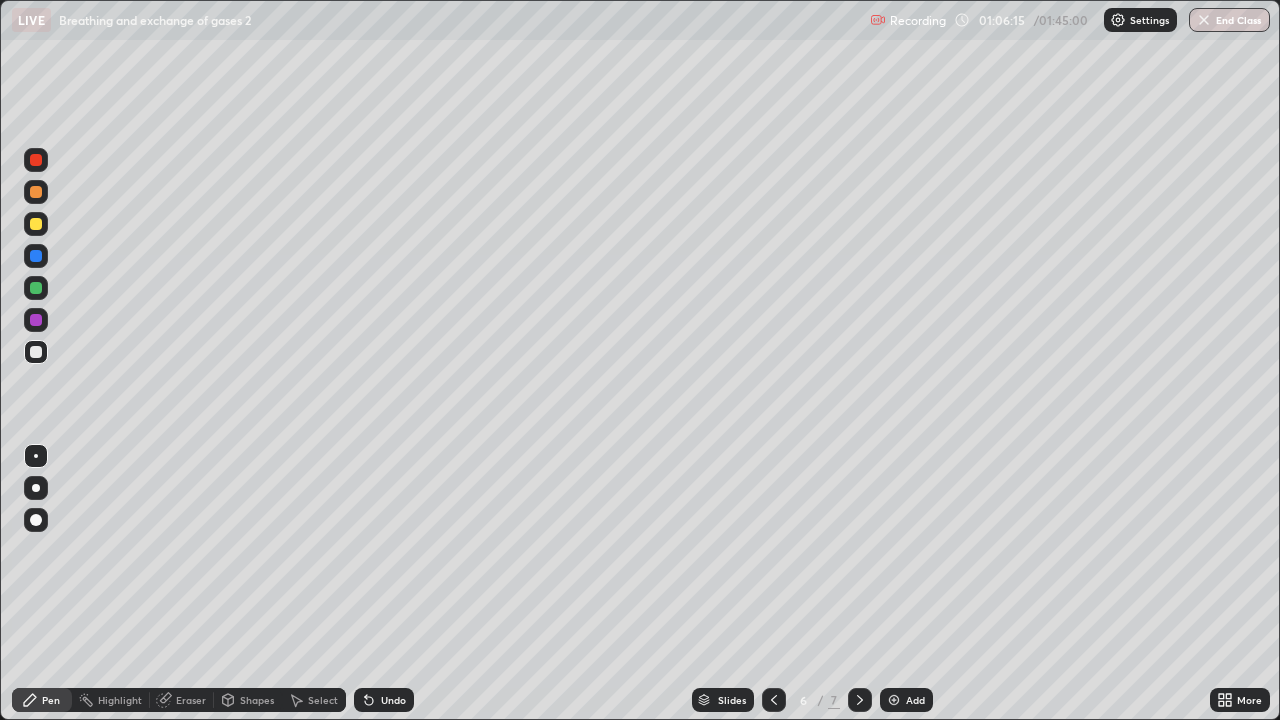 click 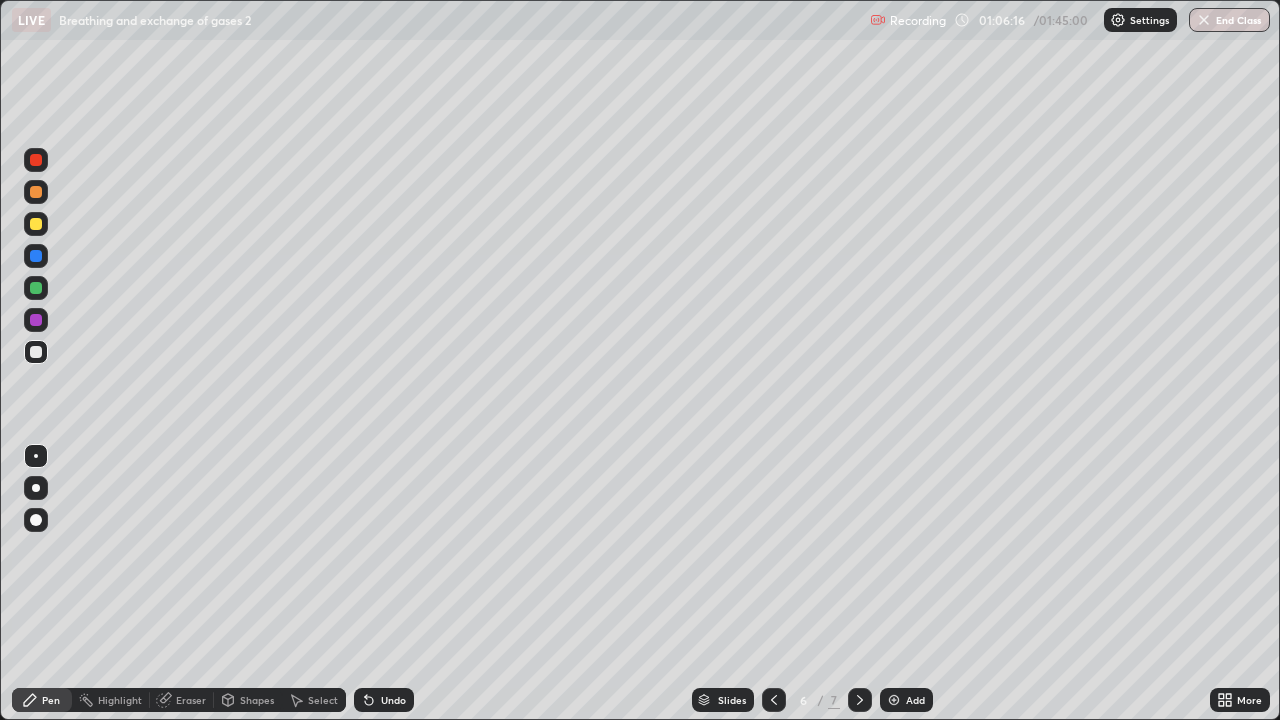 click on "Undo" at bounding box center (393, 700) 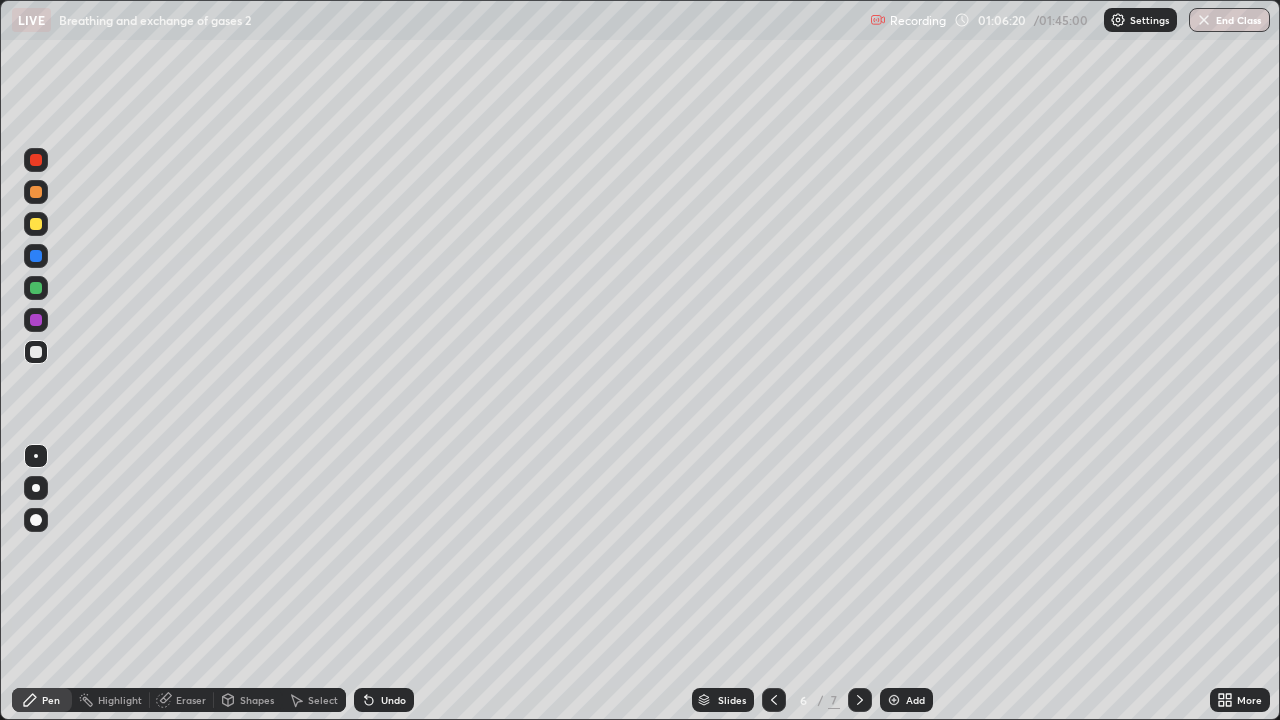 click on "Eraser" at bounding box center (191, 700) 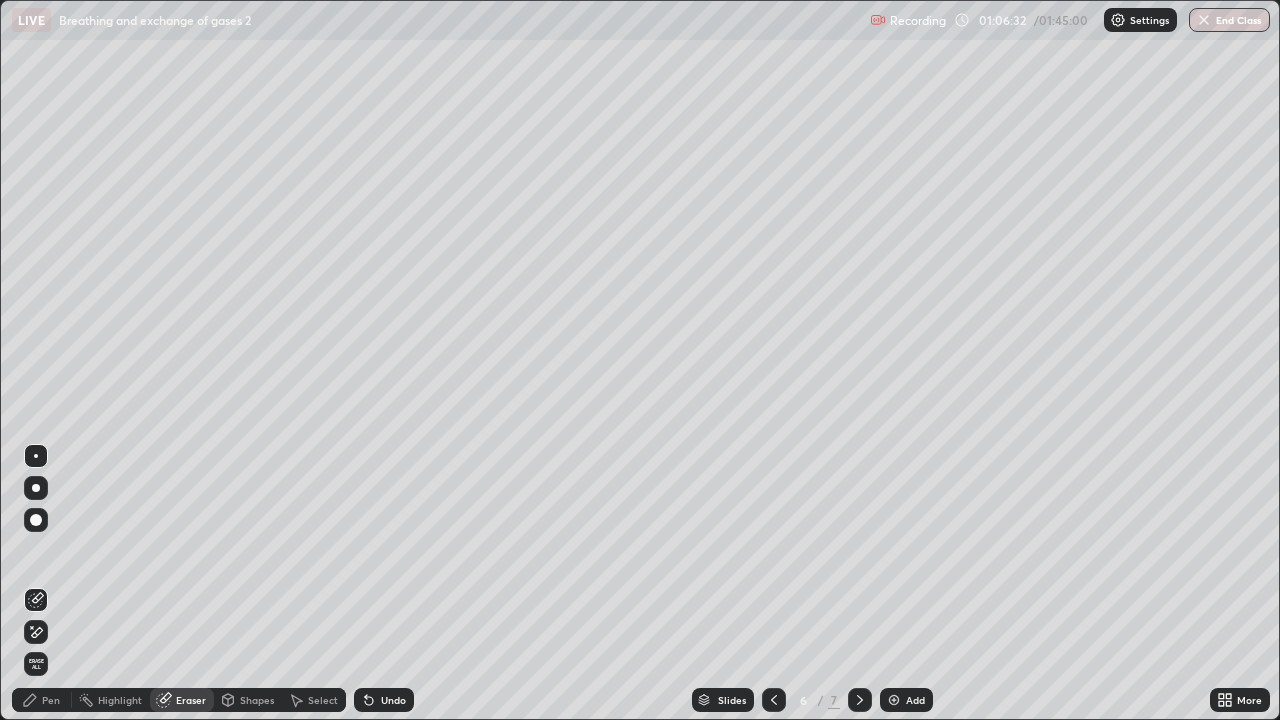click on "Pen" at bounding box center (51, 700) 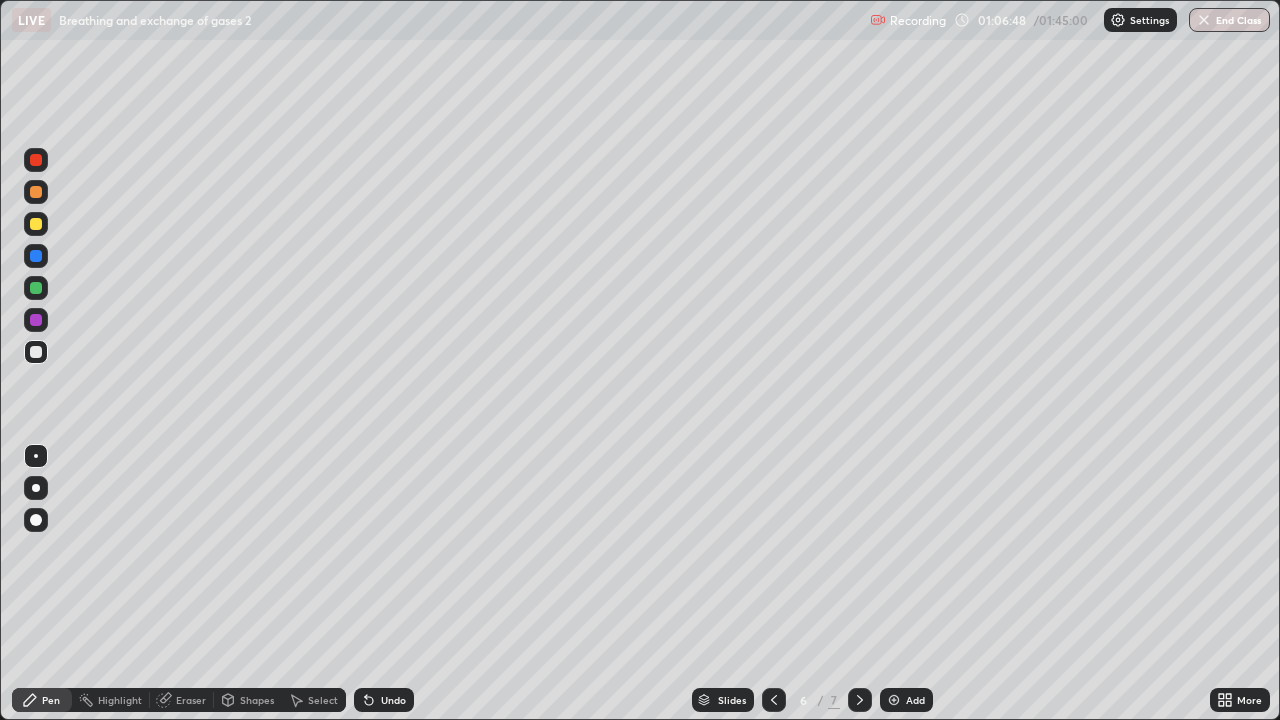 click on "Undo" at bounding box center (393, 700) 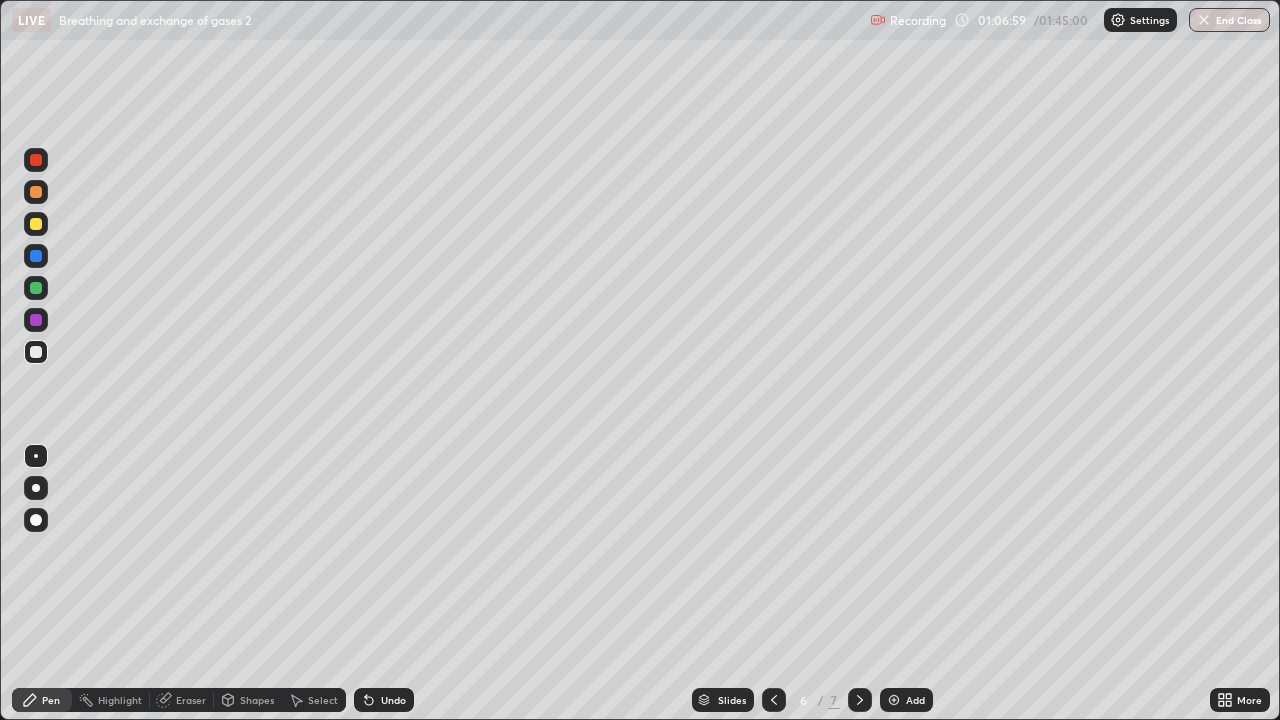 click on "Eraser" at bounding box center [191, 700] 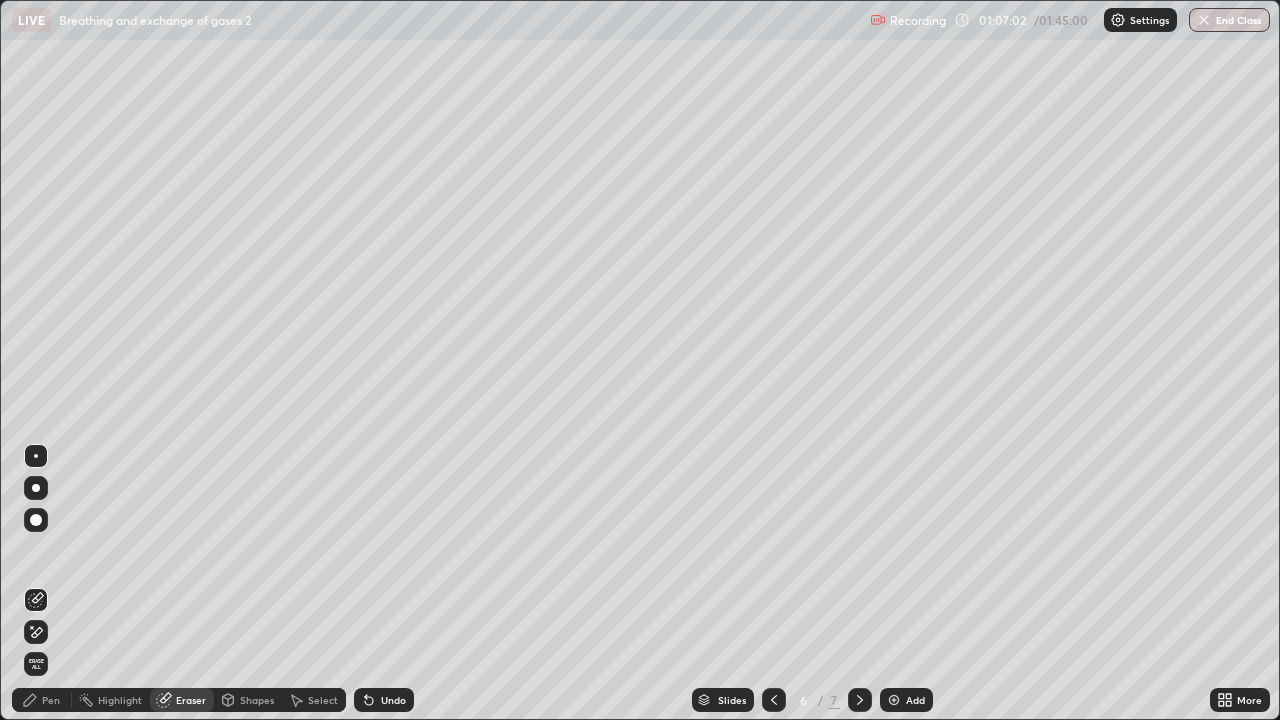 click on "Pen" at bounding box center (51, 700) 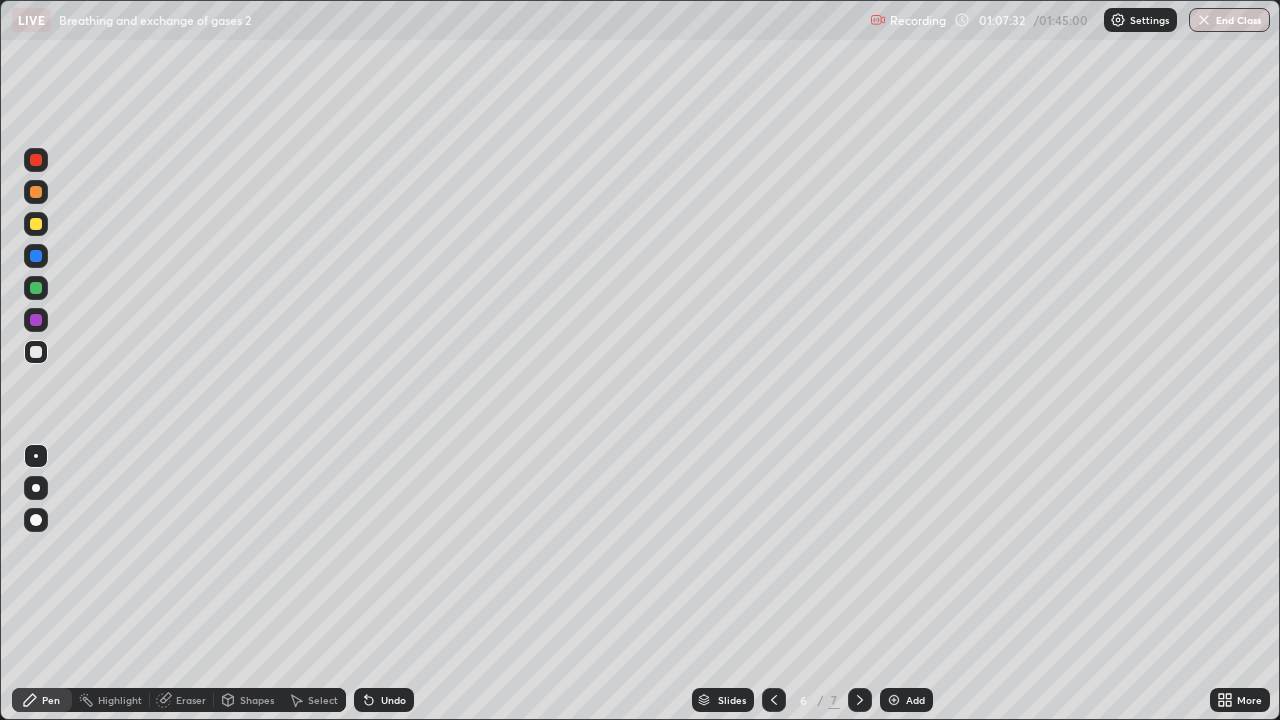 click at bounding box center (36, 160) 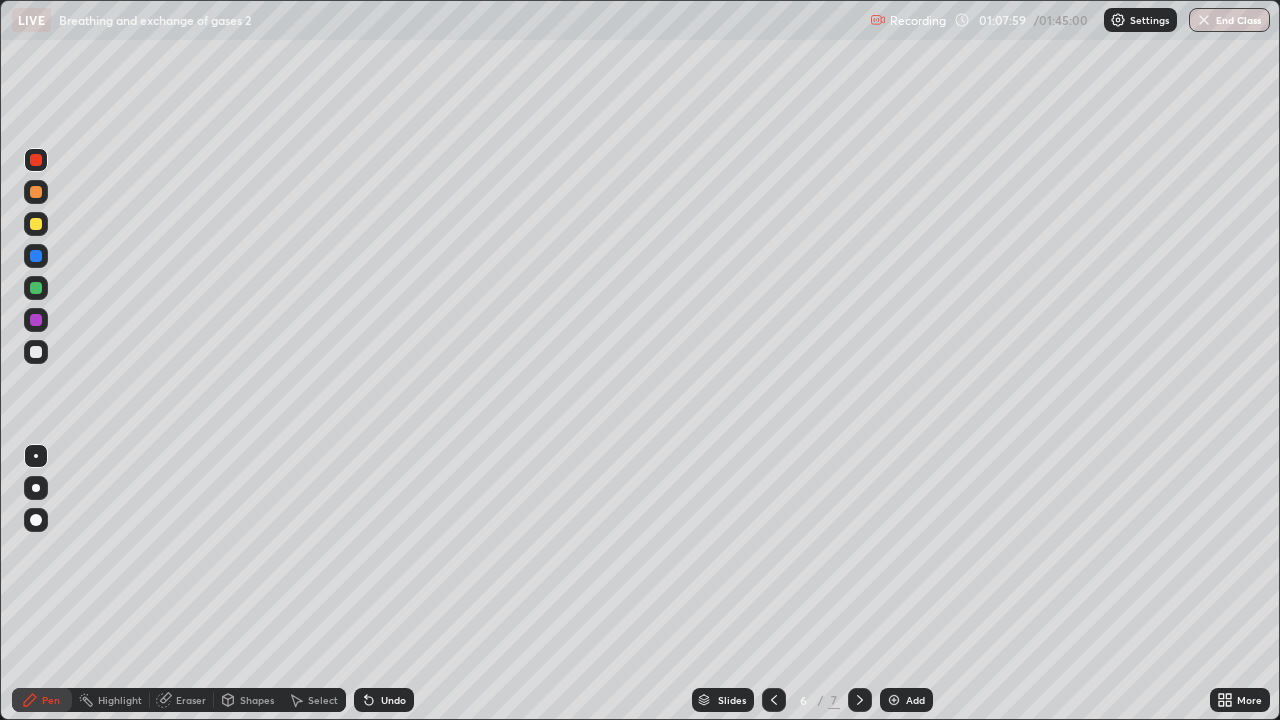 click at bounding box center [36, 352] 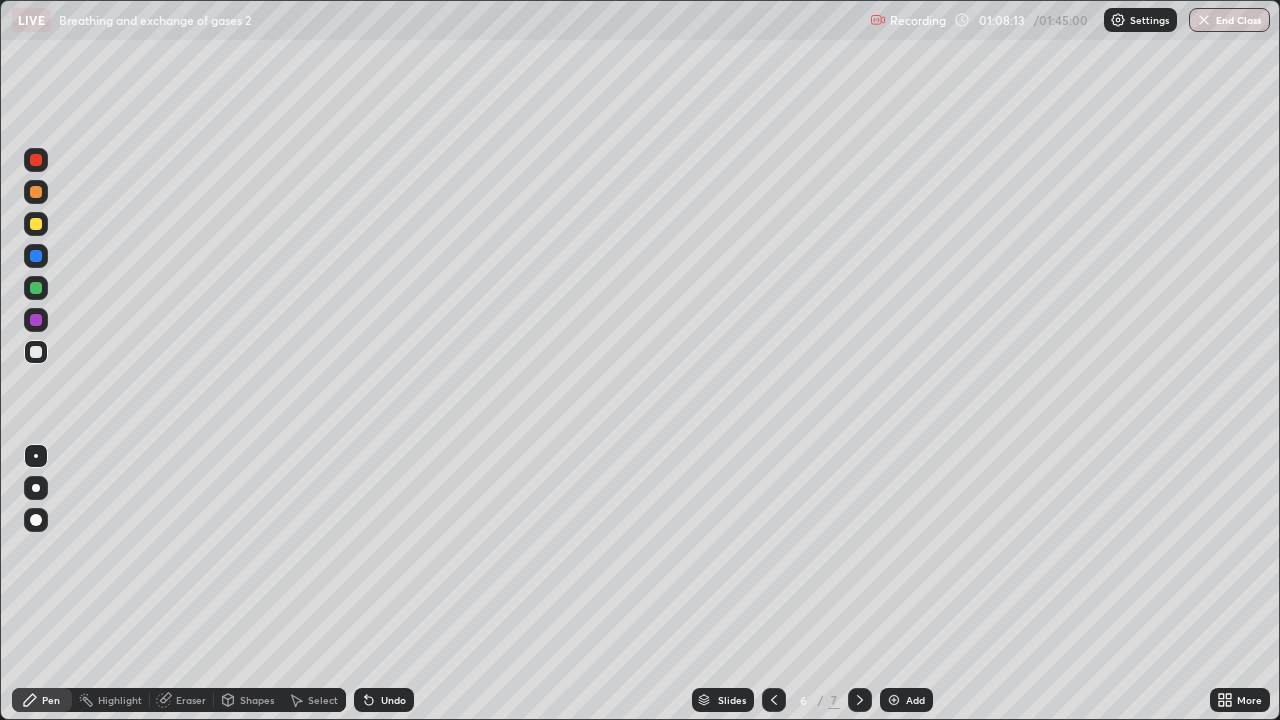 click on "Undo" at bounding box center [393, 700] 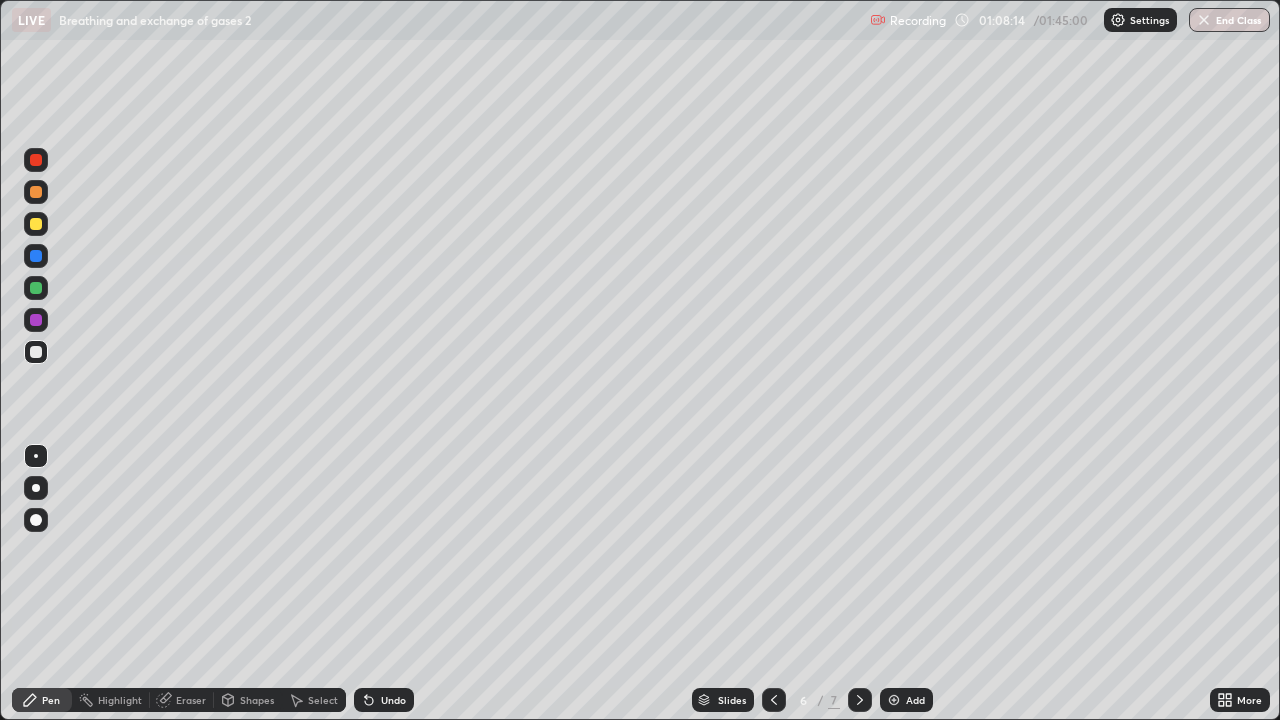 click on "Undo" at bounding box center [384, 700] 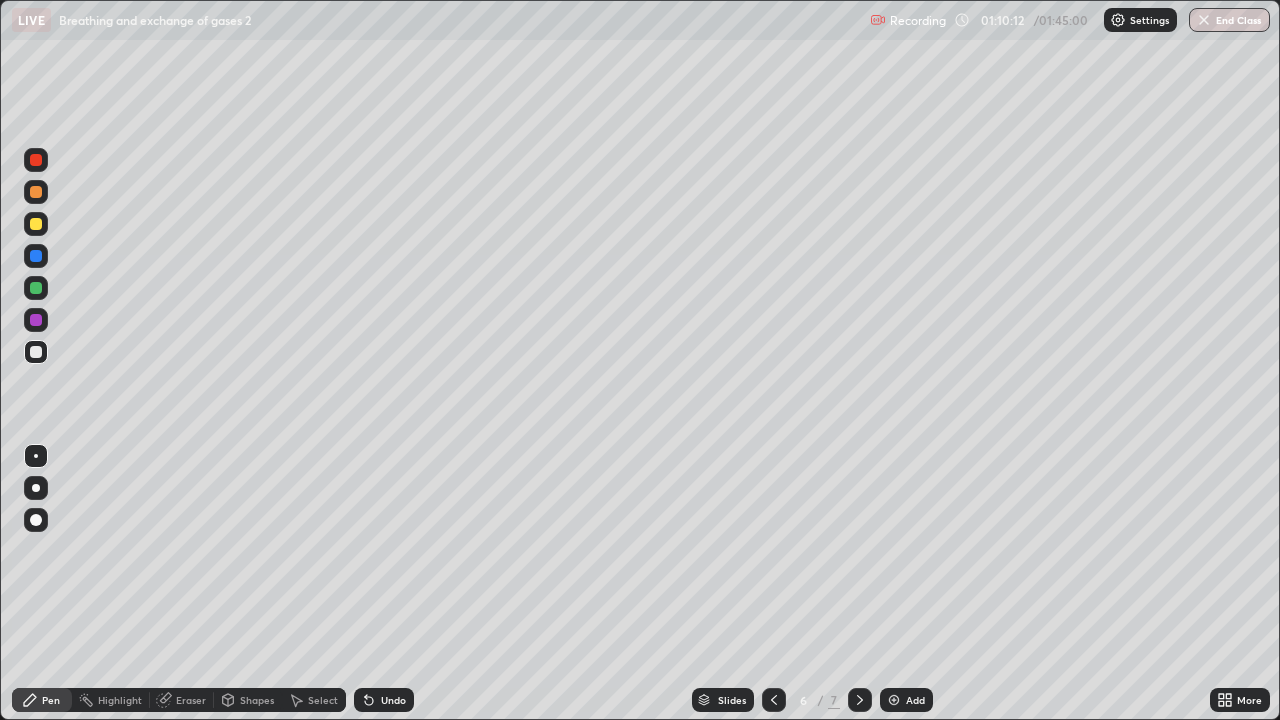 click at bounding box center [36, 224] 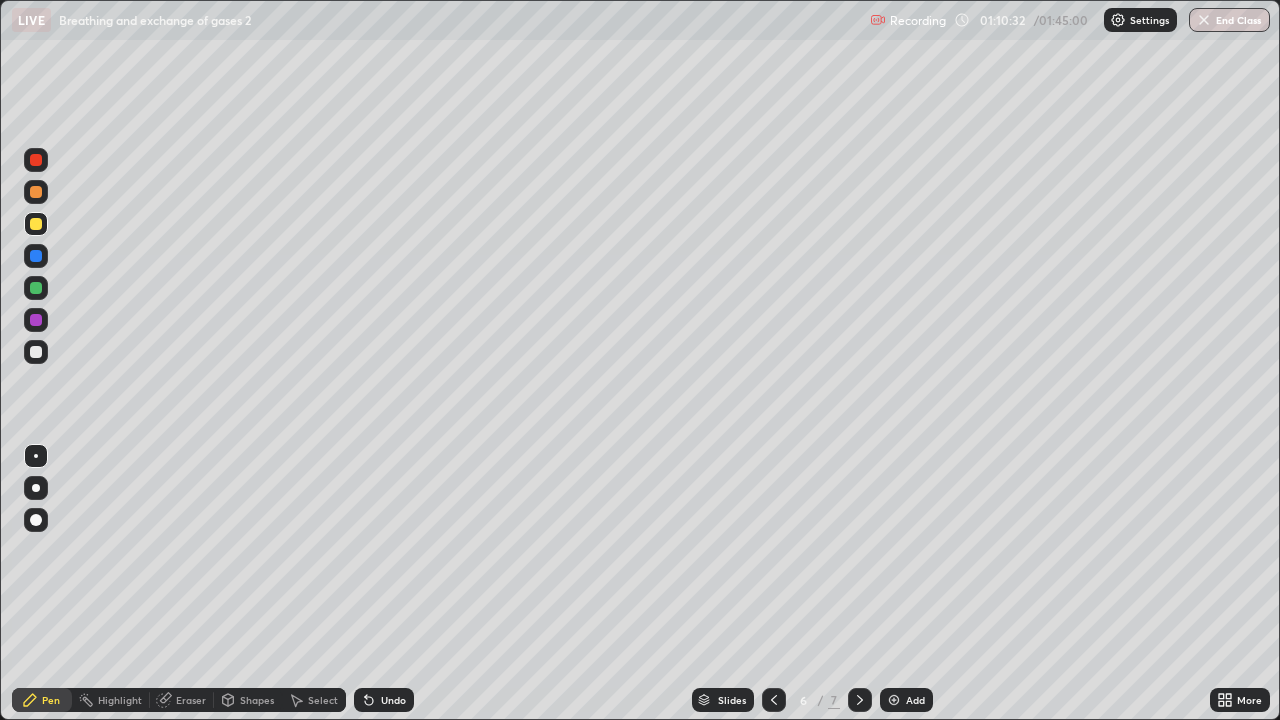 click at bounding box center (36, 352) 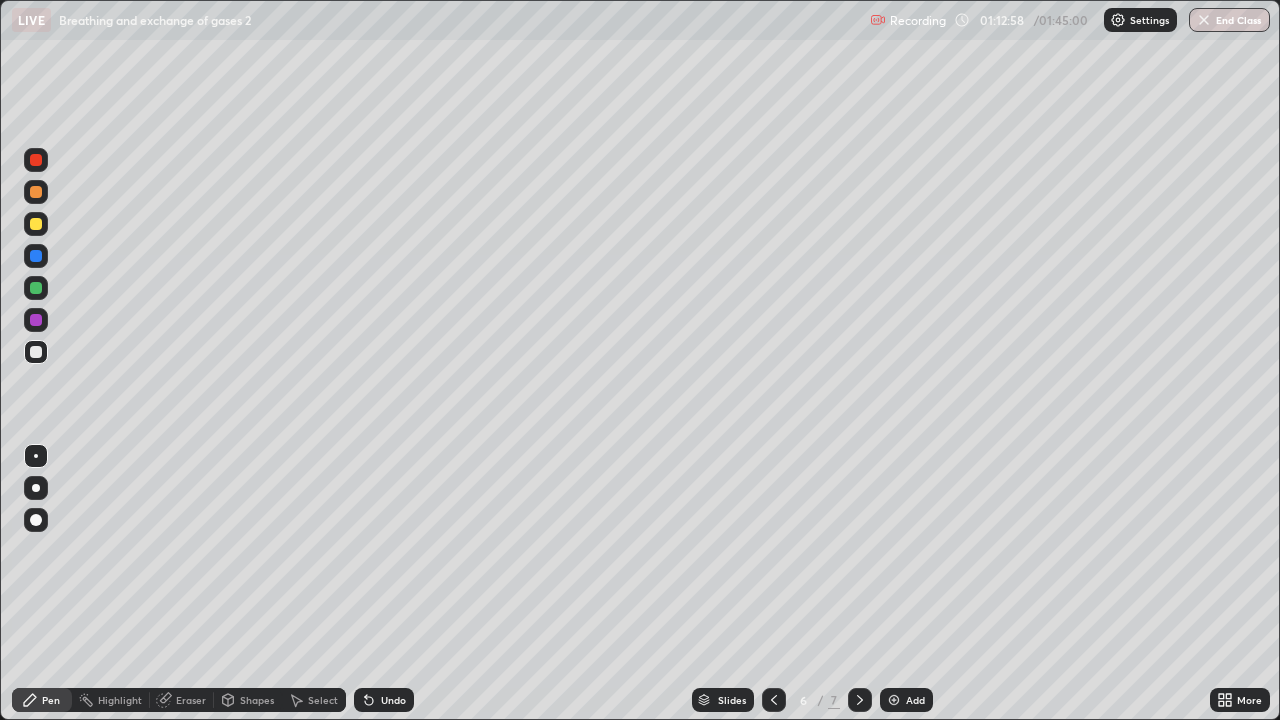 click on "Undo" at bounding box center [393, 700] 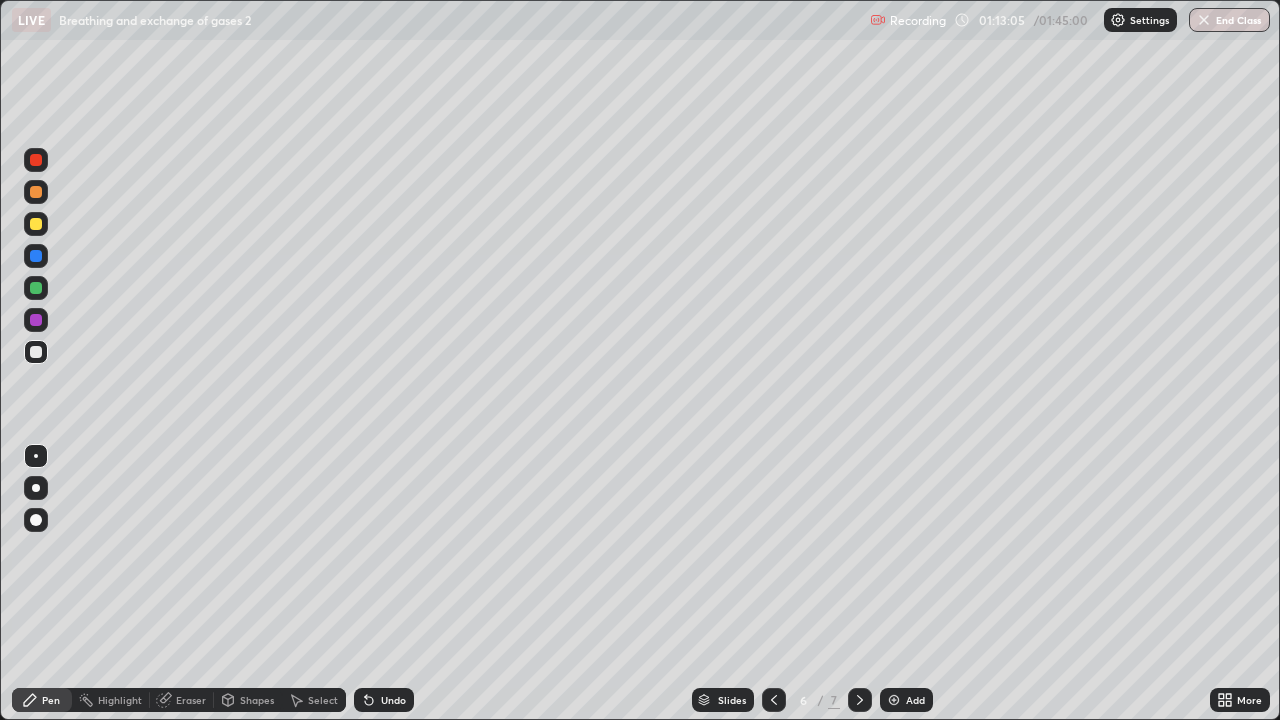 click on "Undo" at bounding box center [393, 700] 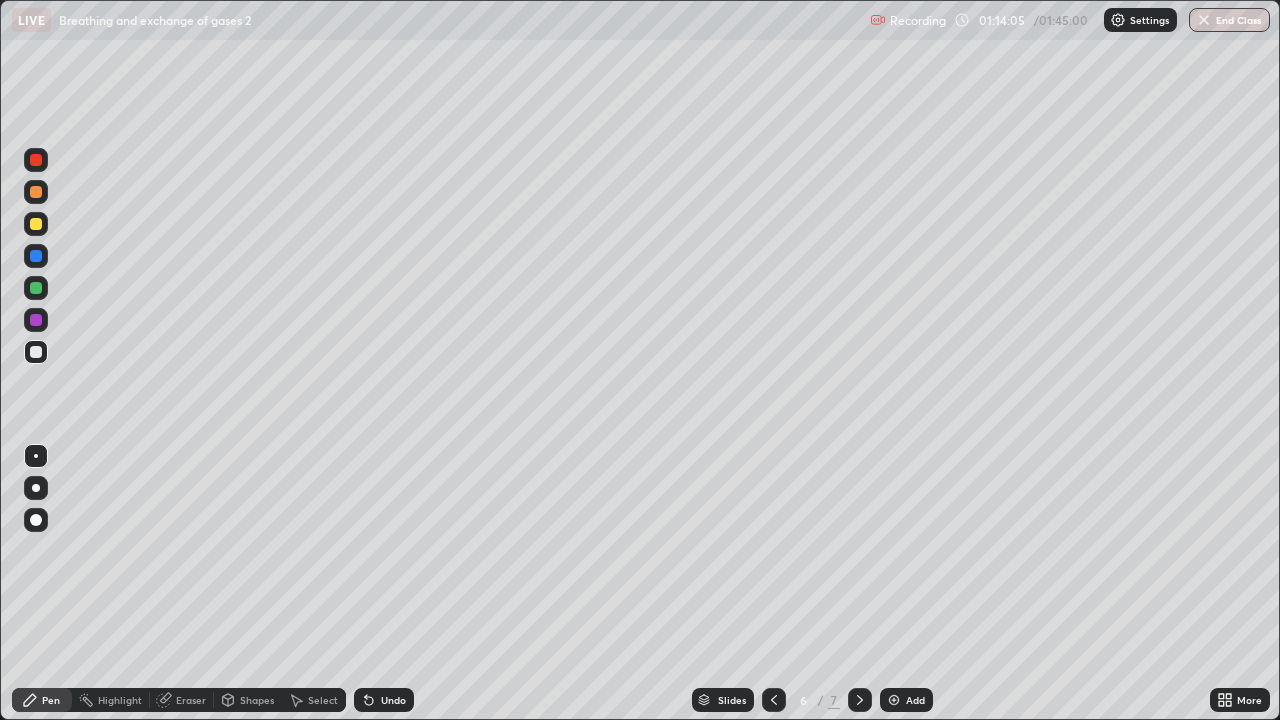click on "Undo" at bounding box center (384, 700) 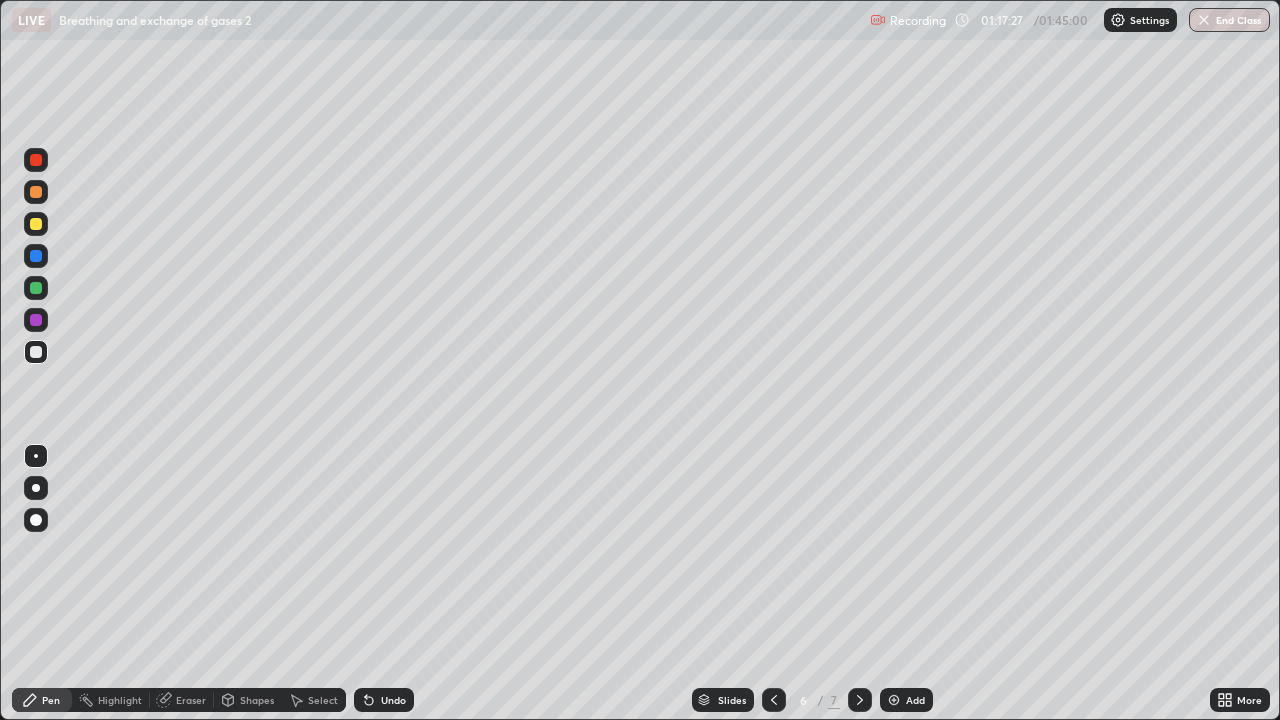click 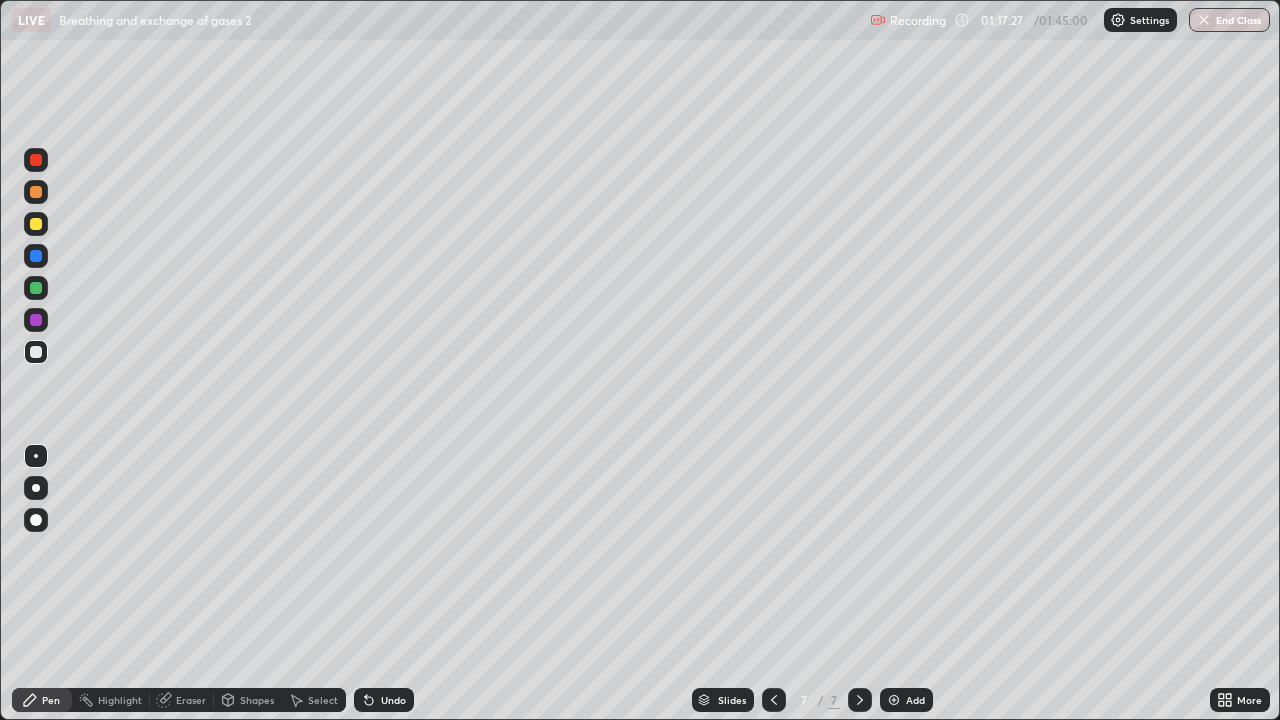 click at bounding box center [774, 700] 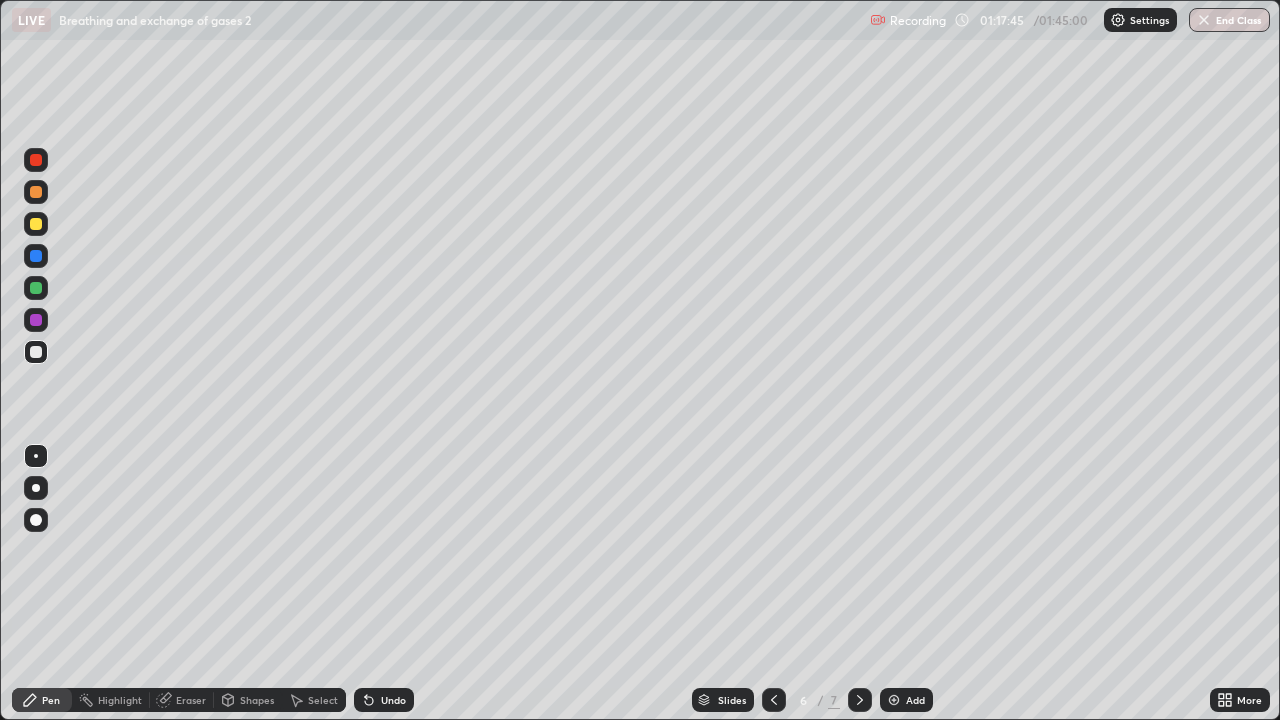 click 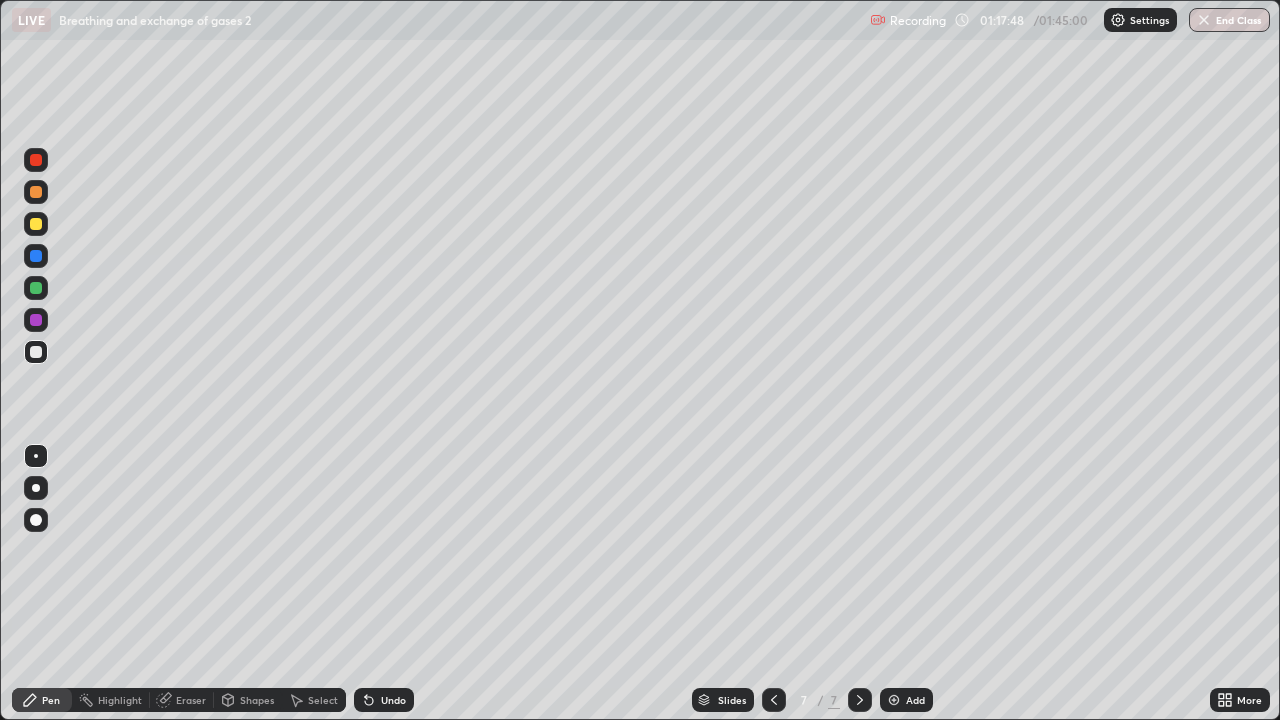 click at bounding box center [36, 224] 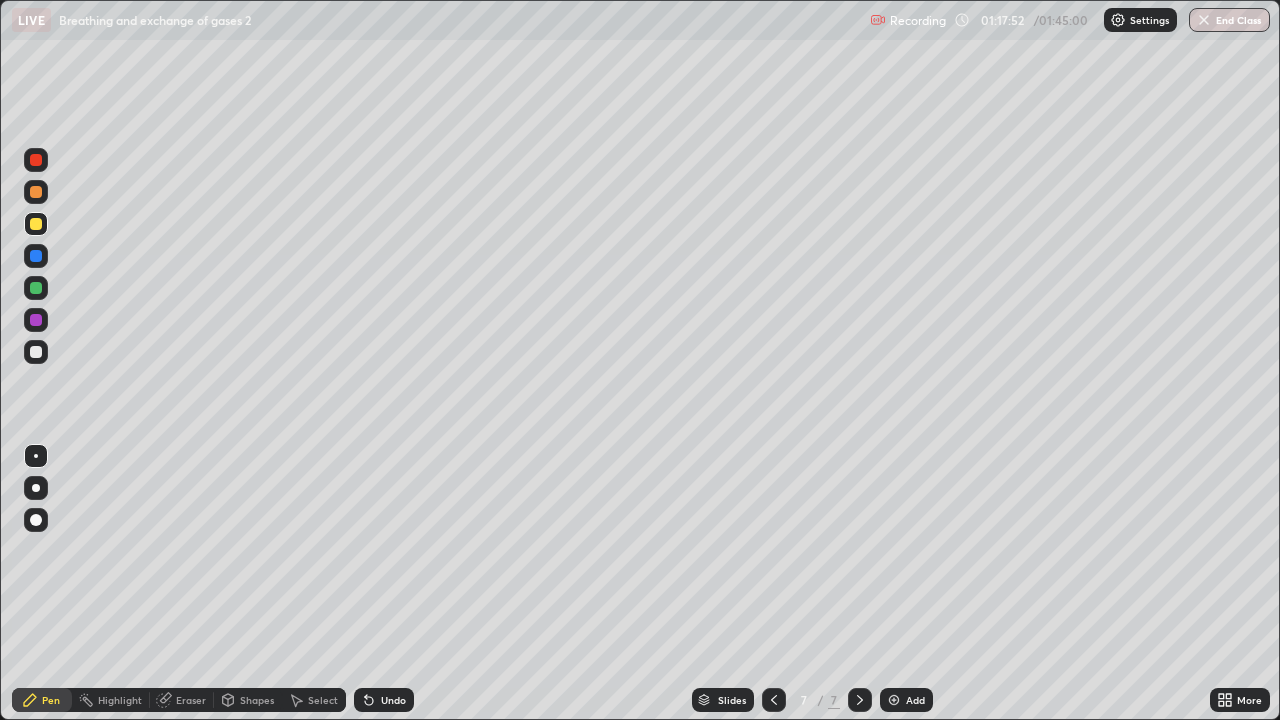 click 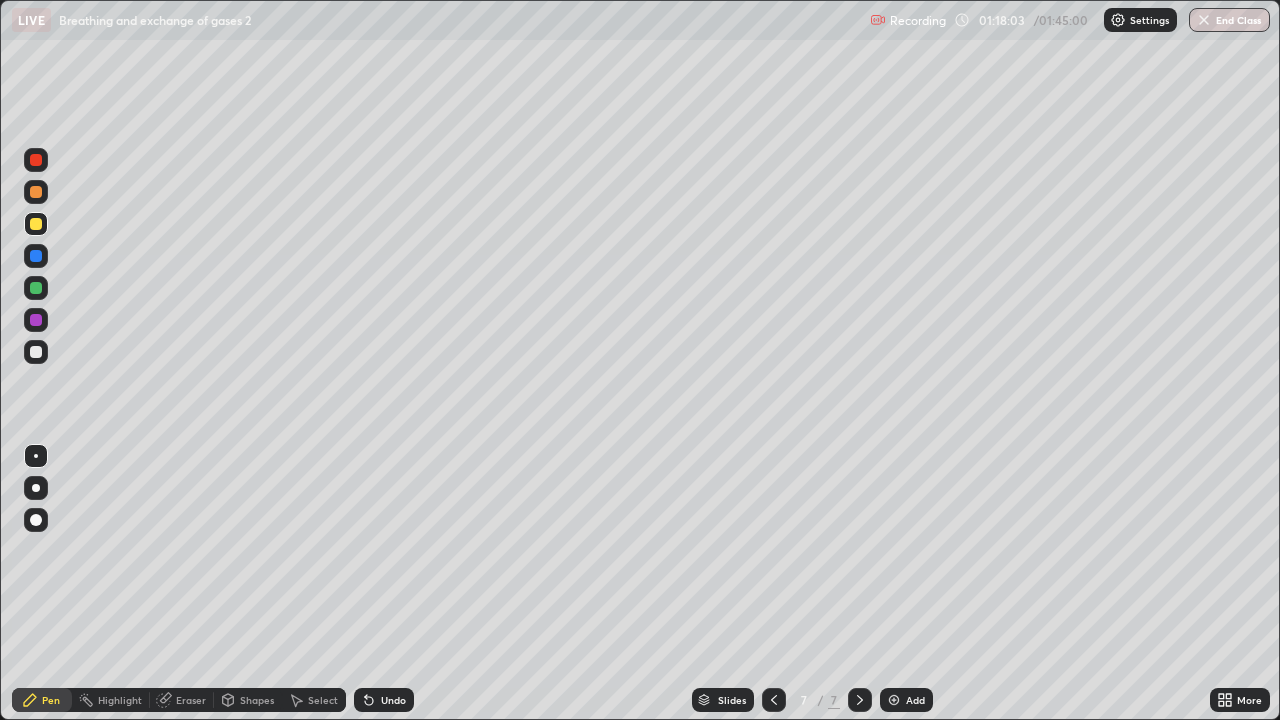 click at bounding box center [36, 352] 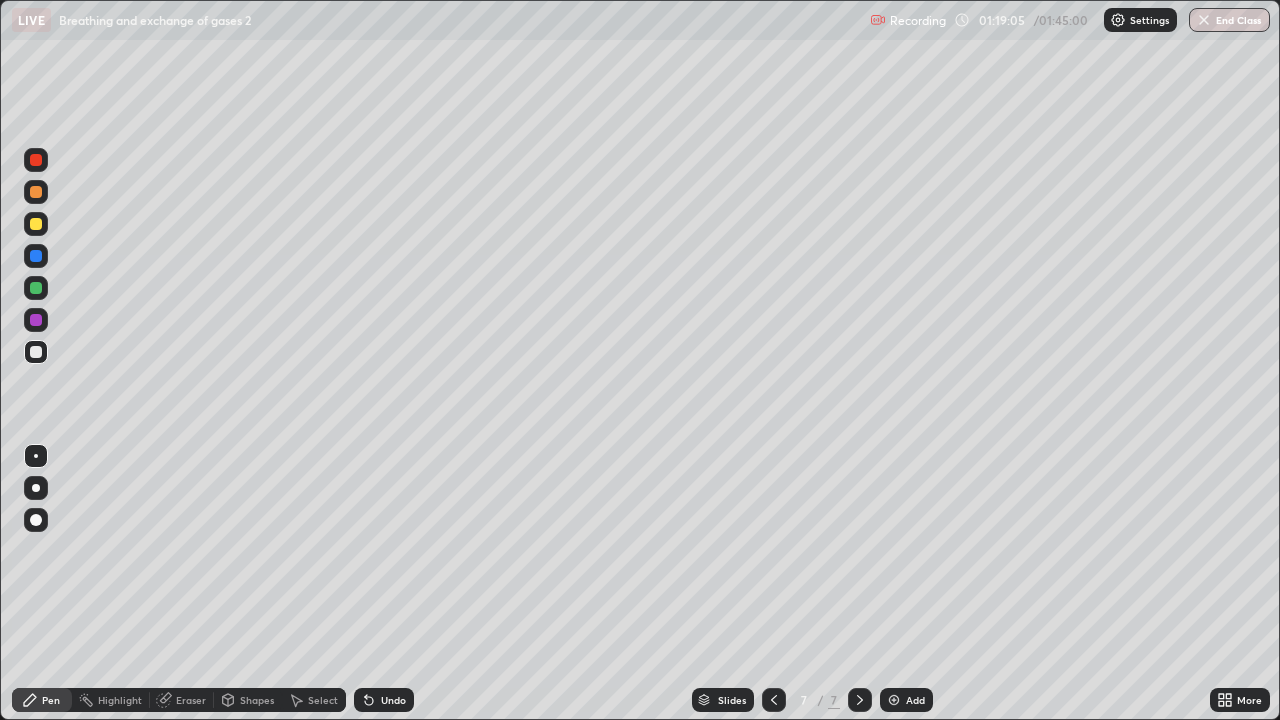 click on "Undo" at bounding box center [384, 700] 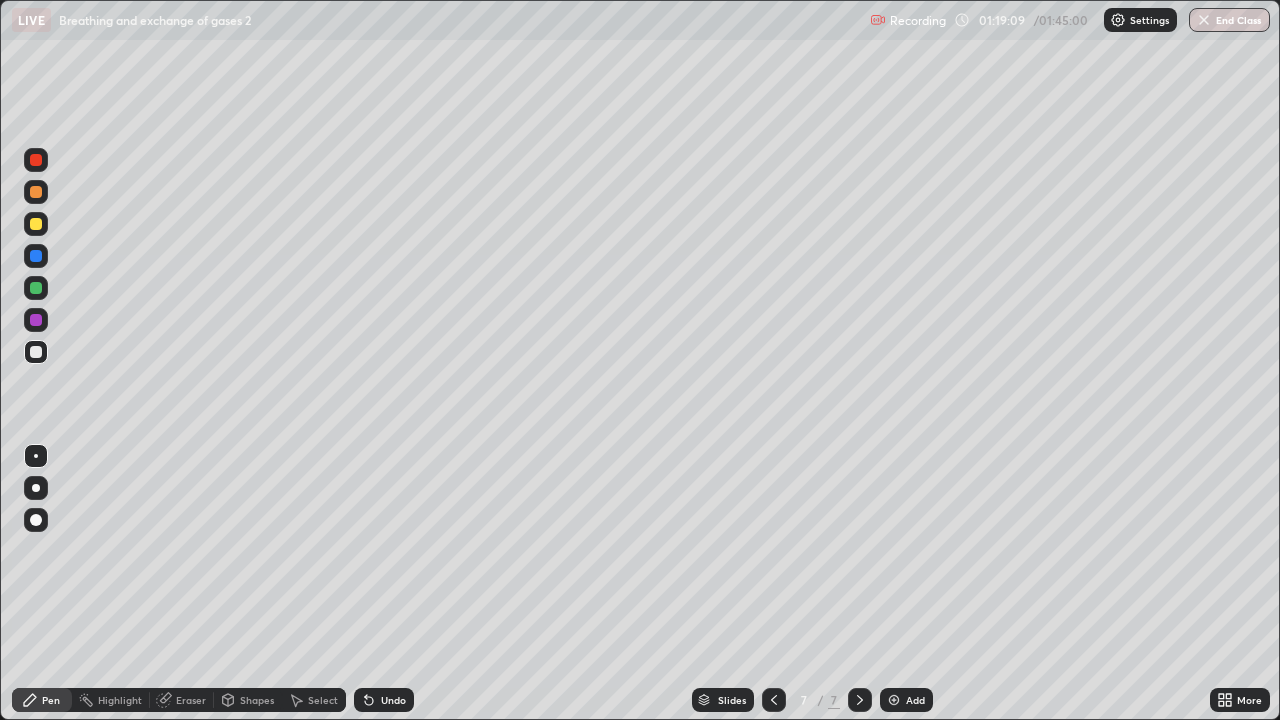 click on "Eraser" at bounding box center (182, 700) 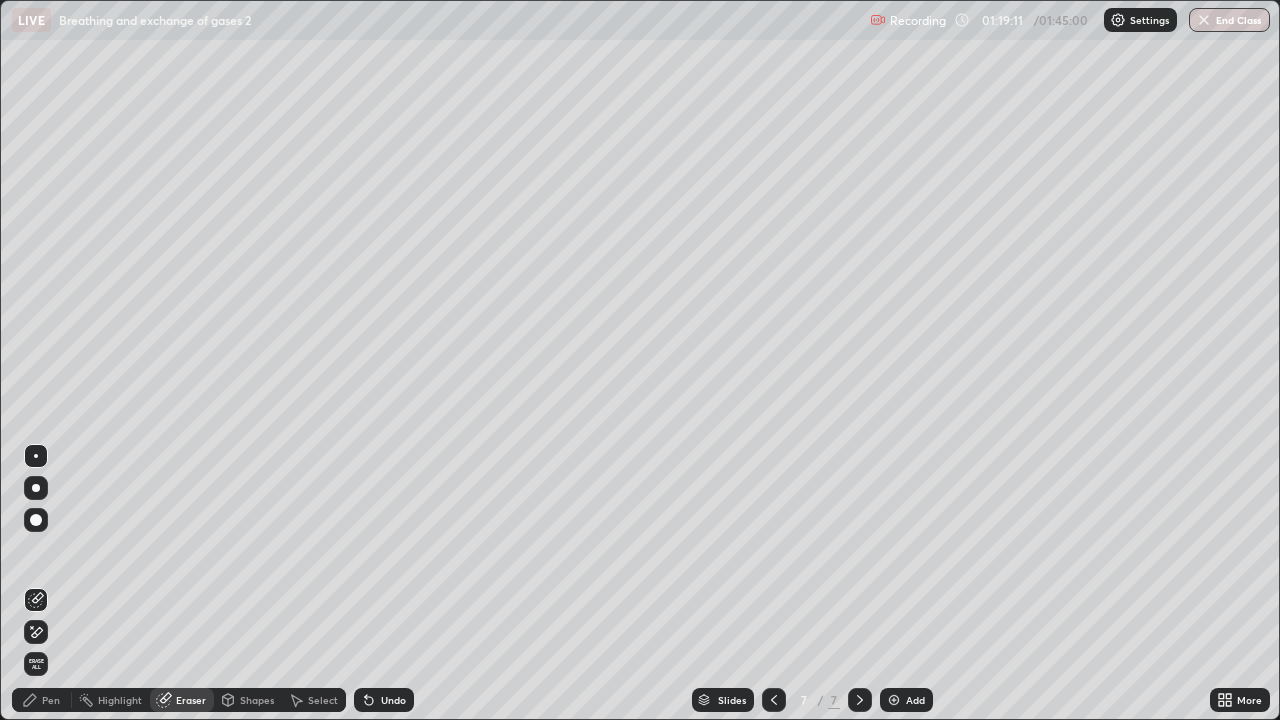 click on "Pen" at bounding box center [42, 700] 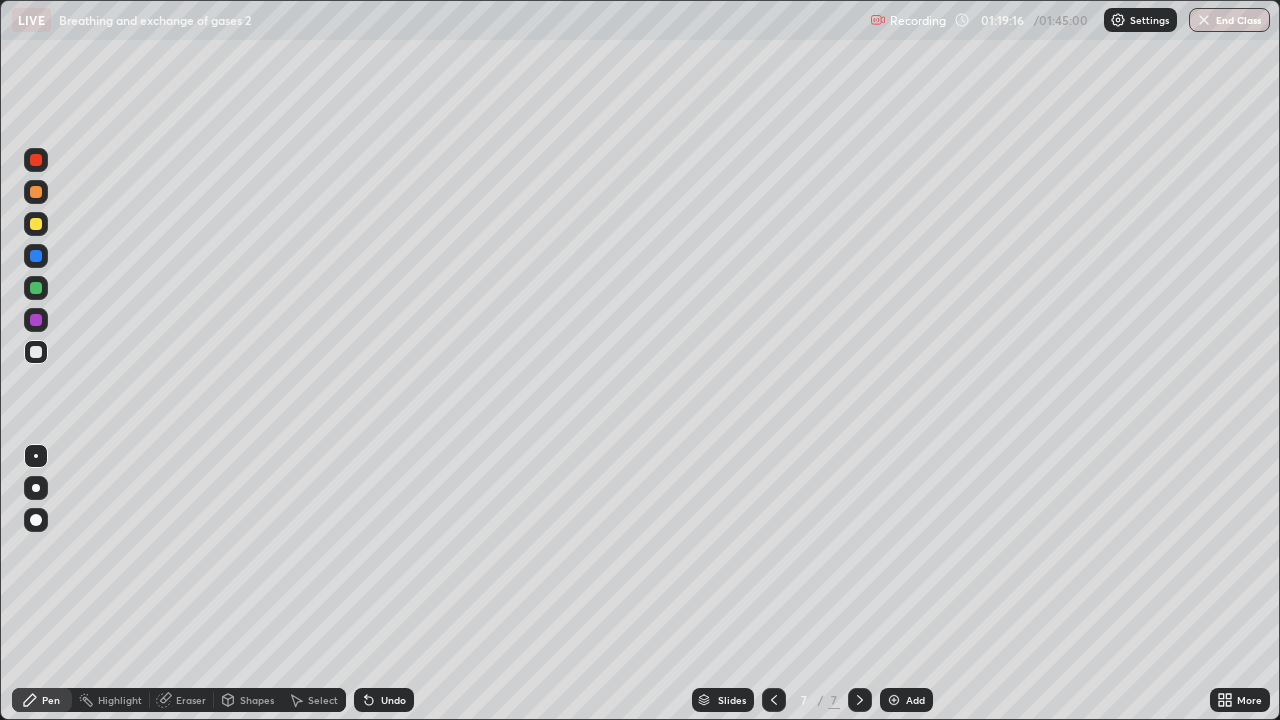 click 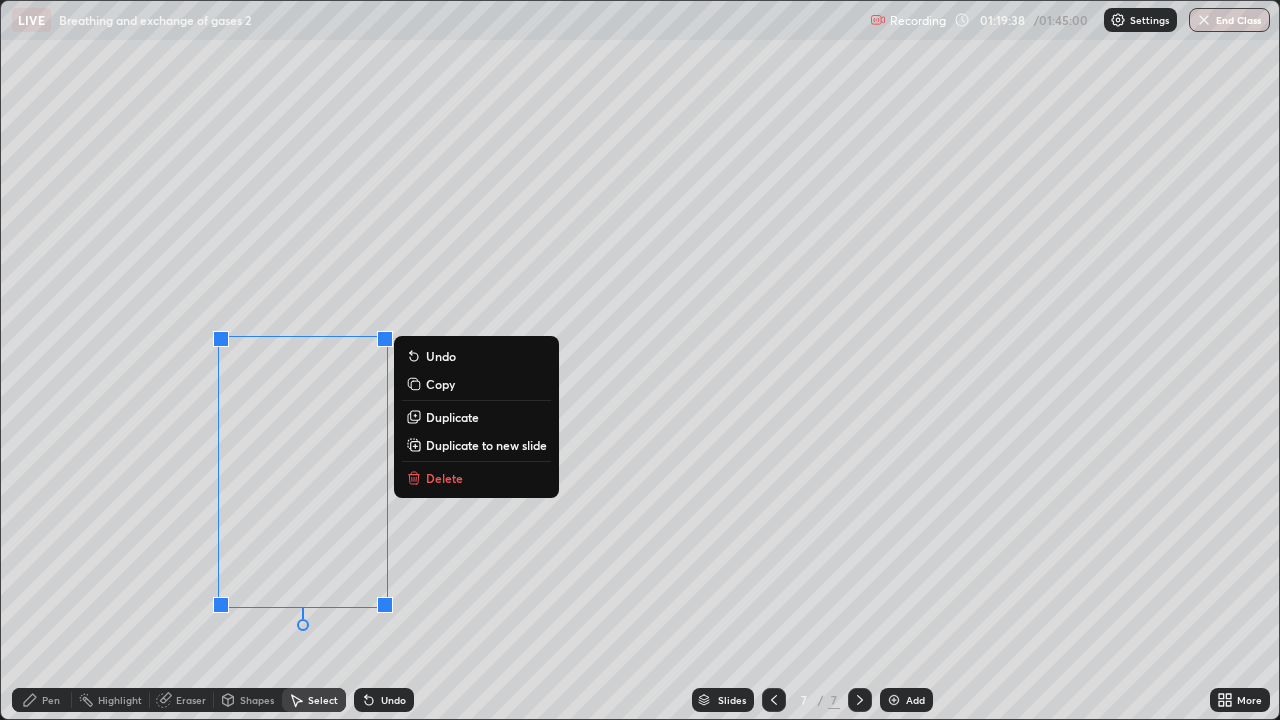 click on "Pen" at bounding box center (51, 700) 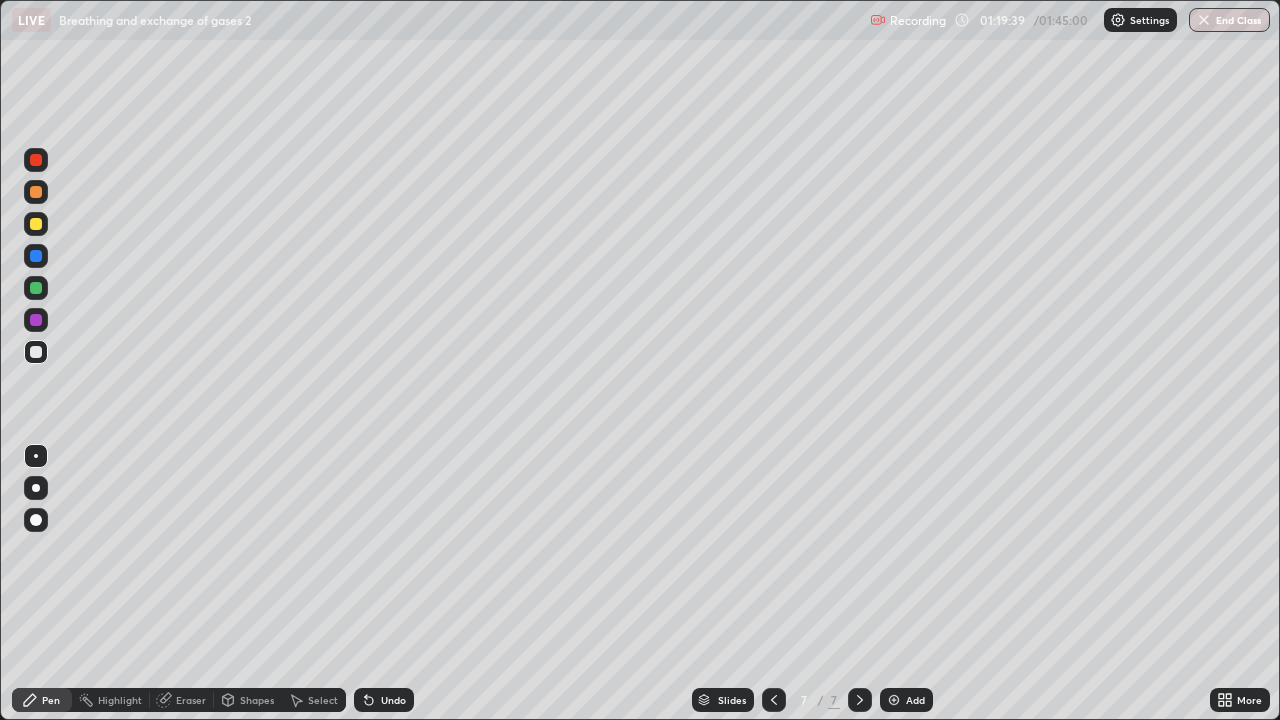click at bounding box center (36, 160) 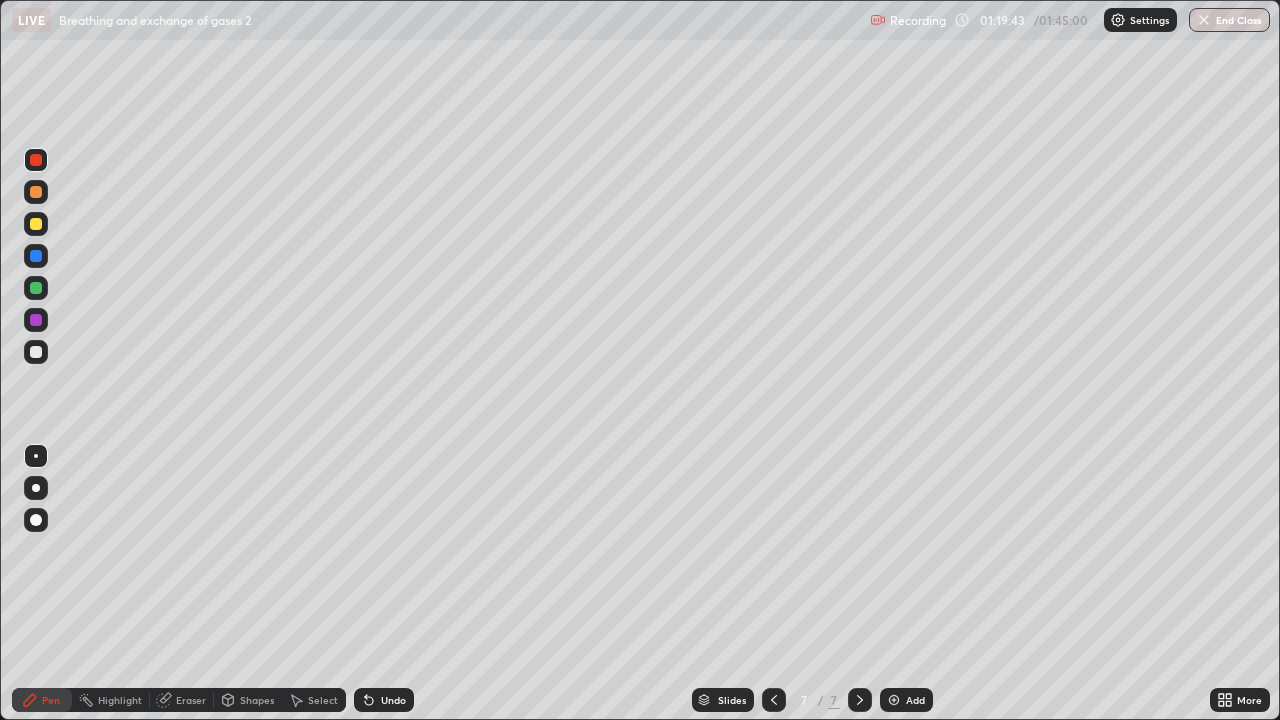 click on "Eraser" at bounding box center (191, 700) 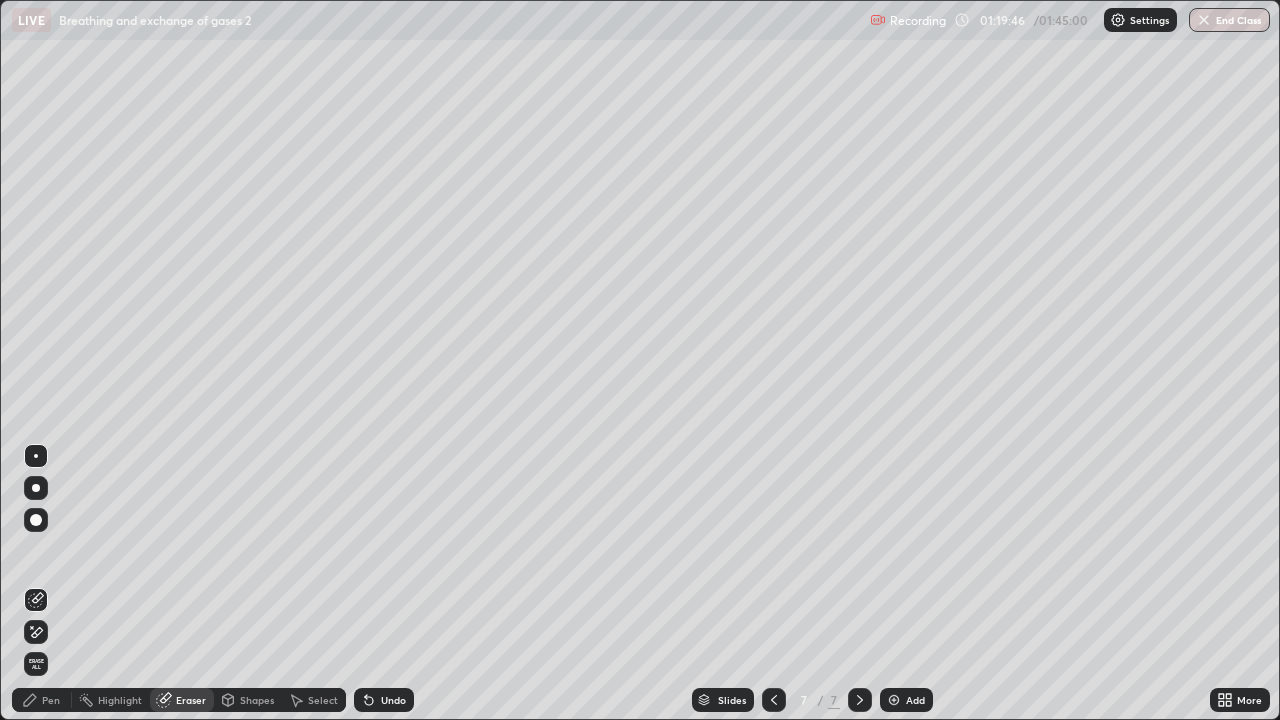 click on "Pen" at bounding box center (51, 700) 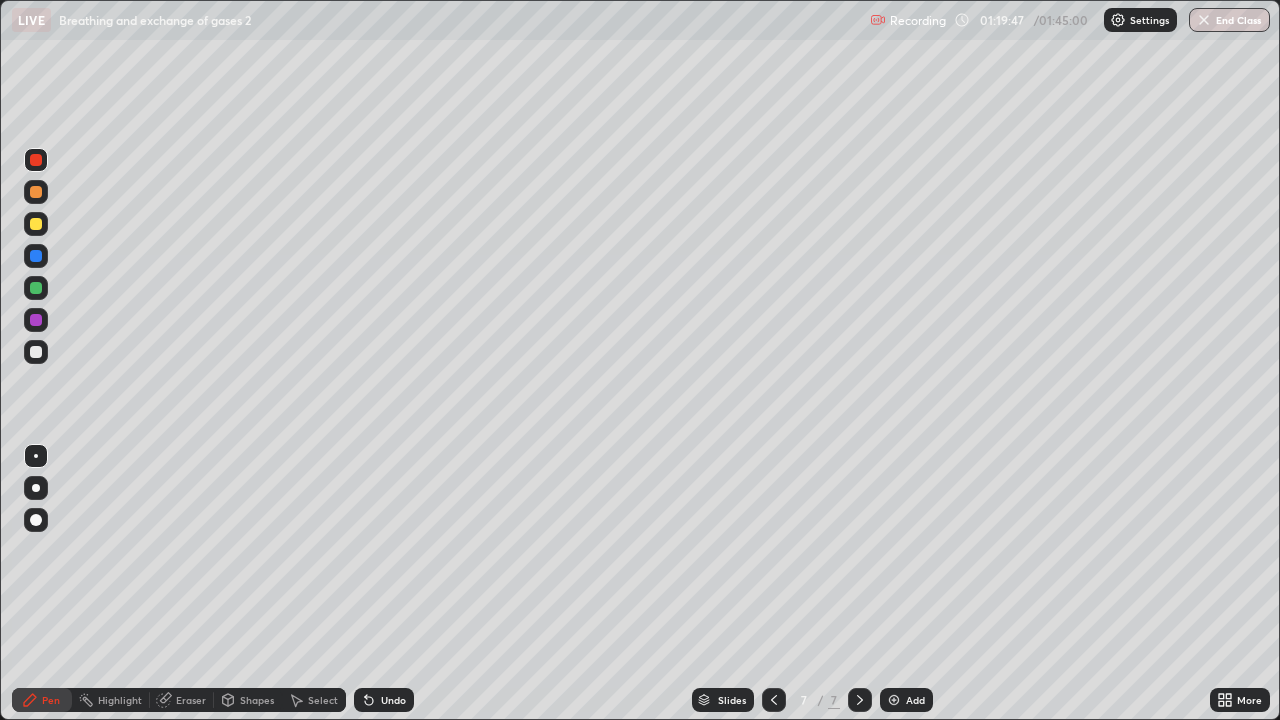 click at bounding box center (36, 192) 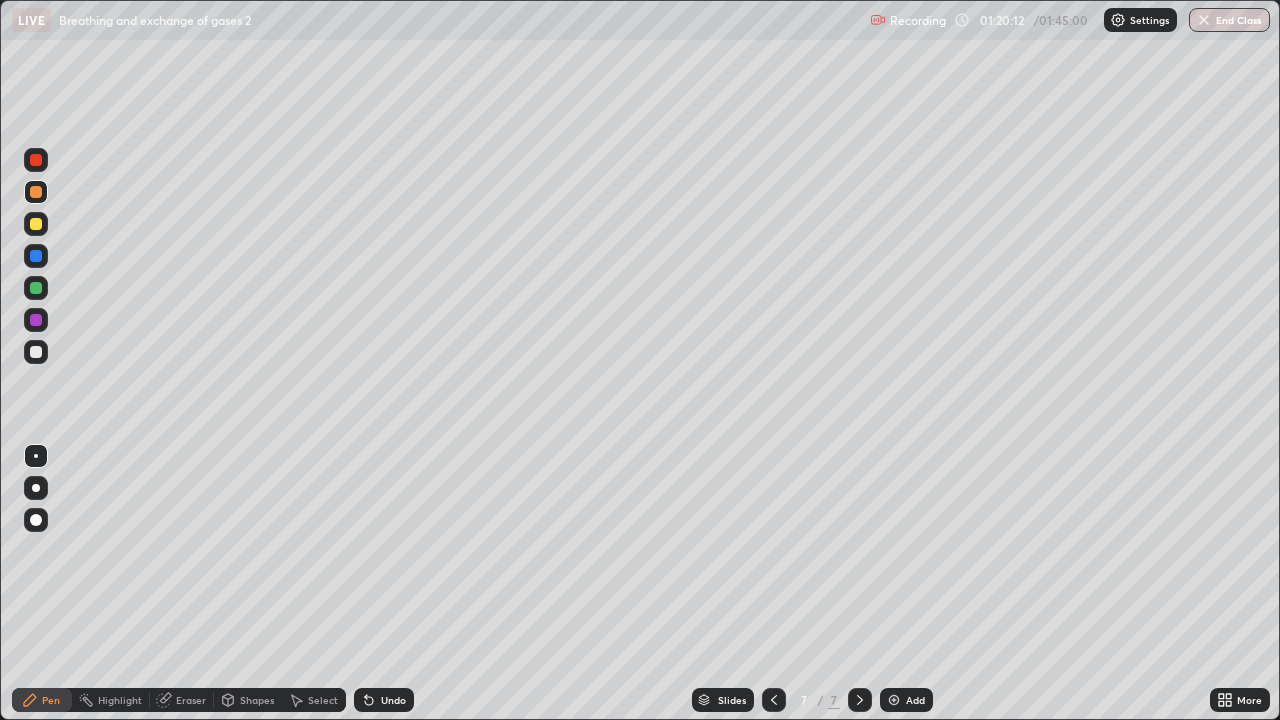 click at bounding box center (36, 160) 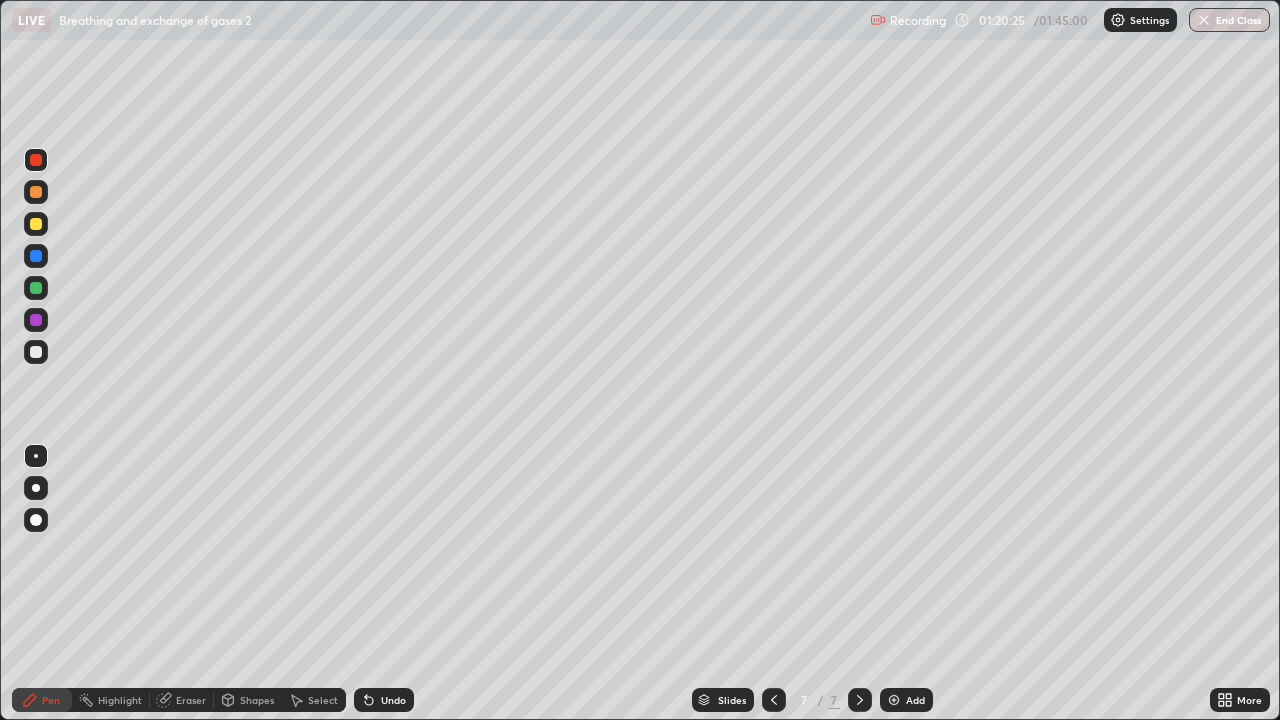 click 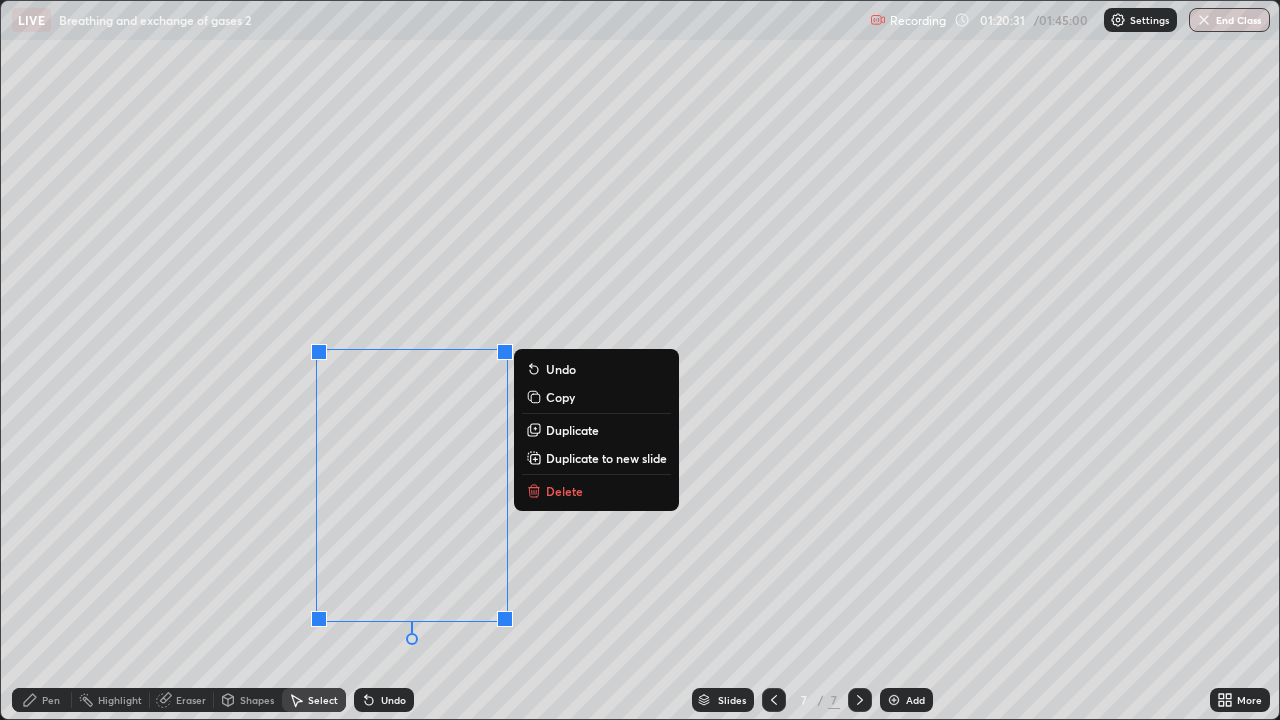 click on "Pen" at bounding box center [51, 700] 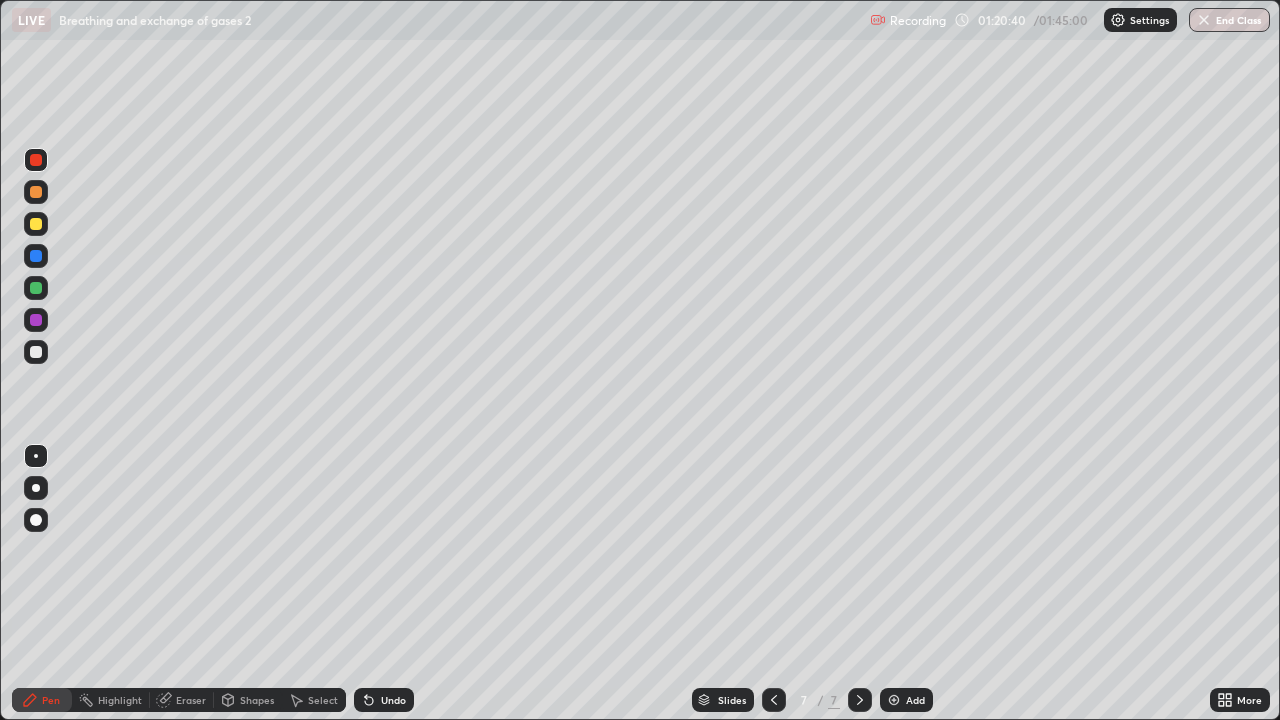 click at bounding box center [36, 192] 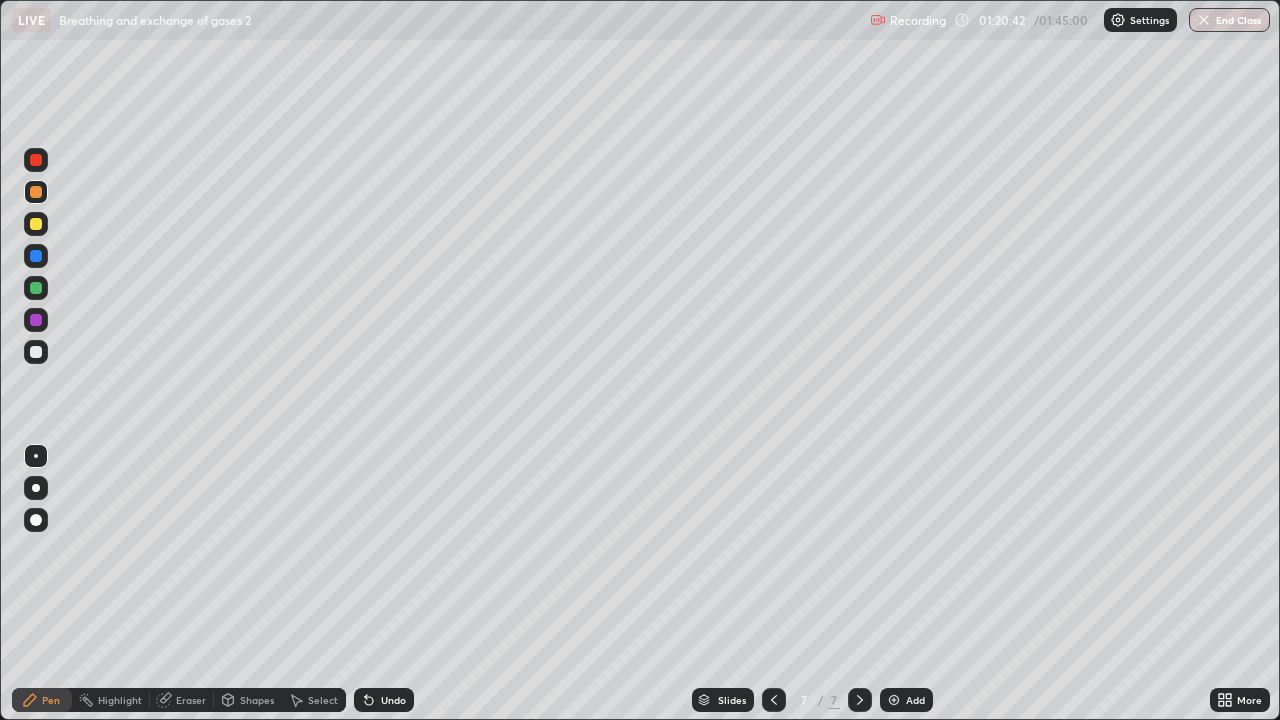 click at bounding box center [36, 160] 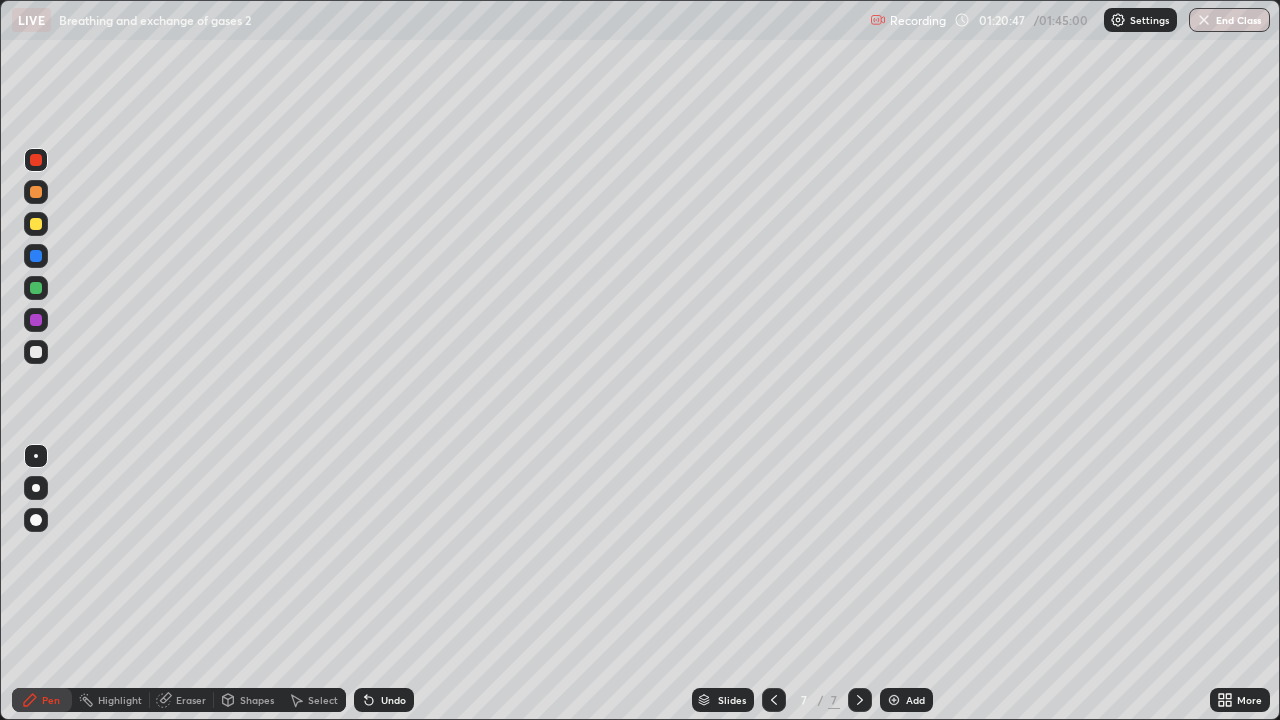 click 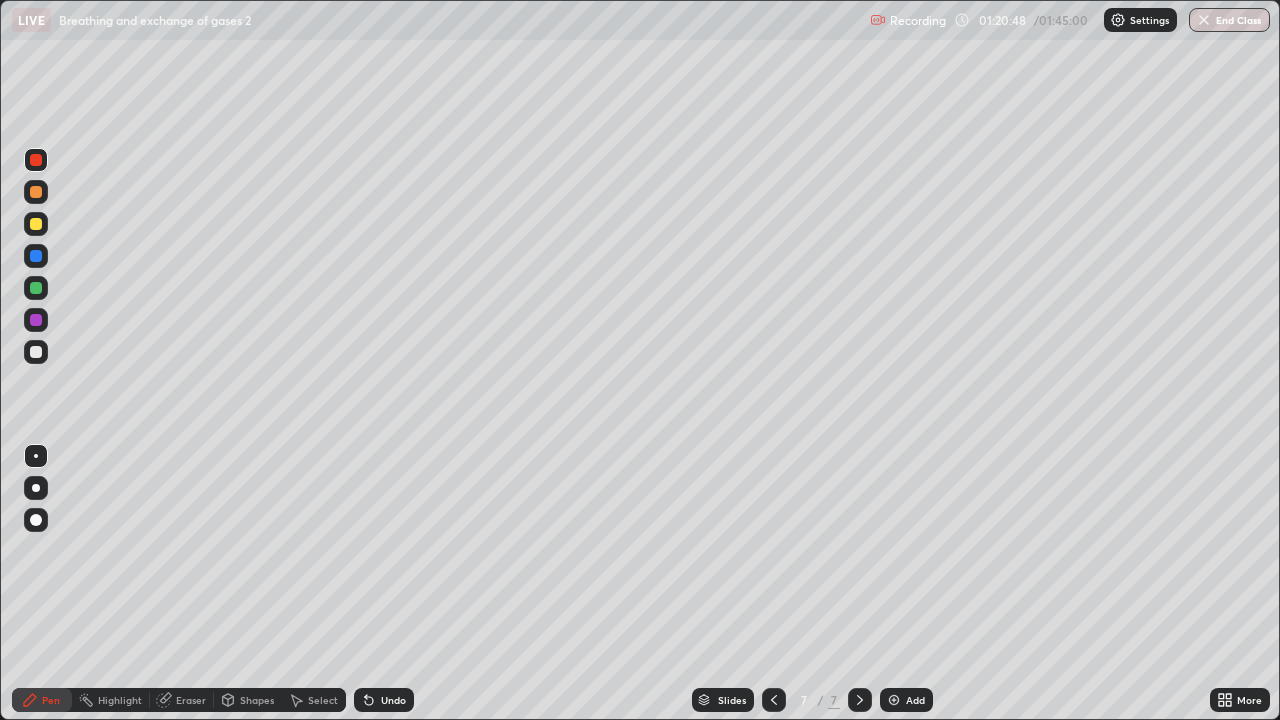 click 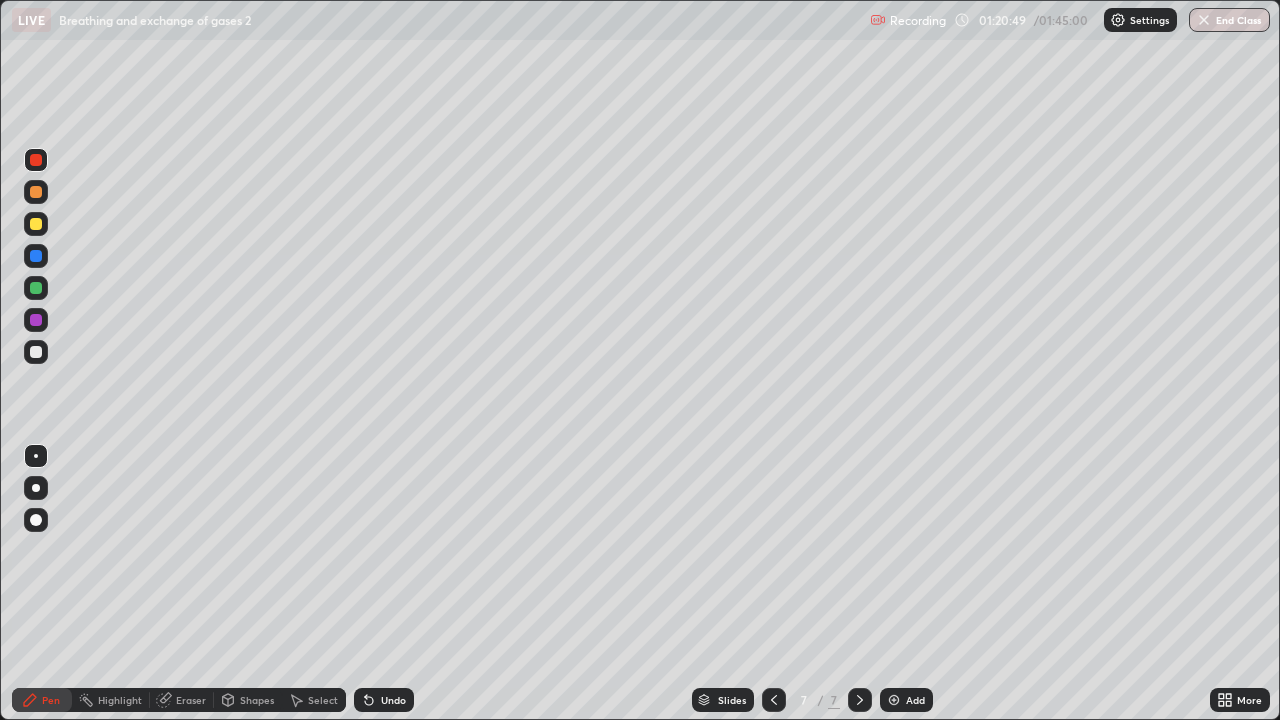 click 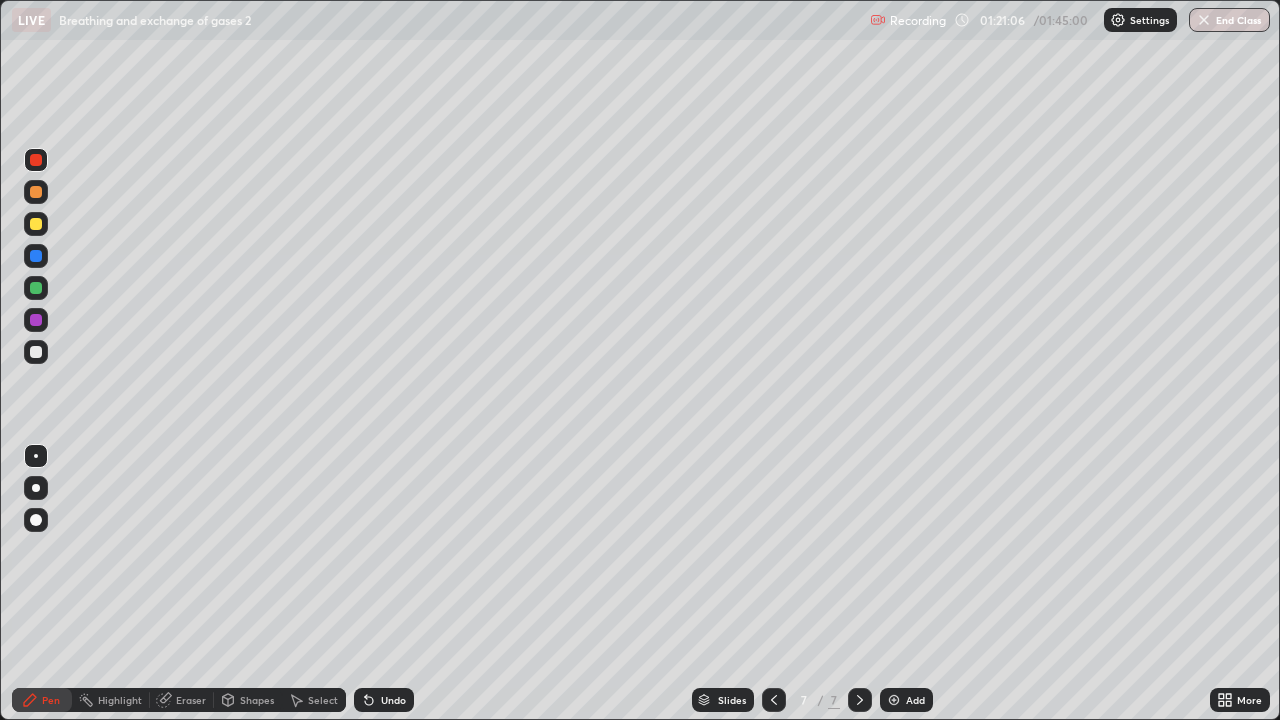 click 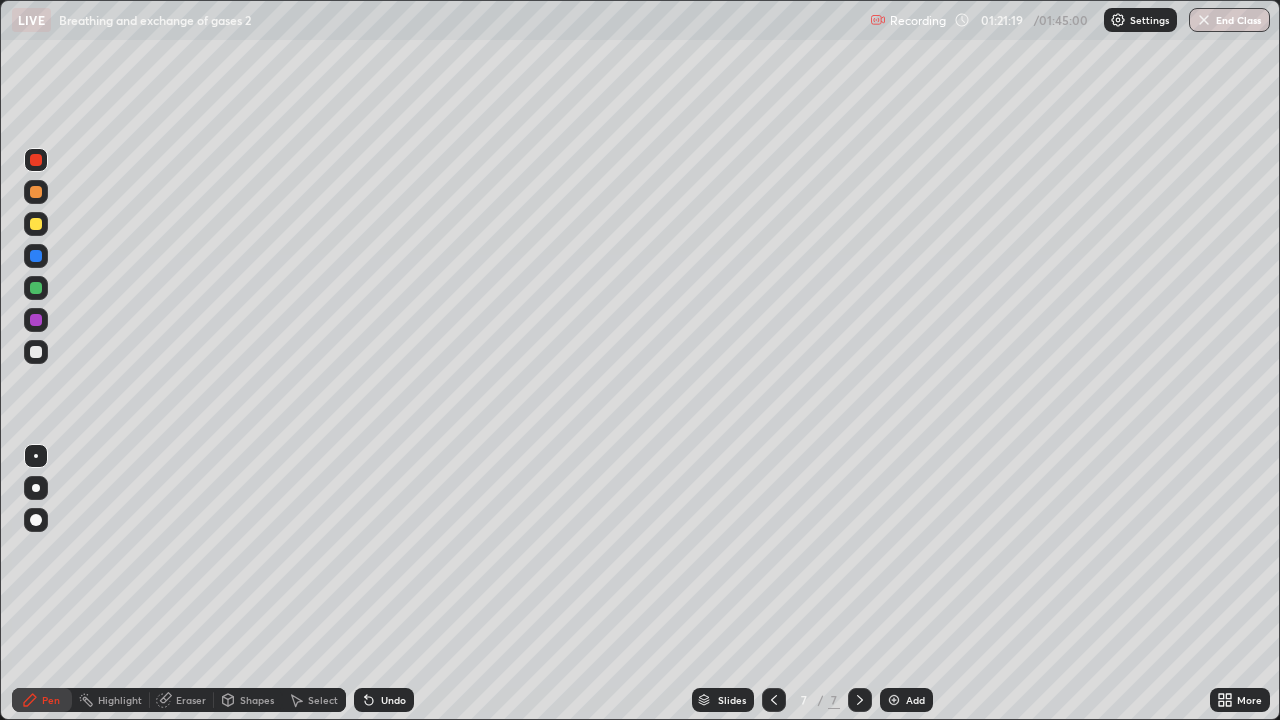 click at bounding box center (36, 352) 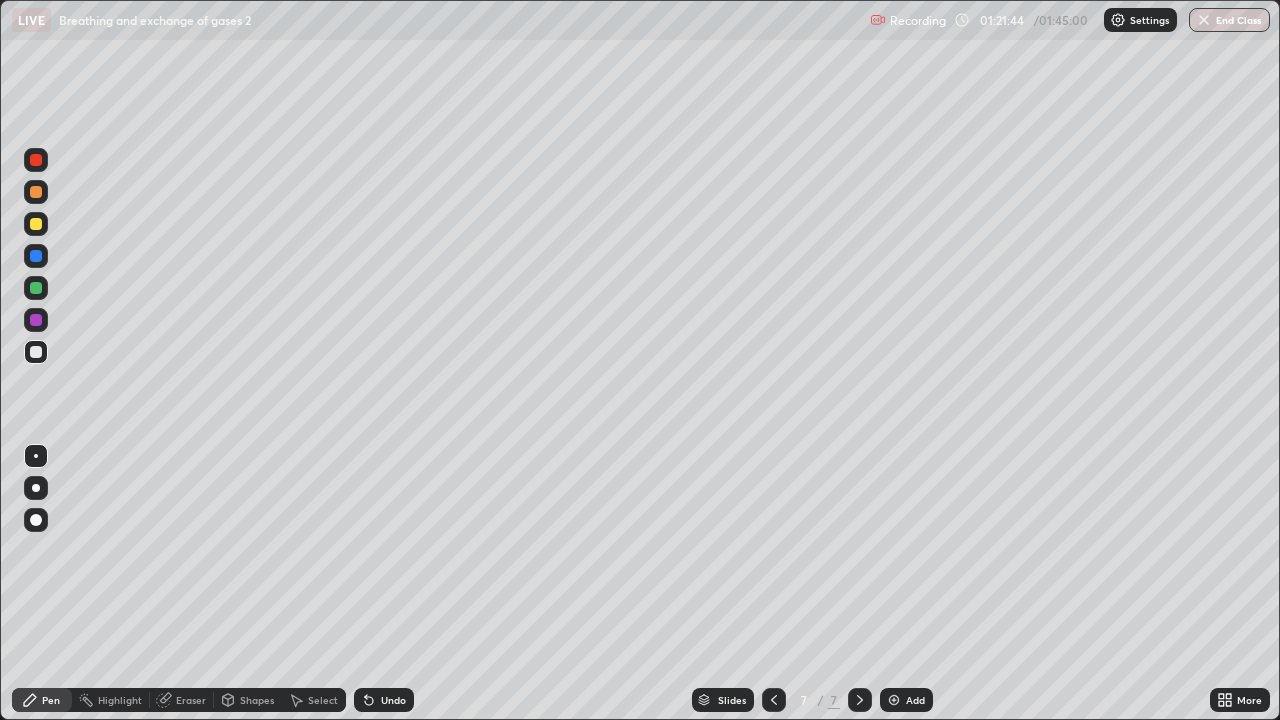 click at bounding box center [36, 160] 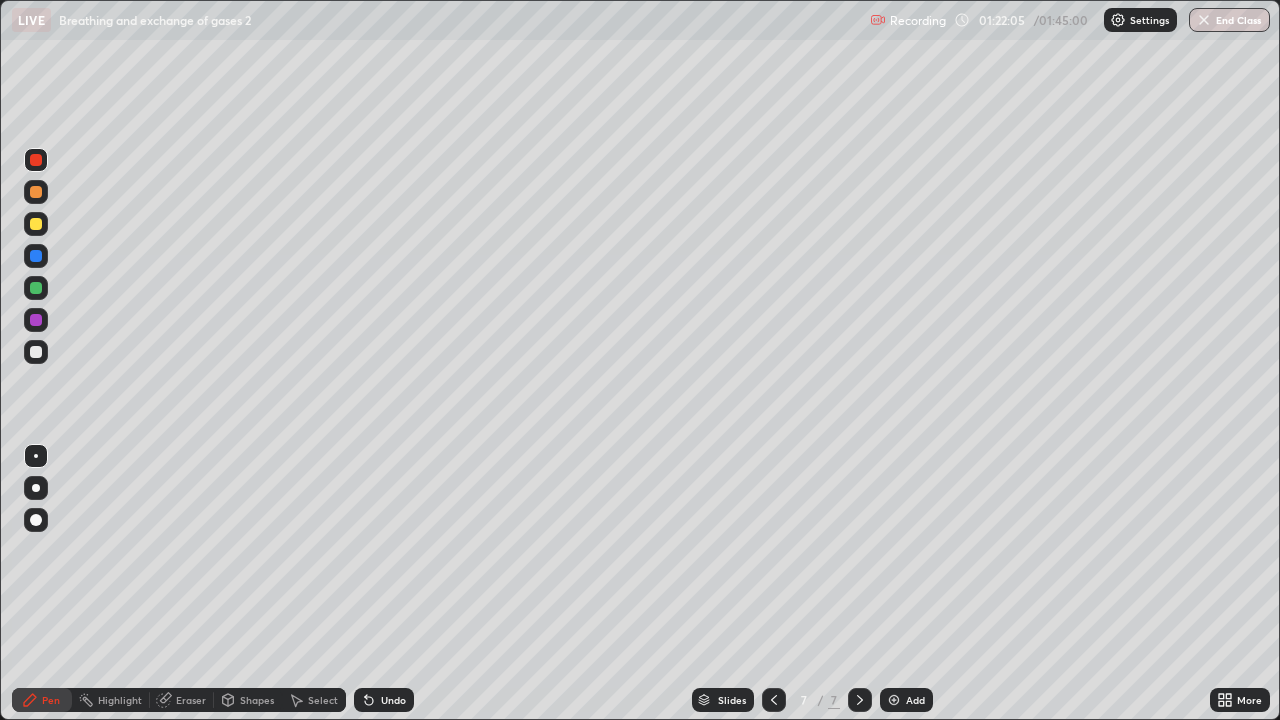 click 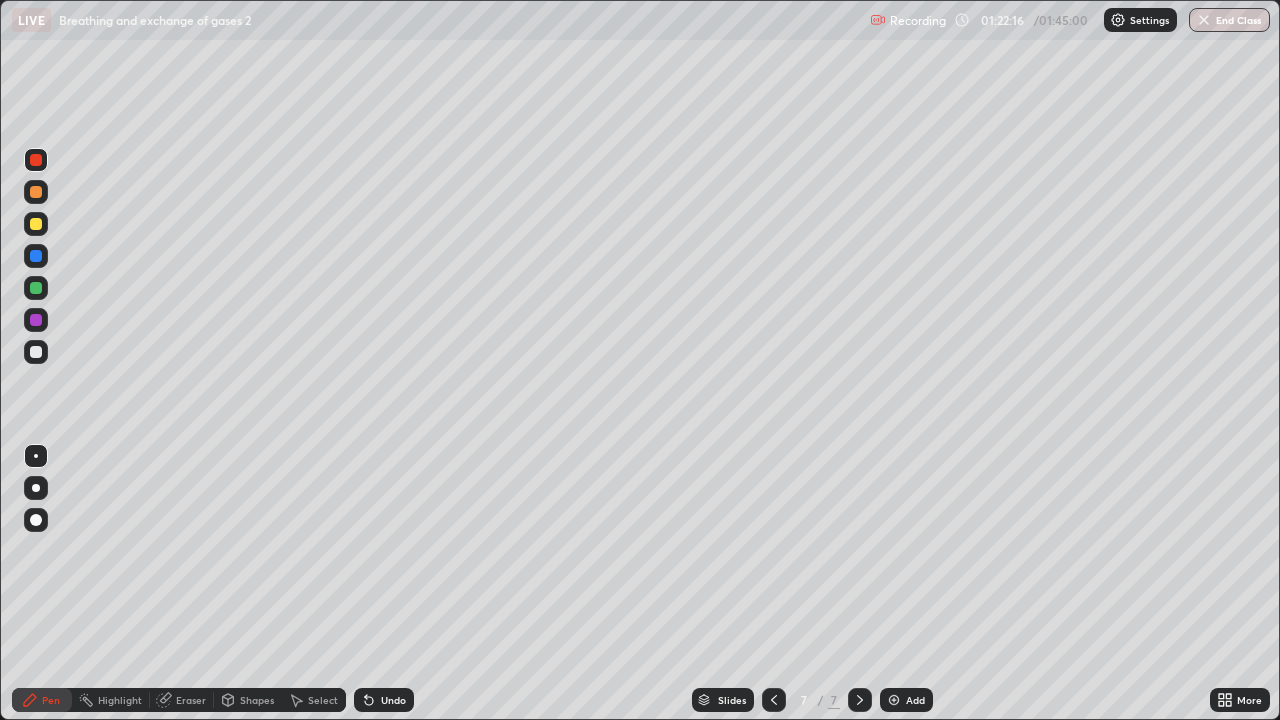 click at bounding box center (36, 224) 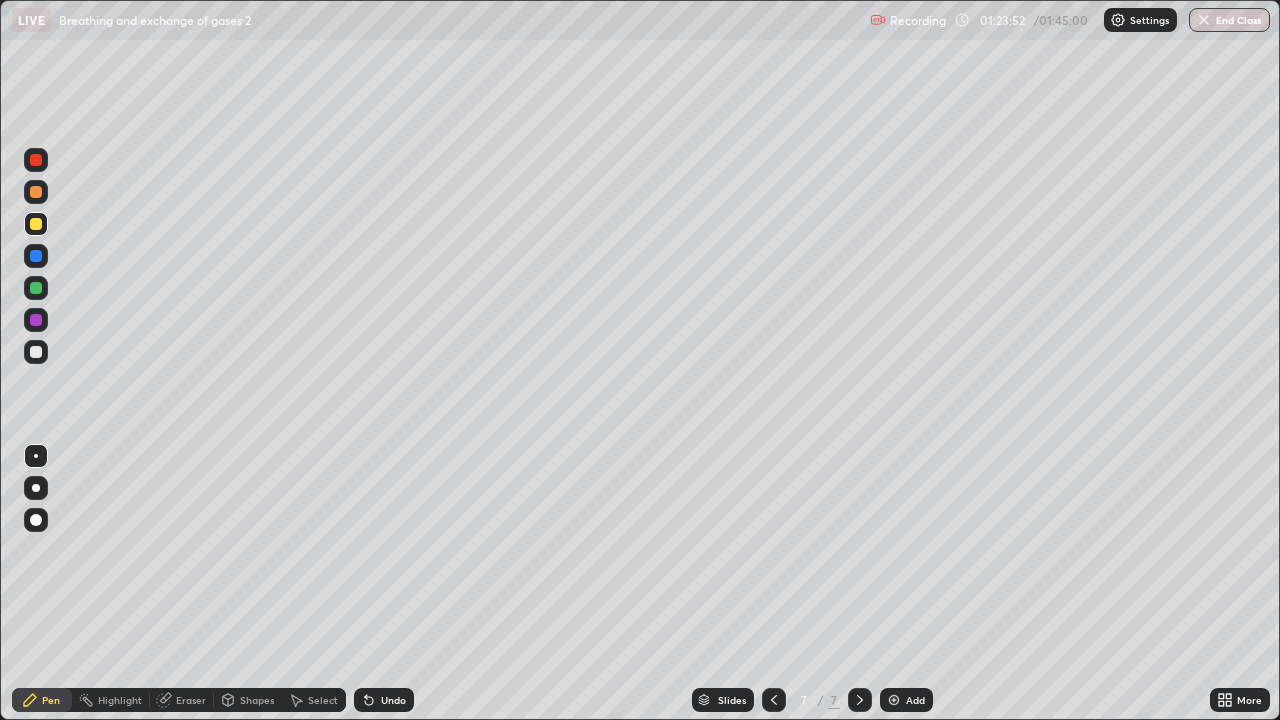 click at bounding box center (36, 352) 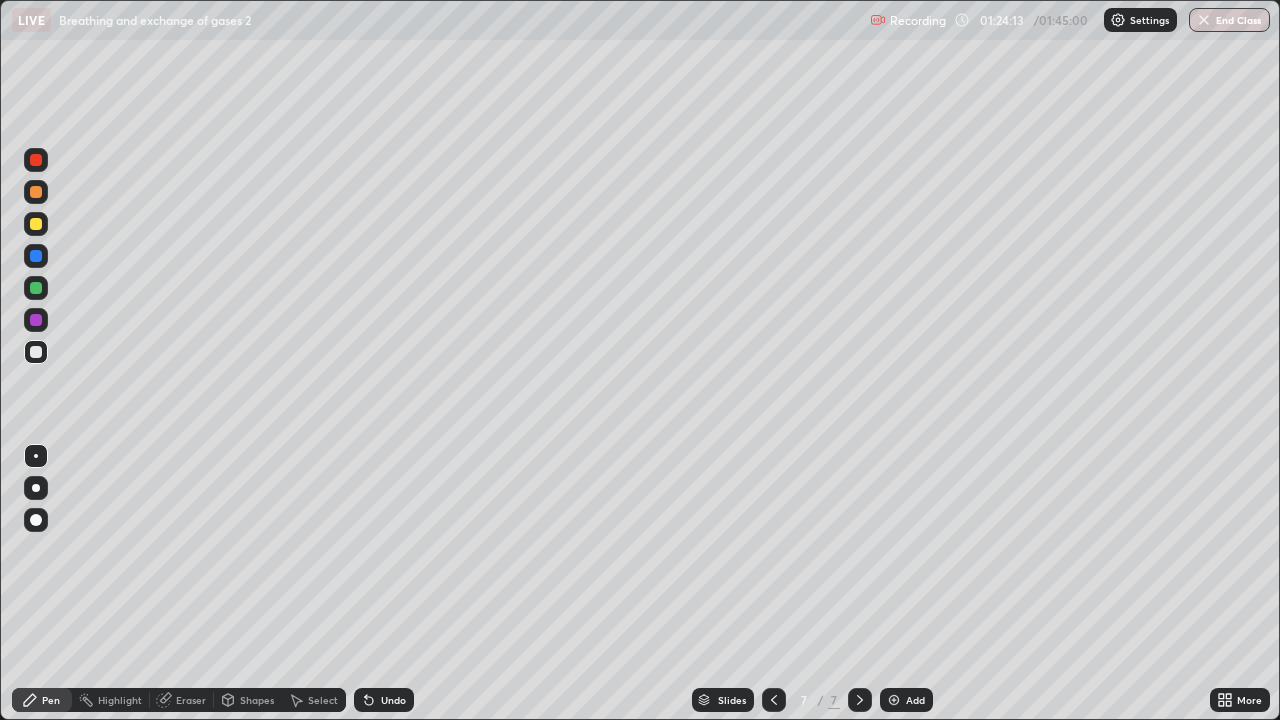 click on "Undo" at bounding box center (393, 700) 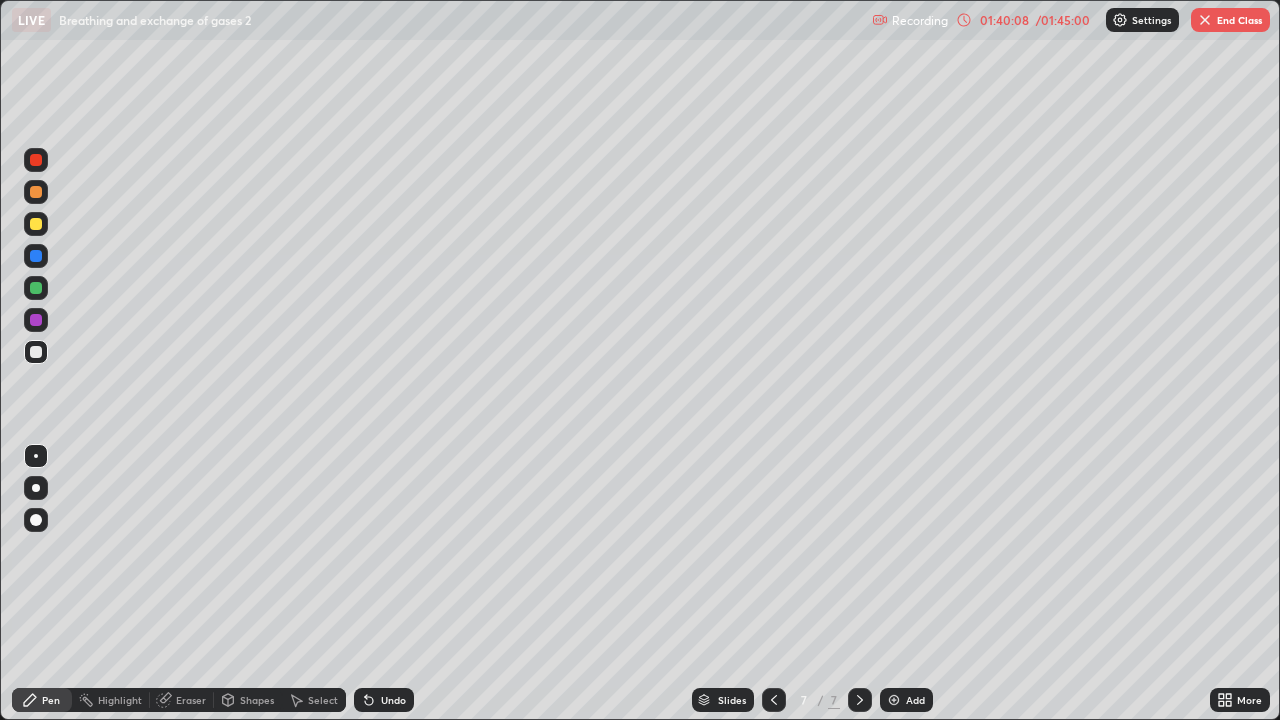 click on "End Class" at bounding box center (1230, 20) 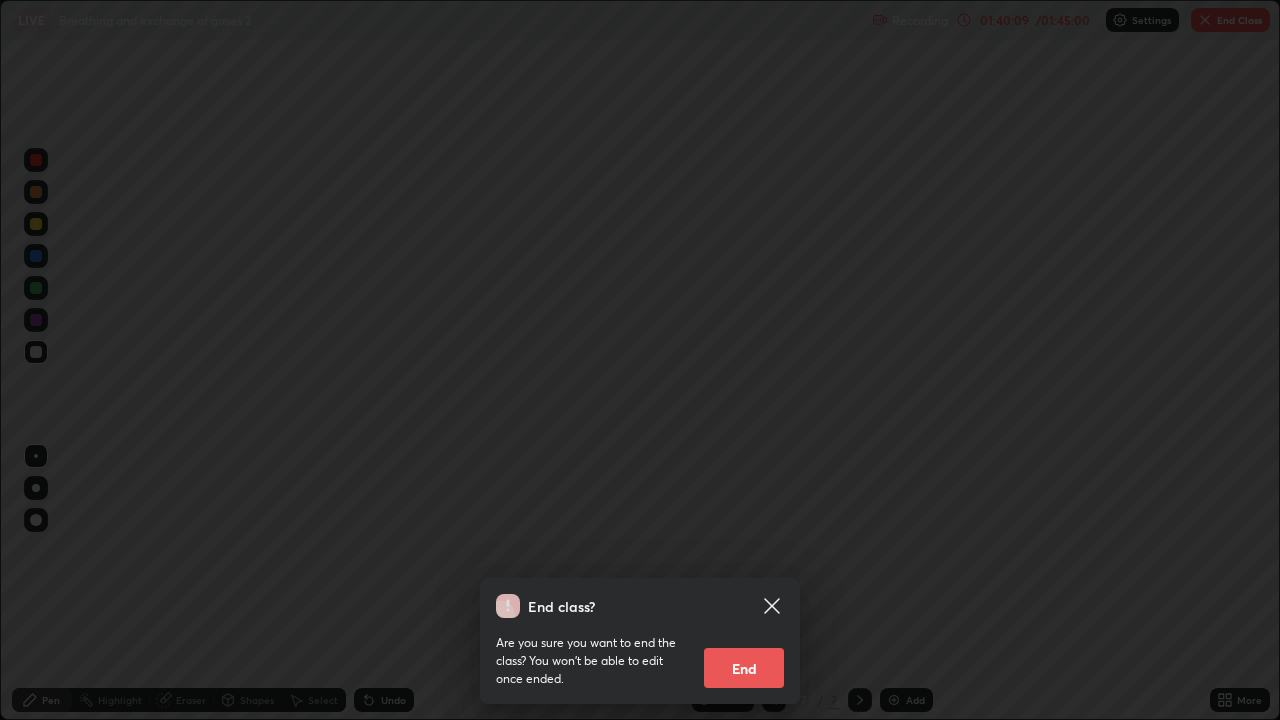 click on "End" at bounding box center (744, 668) 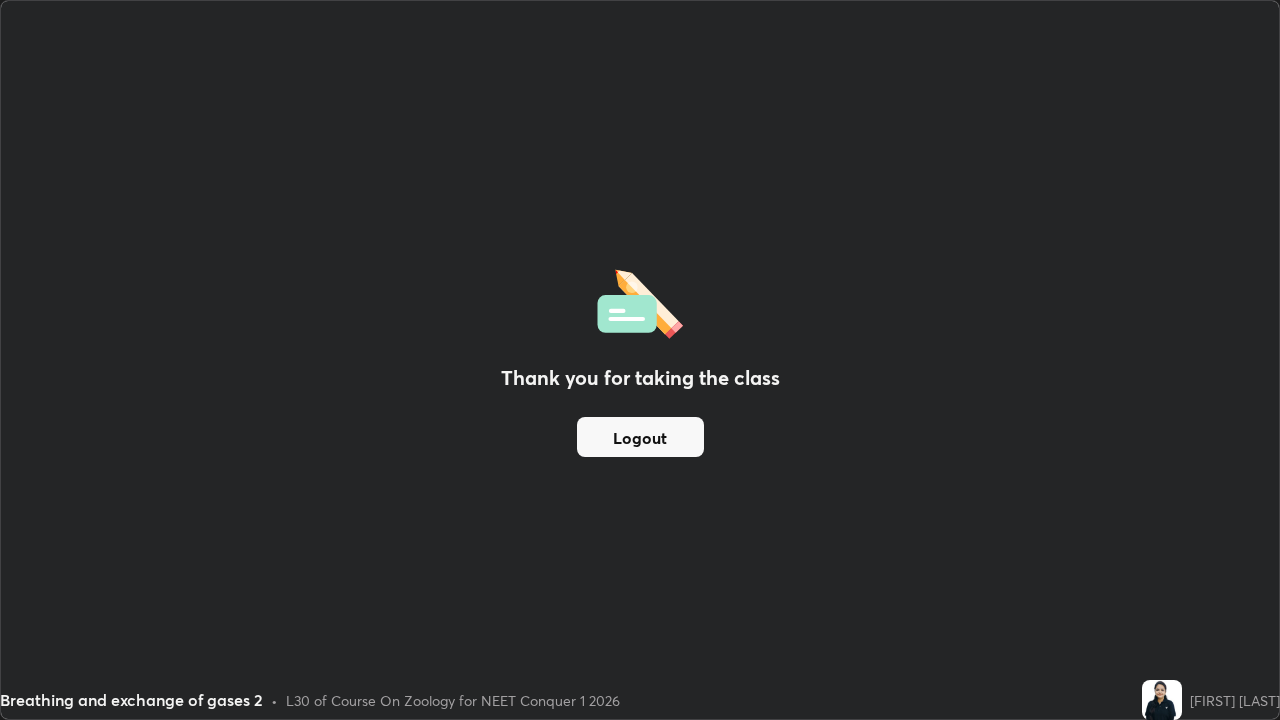 click on "Logout" at bounding box center [640, 437] 